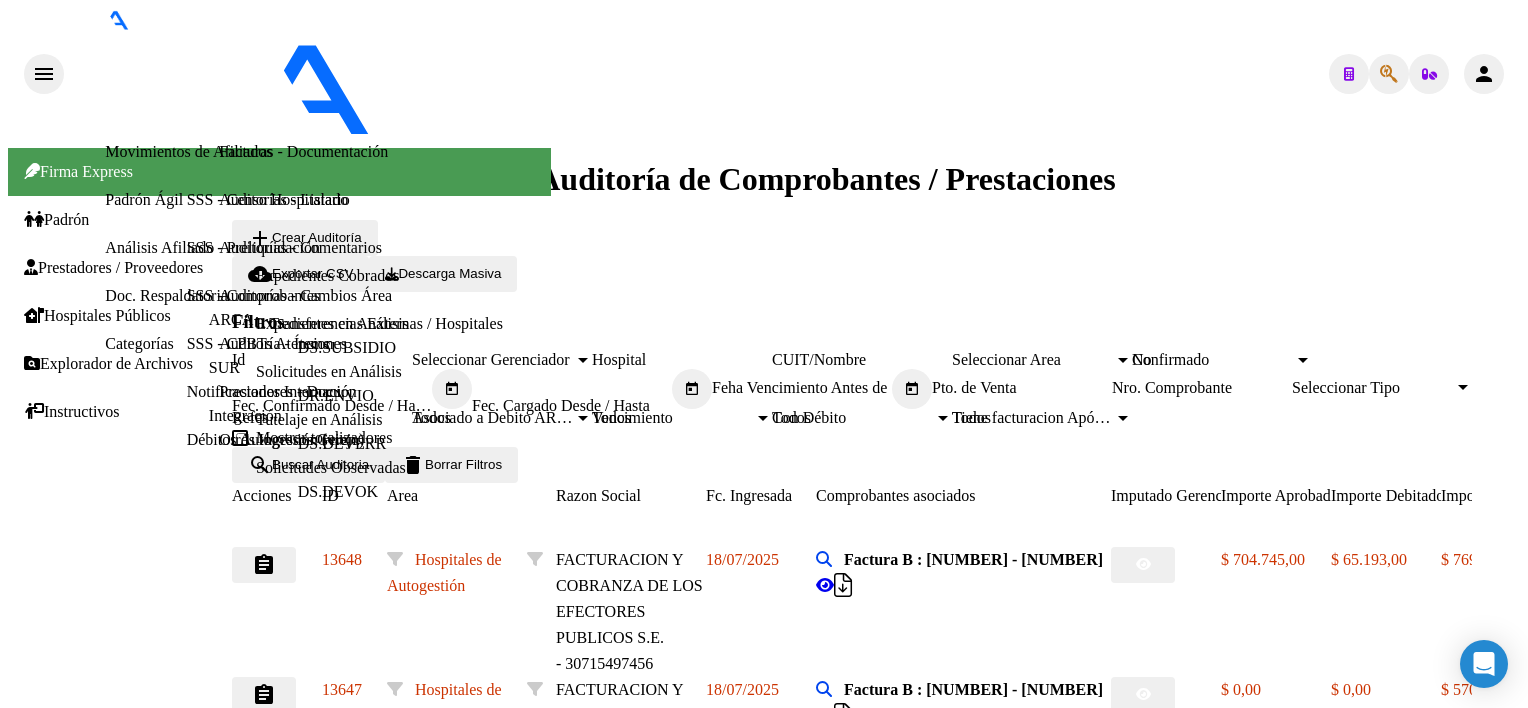 scroll, scrollTop: 0, scrollLeft: 0, axis: both 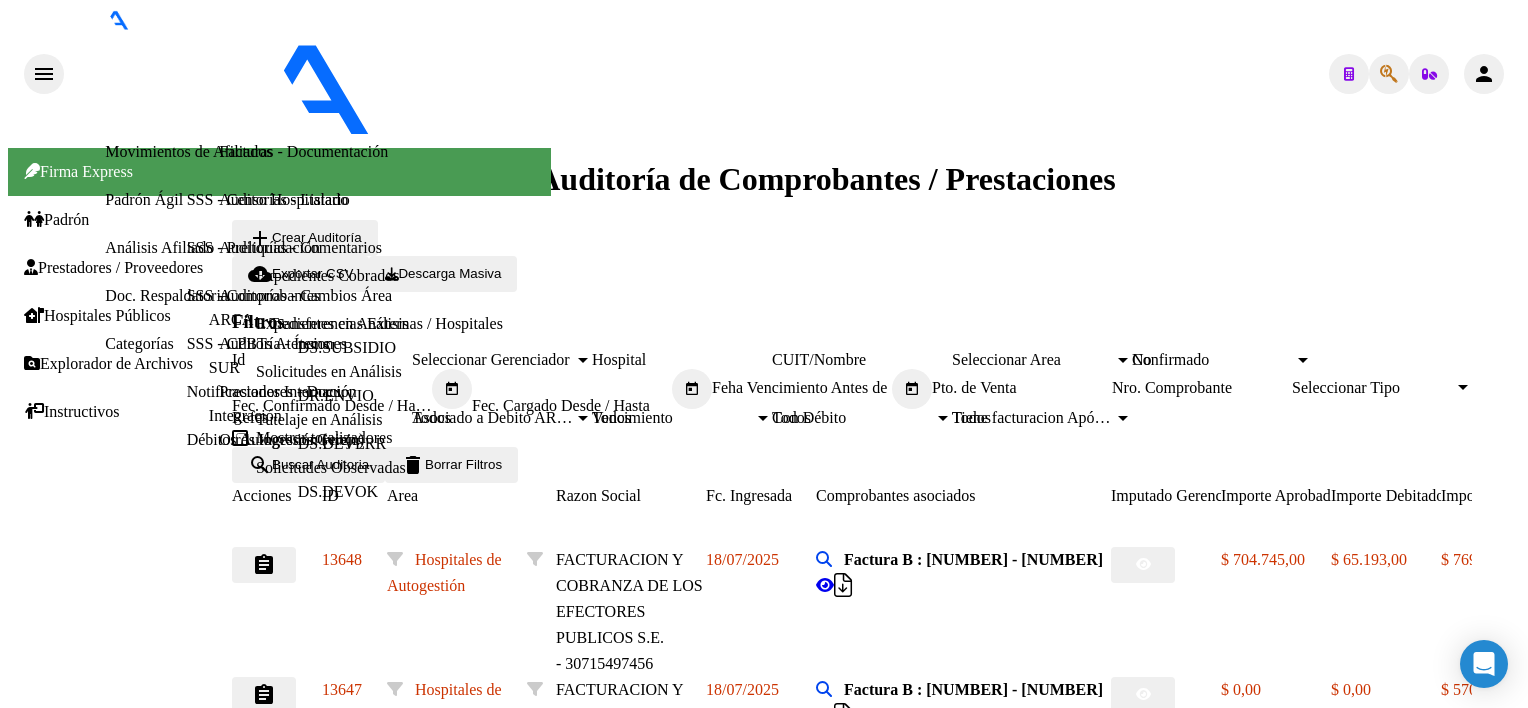 click on "Facturas - Listado/Carga" at bounding box center [298, 103] 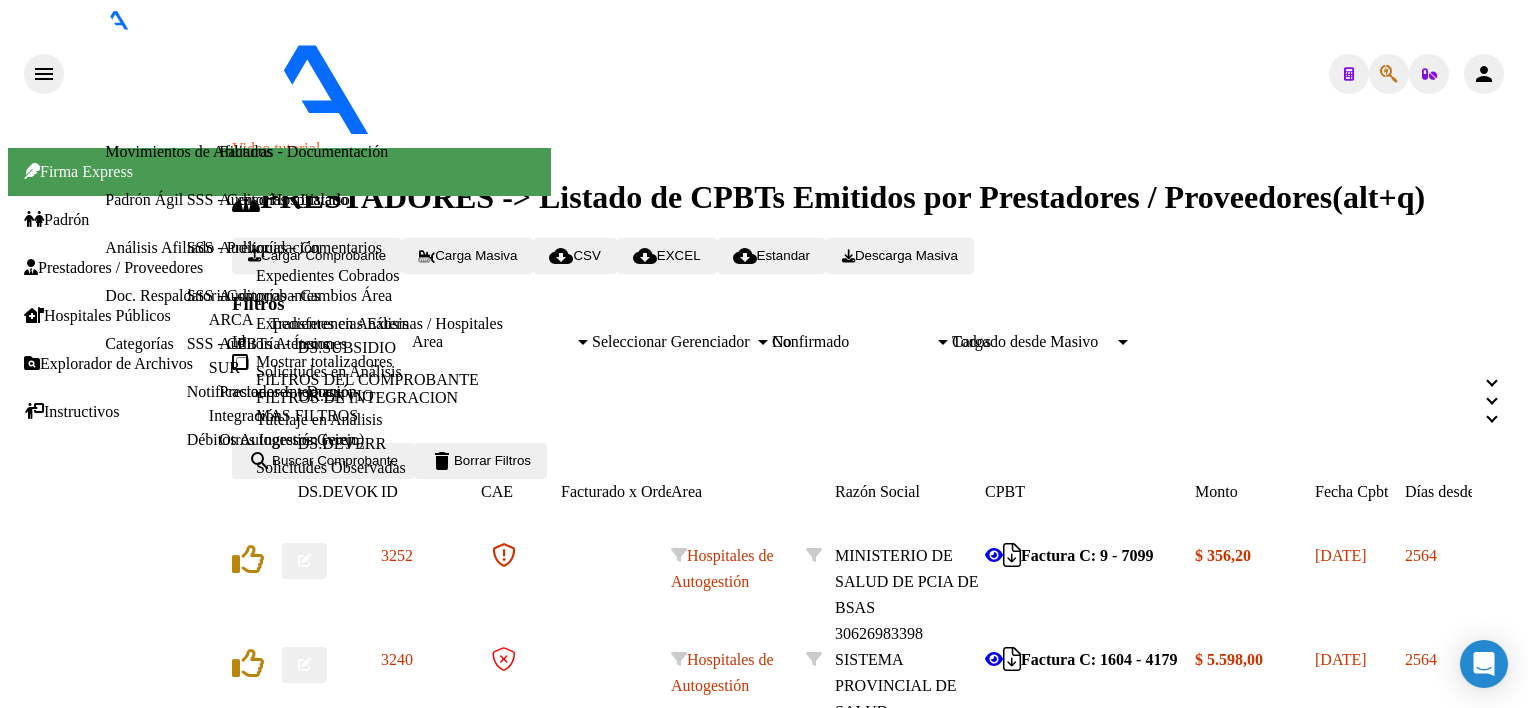 click on "No" at bounding box center [853, 342] 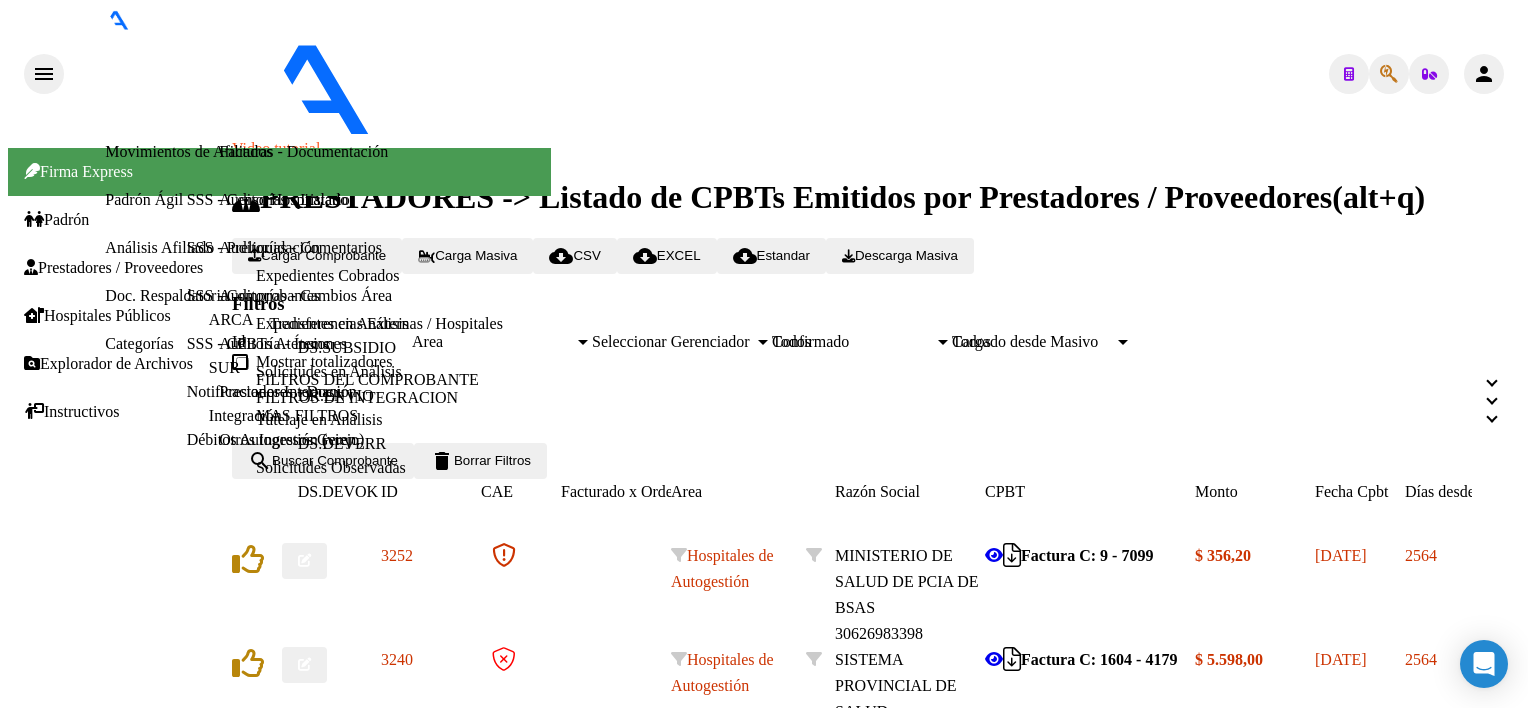 click on "FILTROS DEL COMPROBANTE" at bounding box center [864, 380] 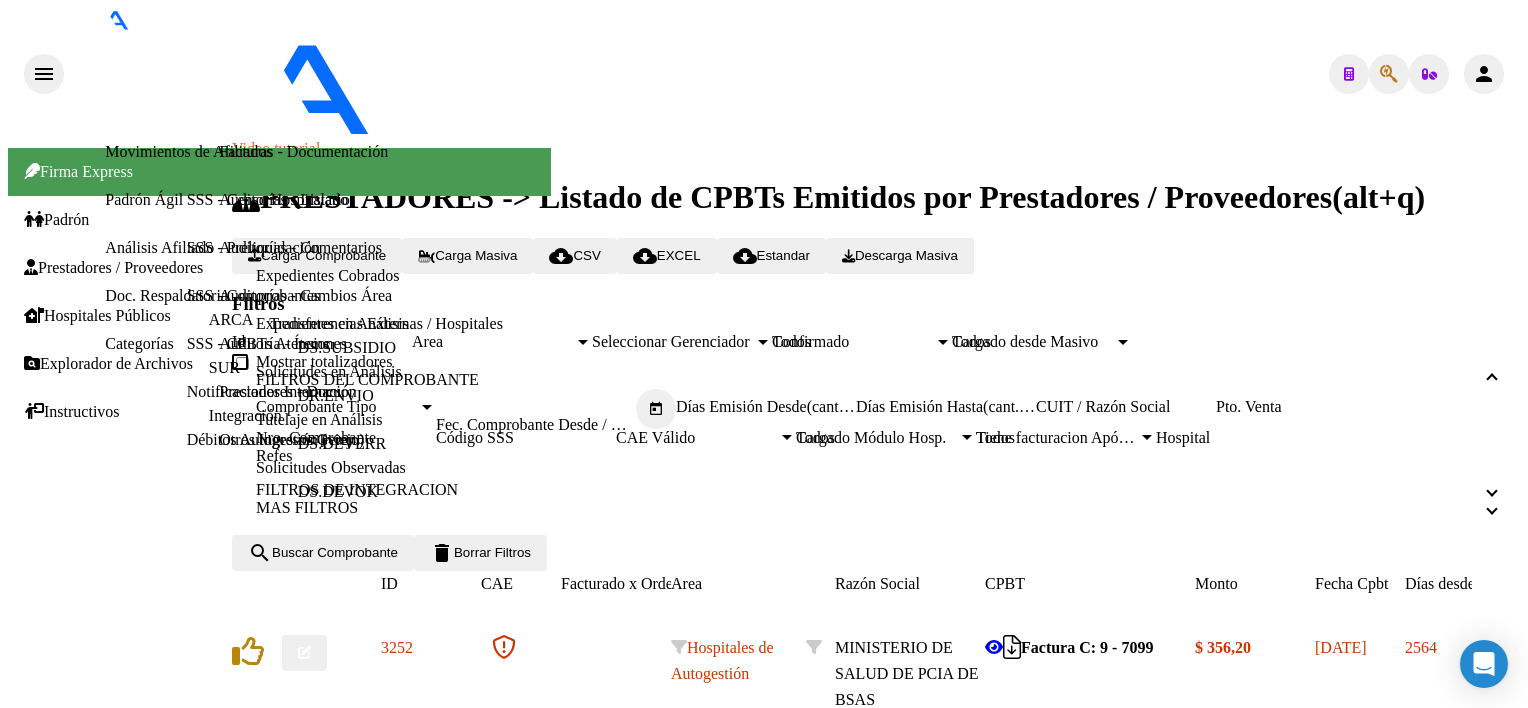 click on "Nro. Comprobante" 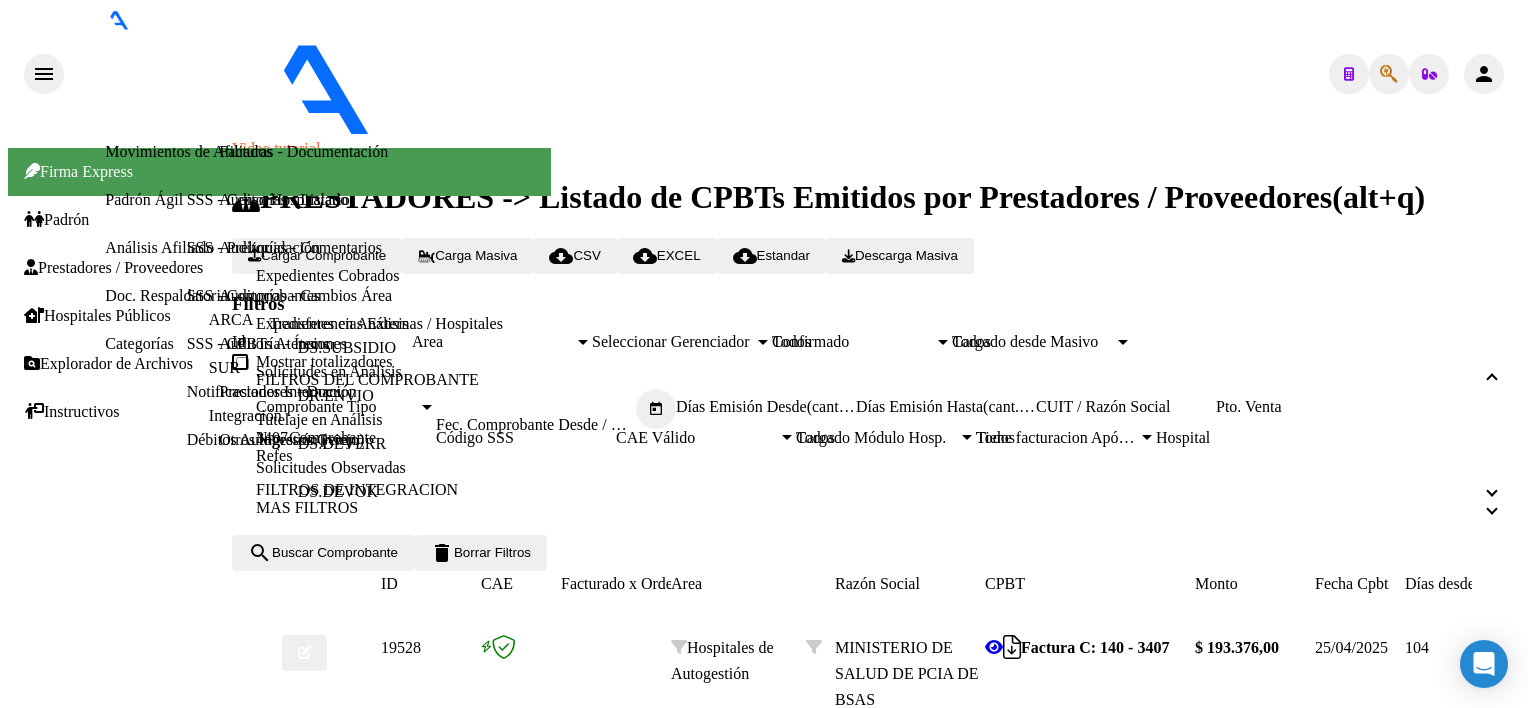 scroll, scrollTop: 490, scrollLeft: 0, axis: vertical 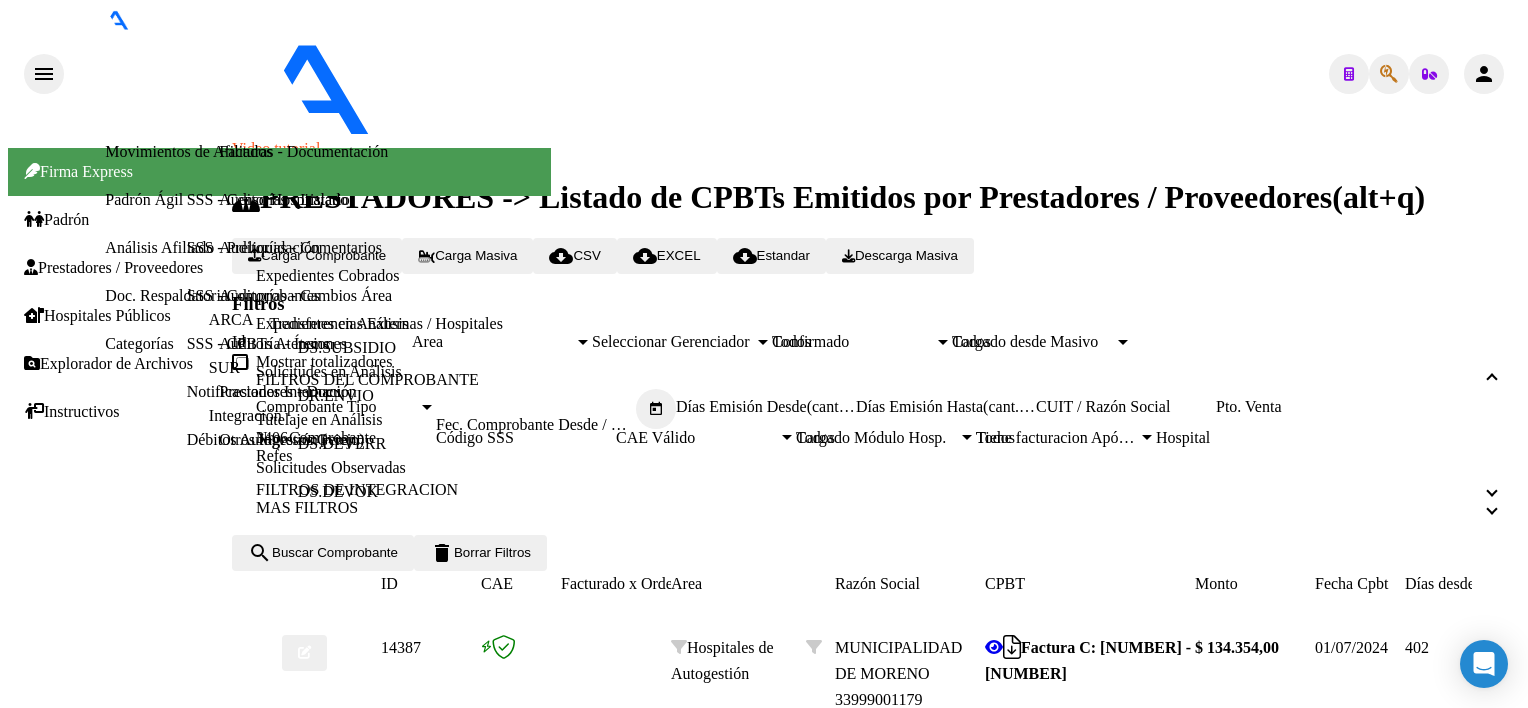 type on "3406" 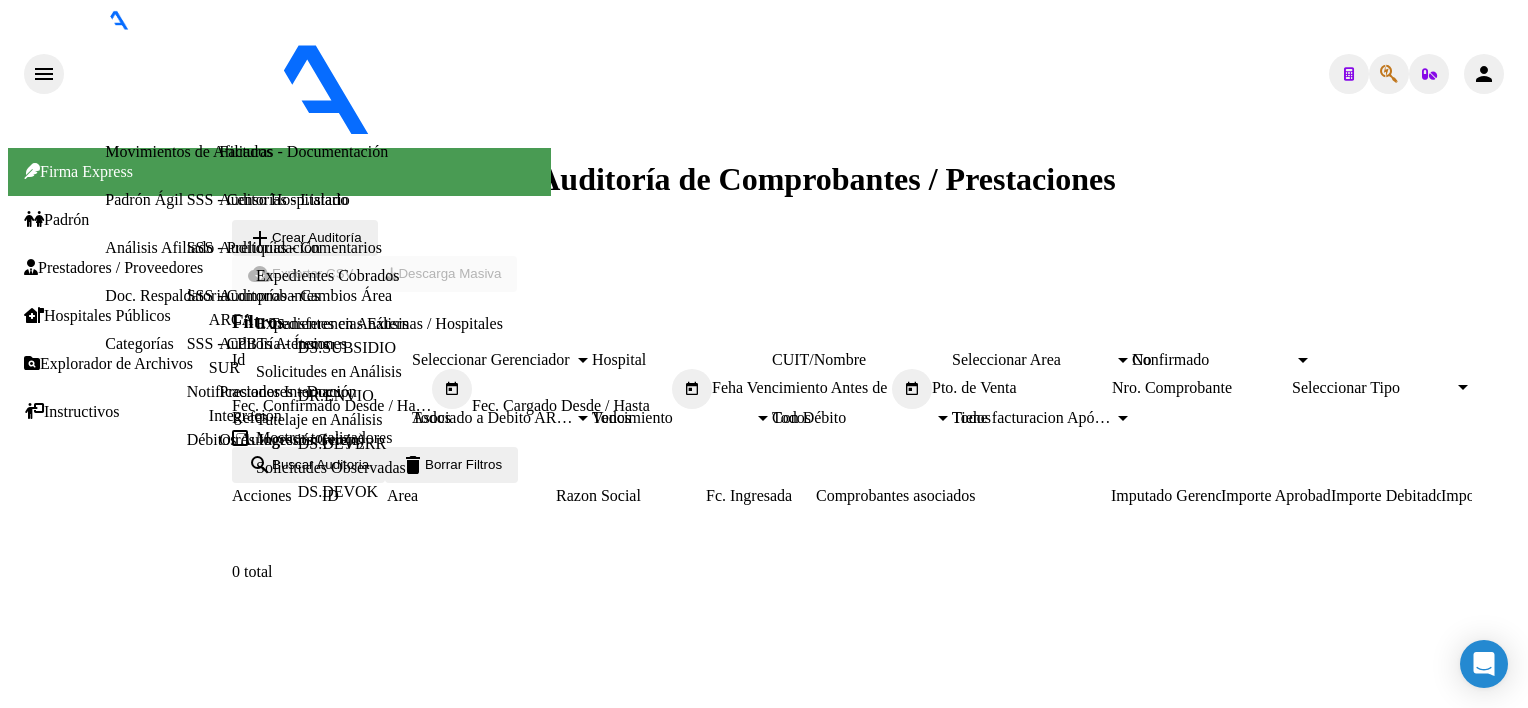 scroll, scrollTop: 0, scrollLeft: 0, axis: both 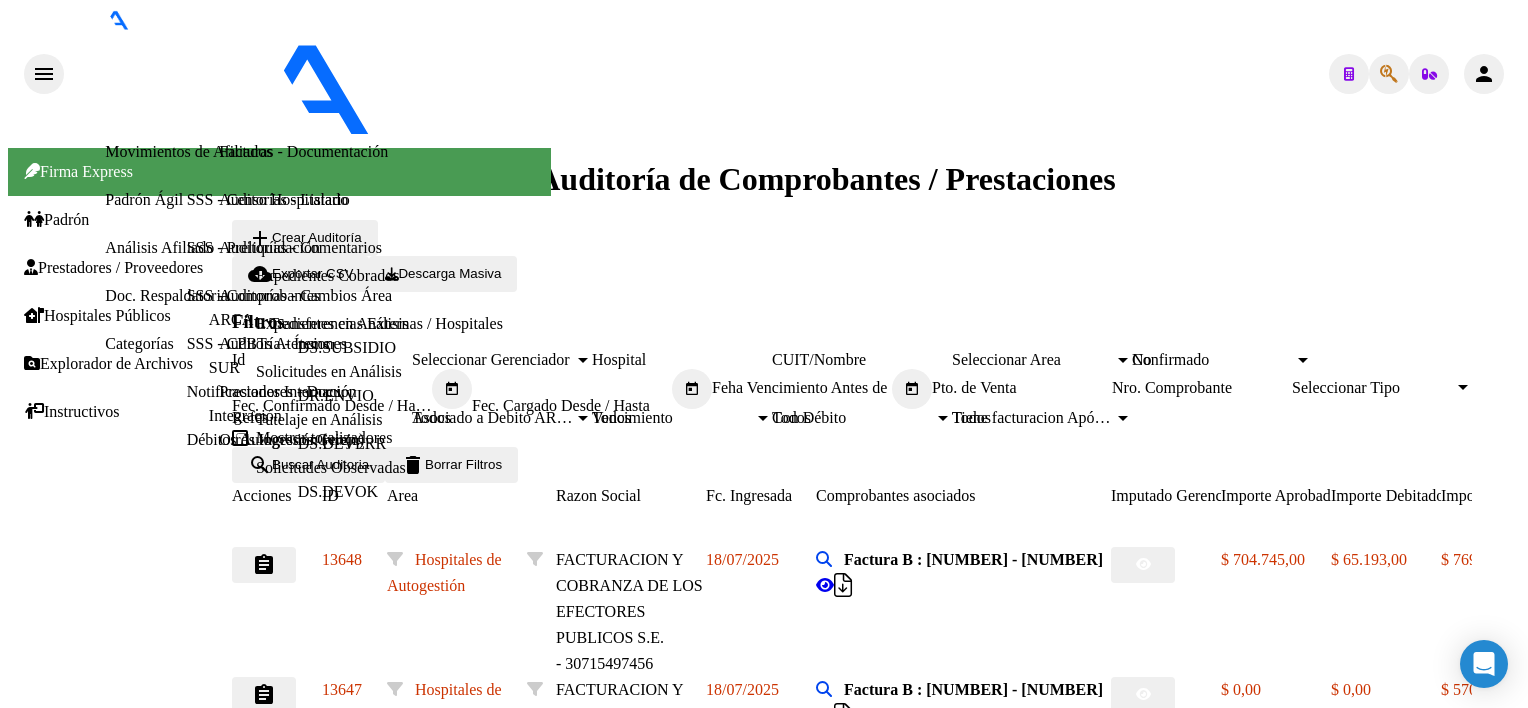 click on "delete  Borrar Filtros" 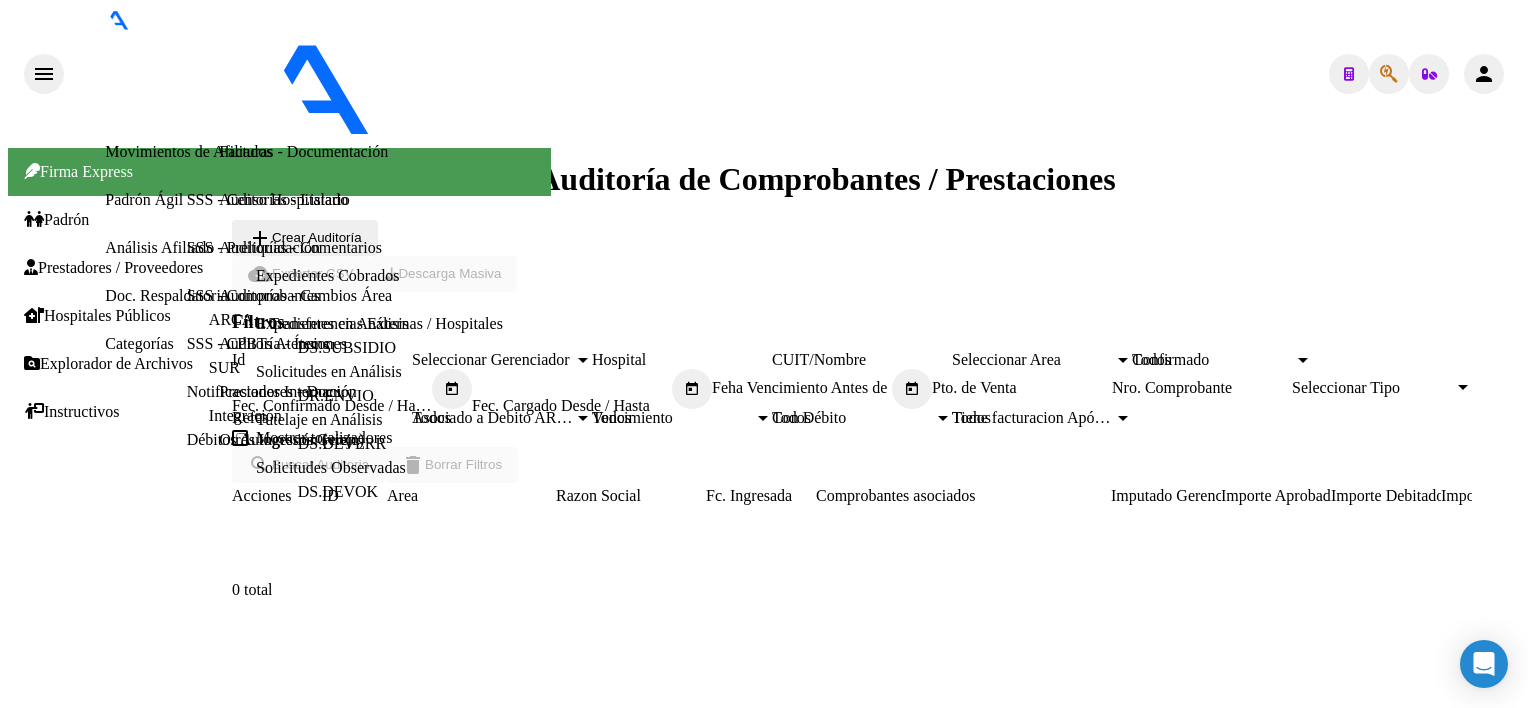 click on "Nro. Comprobante" at bounding box center [1202, 388] 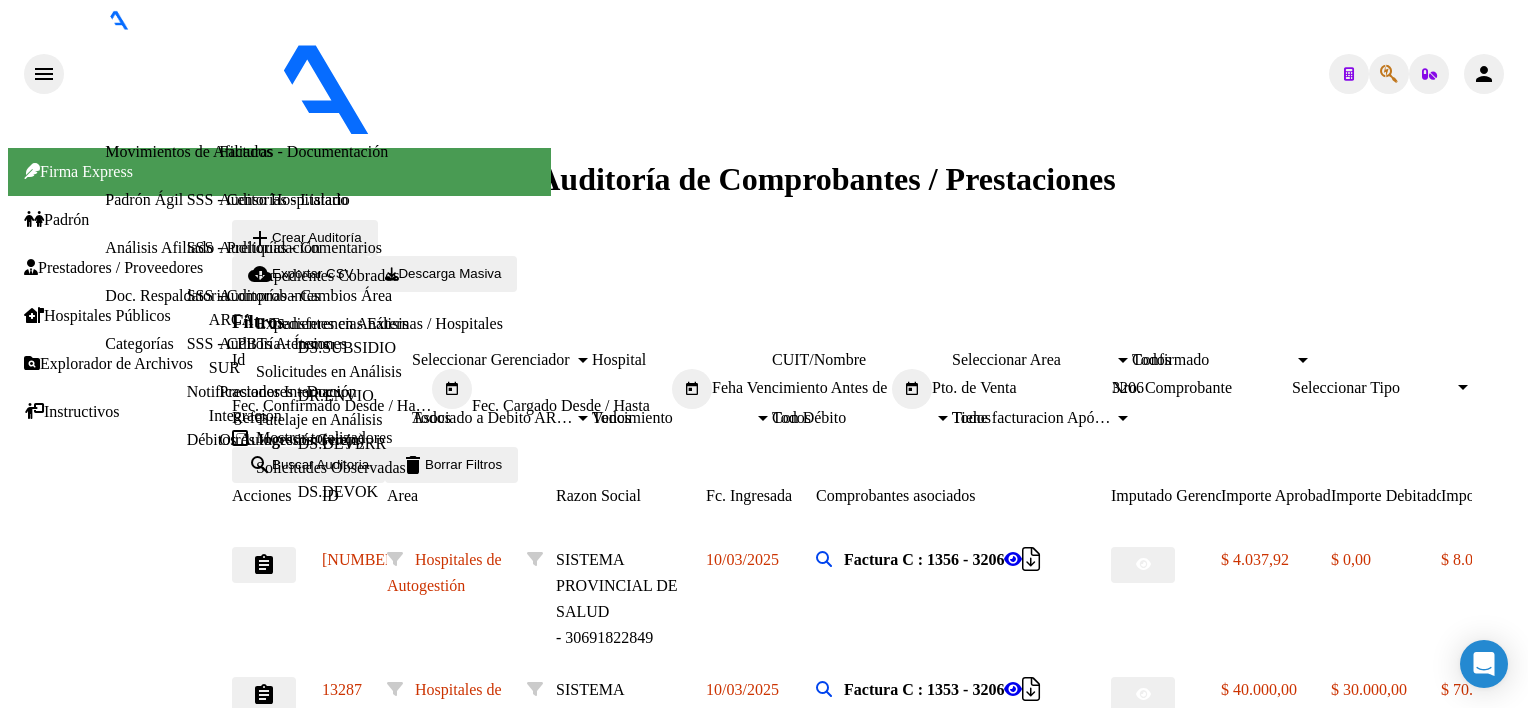 type on "3206" 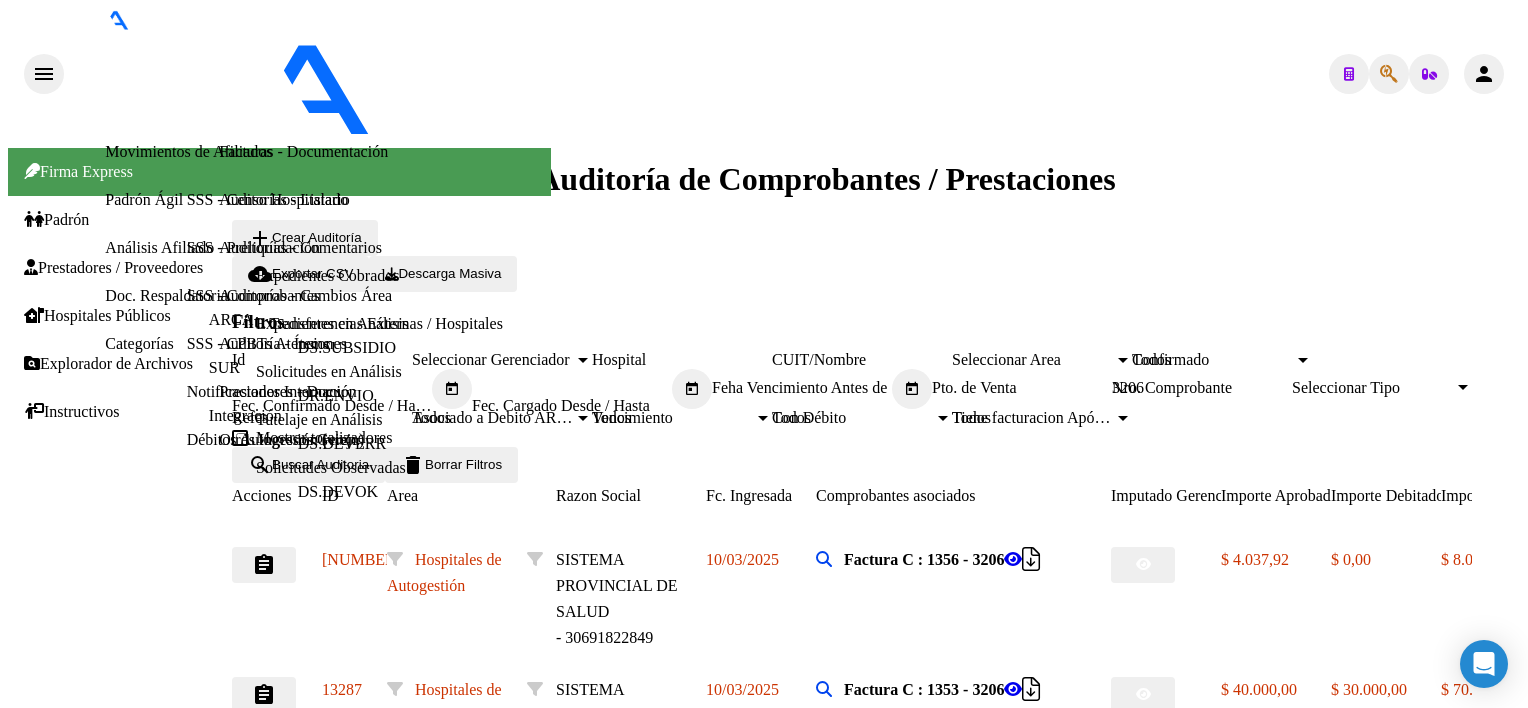 scroll, scrollTop: 150, scrollLeft: 0, axis: vertical 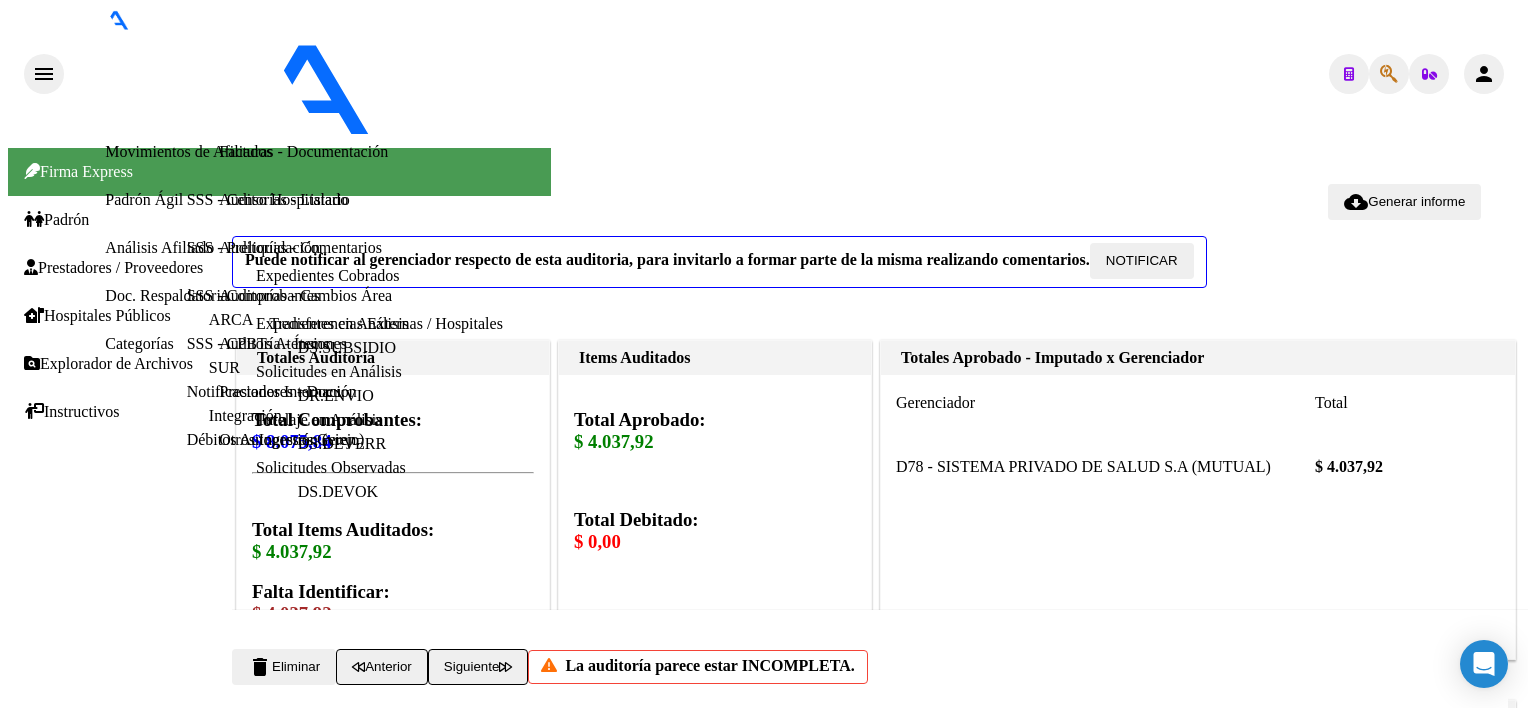 click on "Auditorías - Listado" at bounding box center [283, 199] 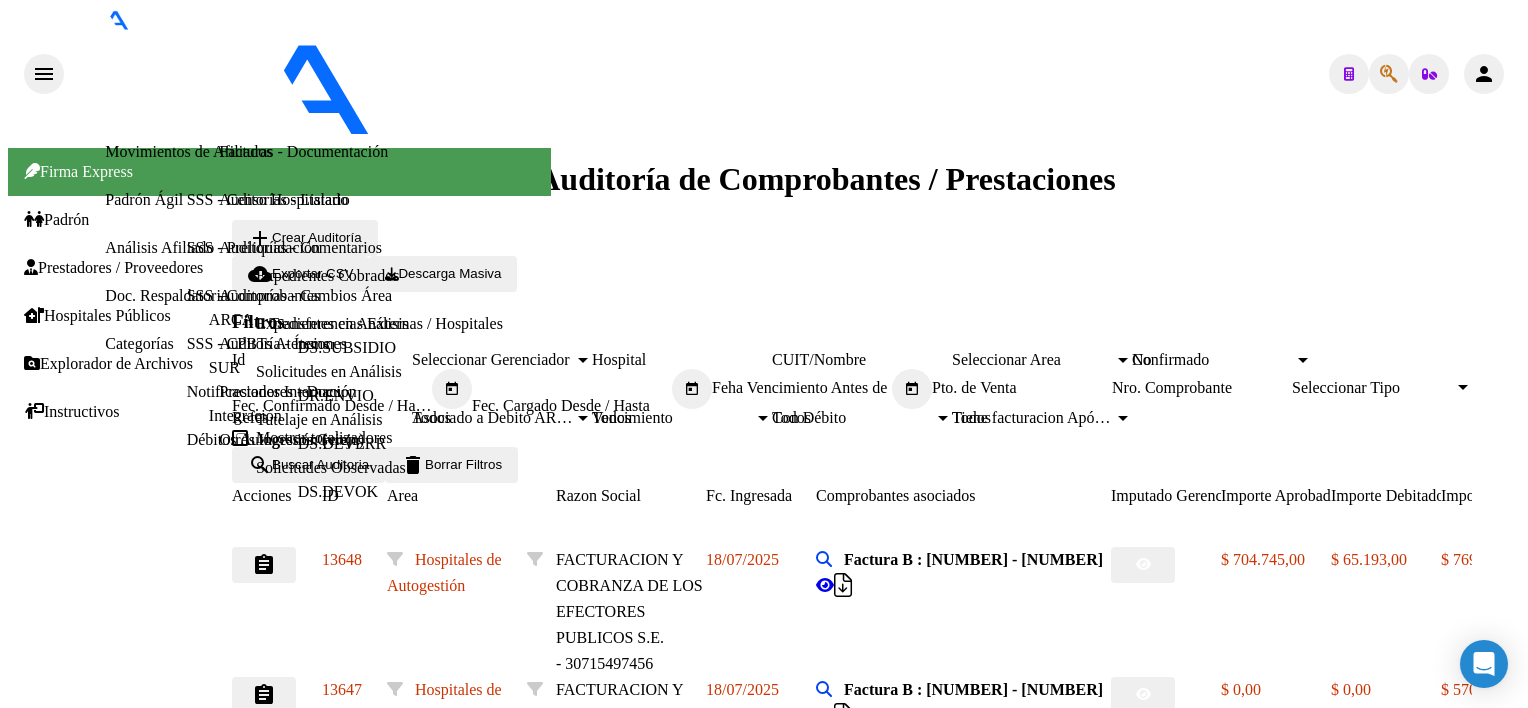 click on "add  Crear Auditoría" 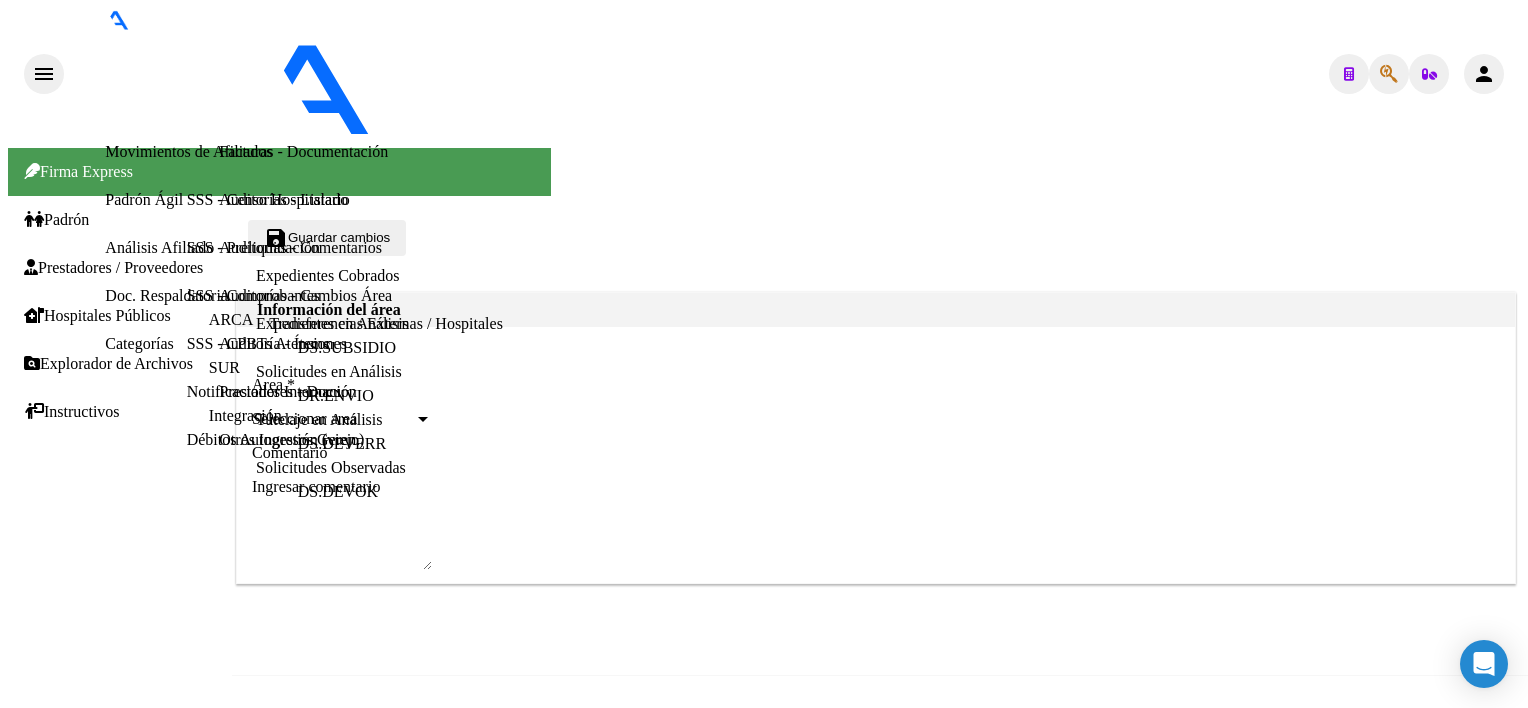 click on "Seleccionar area" at bounding box center [333, 419] 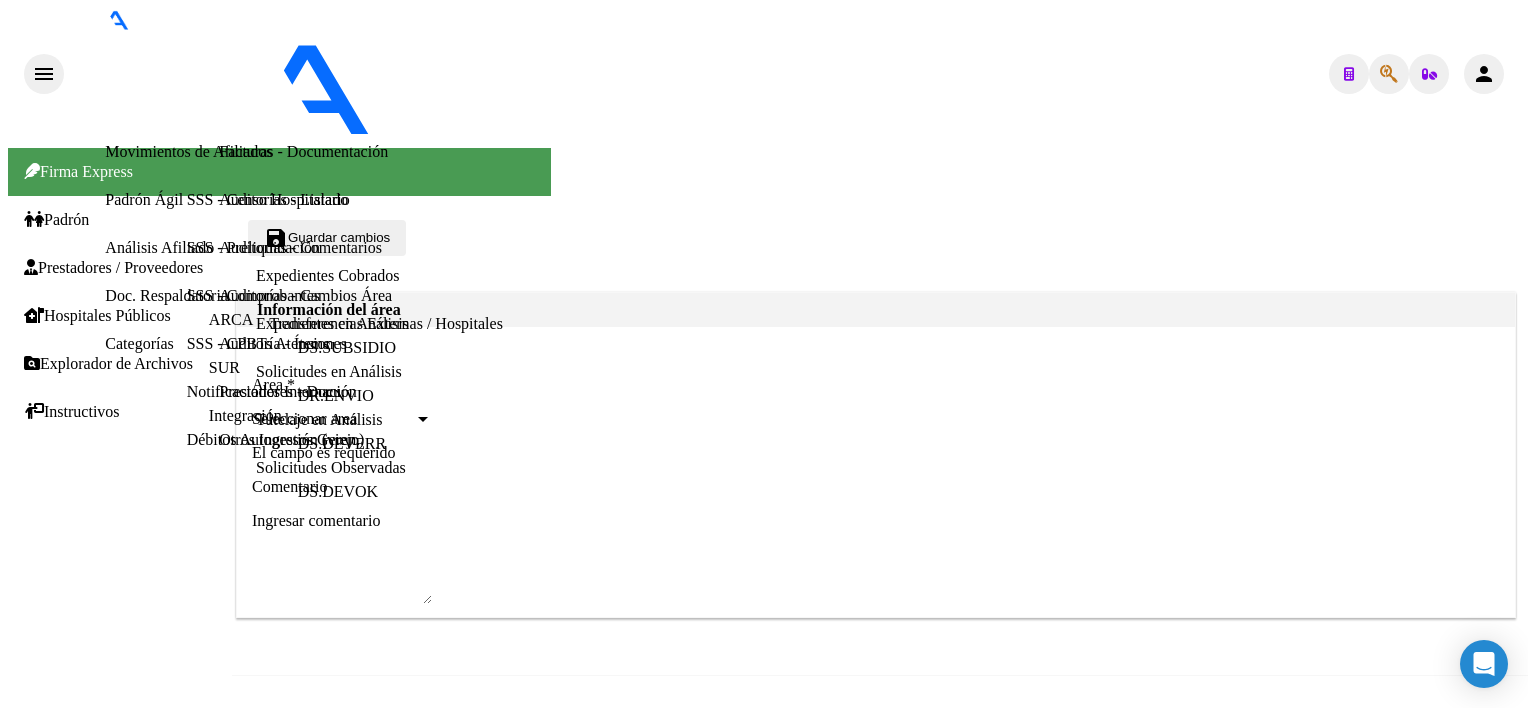 click on "Hospitales de Autogestión" at bounding box center [87, 1496] 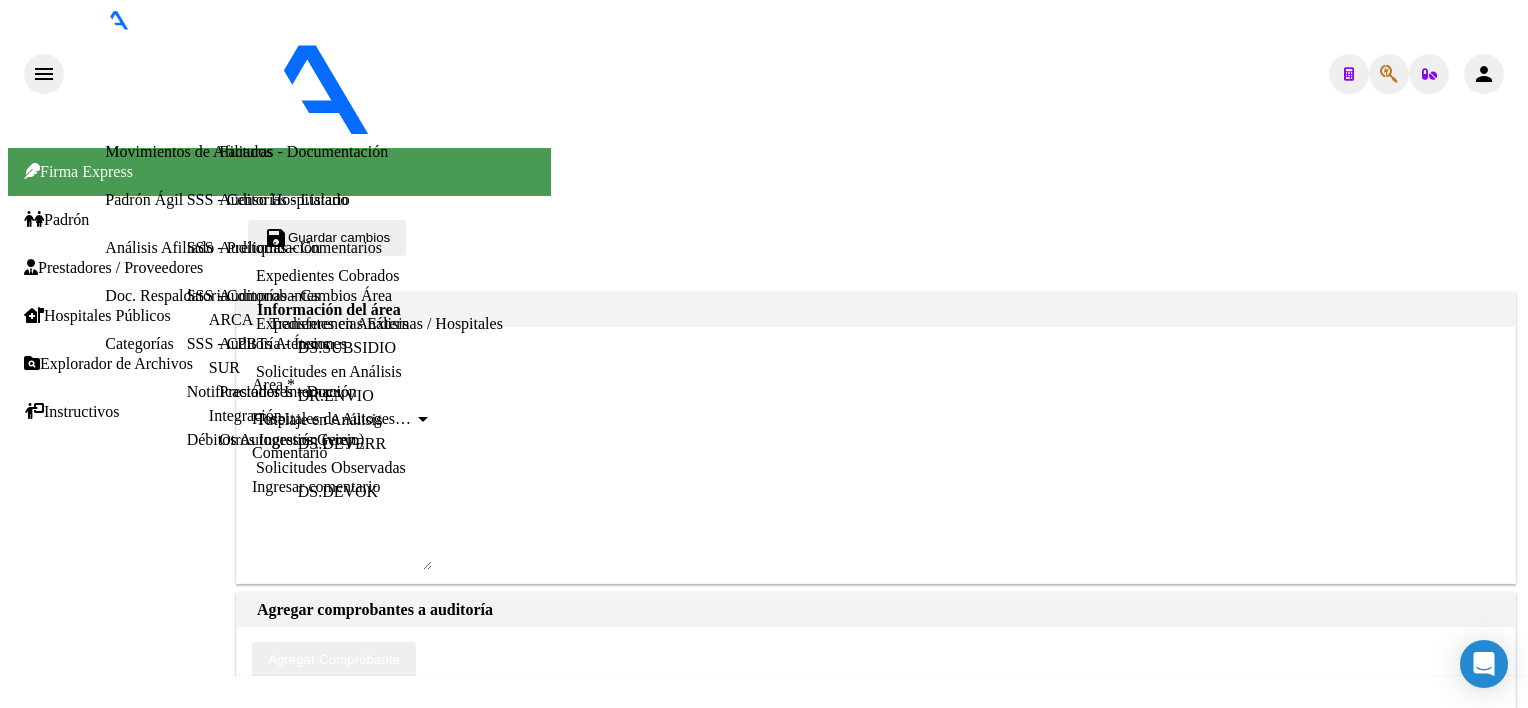click on "Agregar Comprobante" 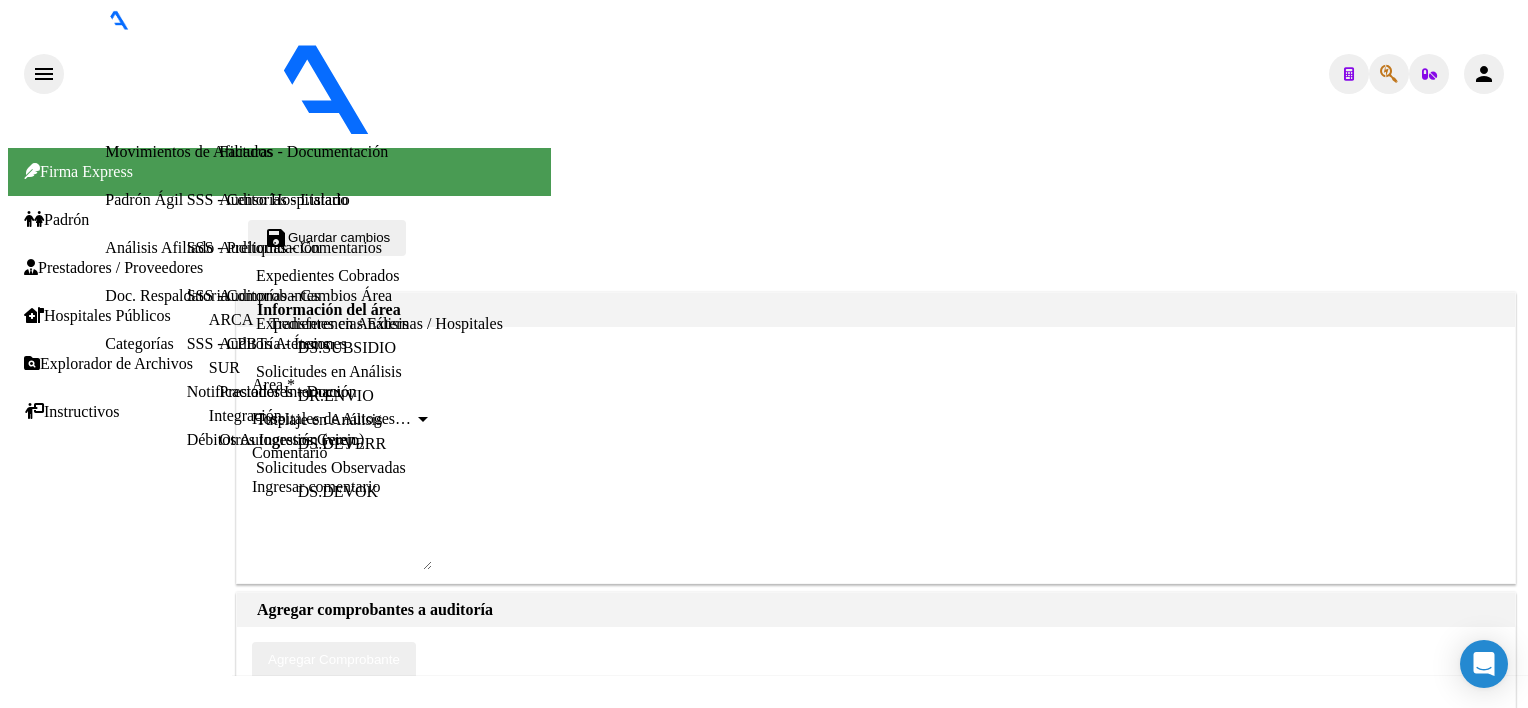 click 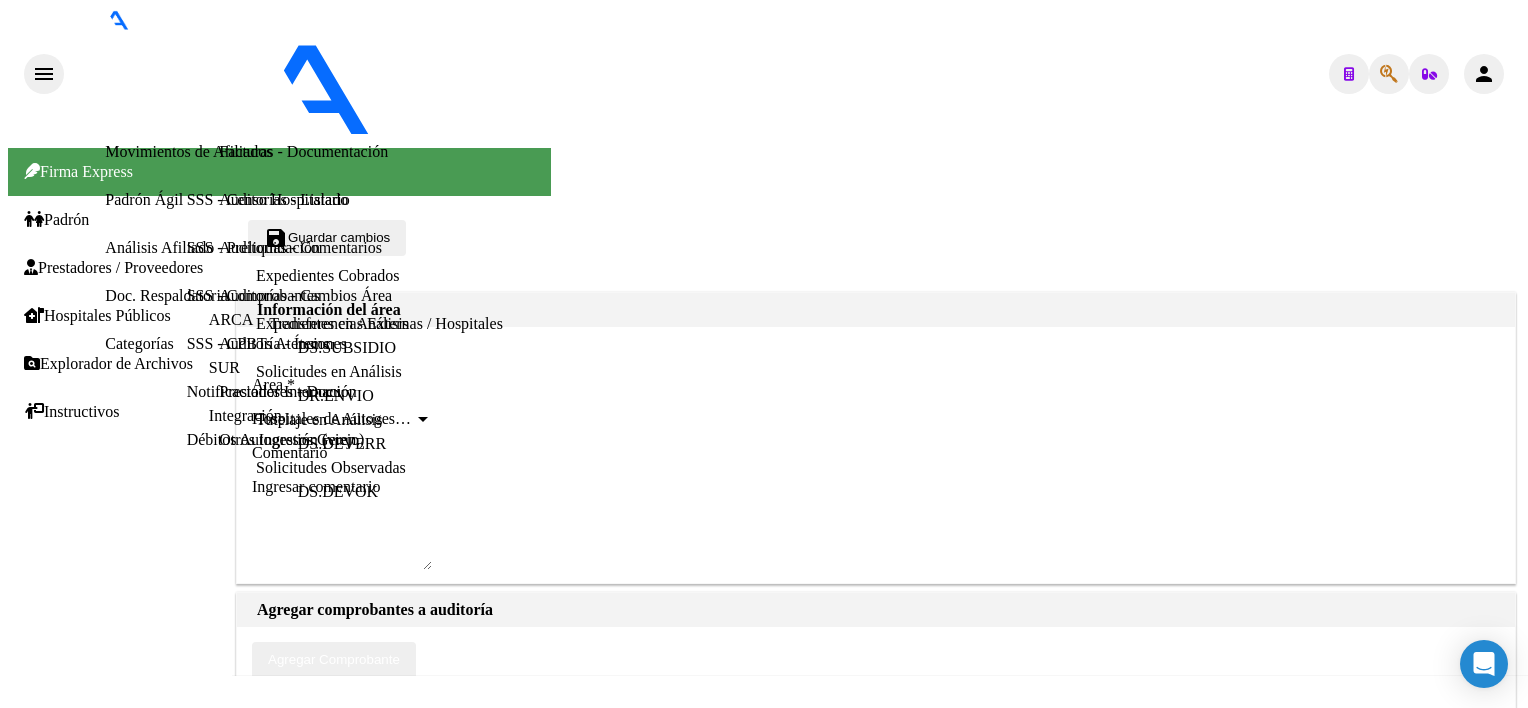 click on "Guardar cambios" 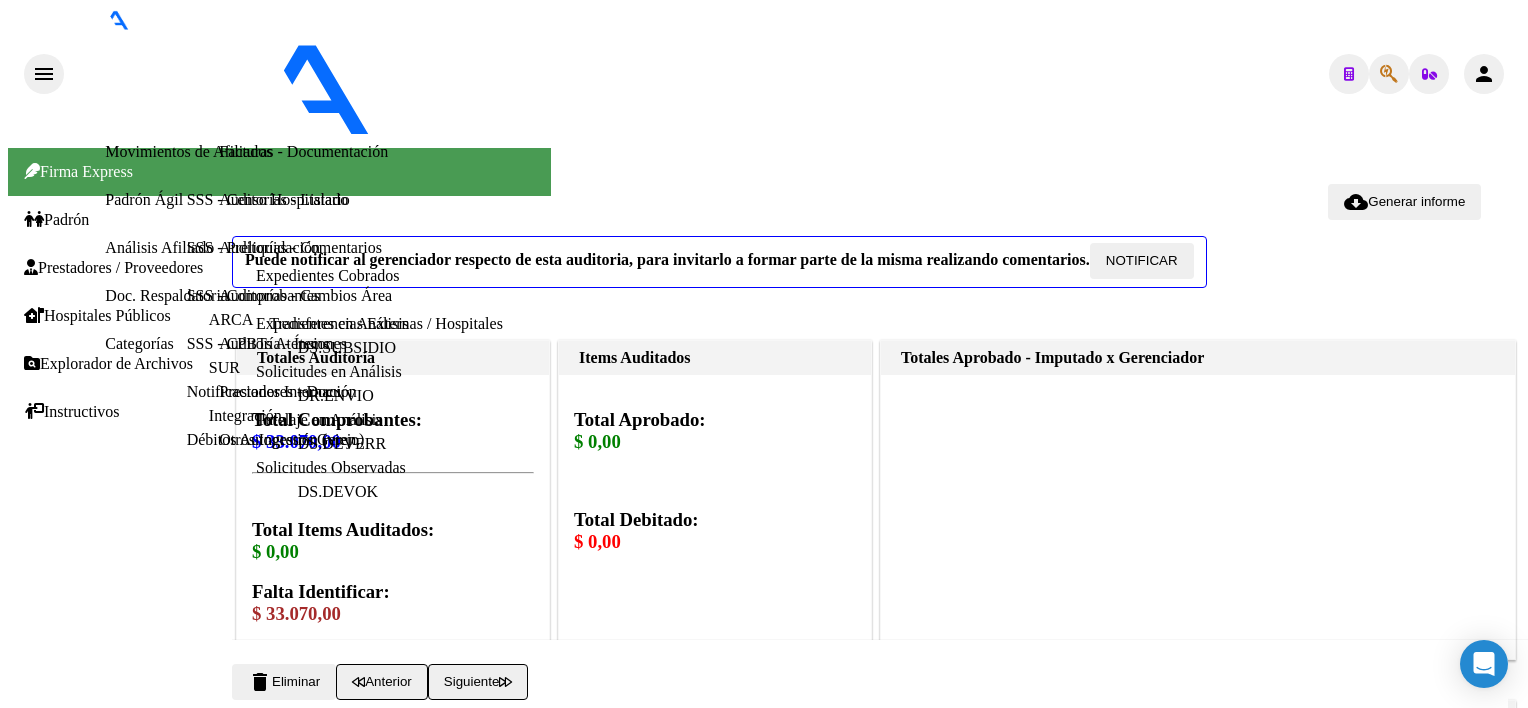 scroll, scrollTop: 1000, scrollLeft: 0, axis: vertical 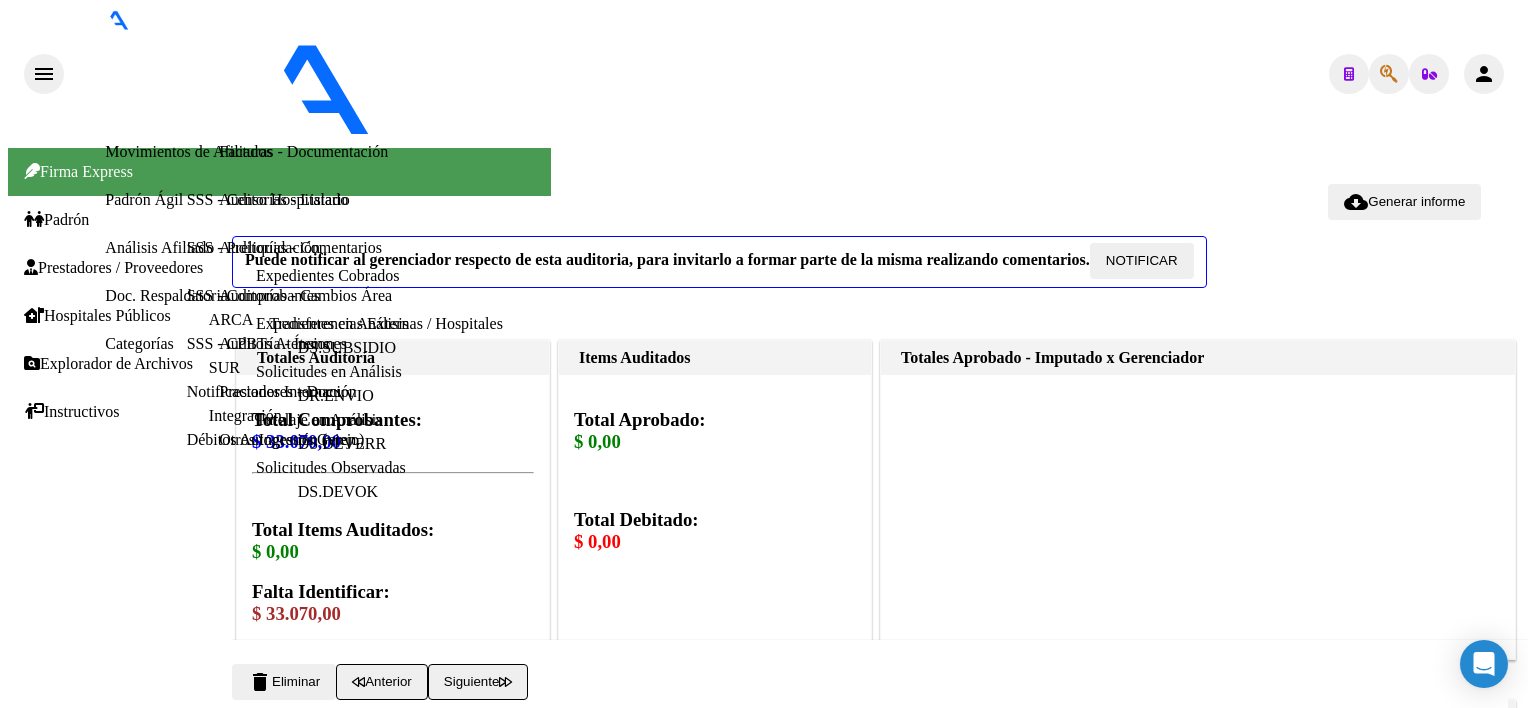 click 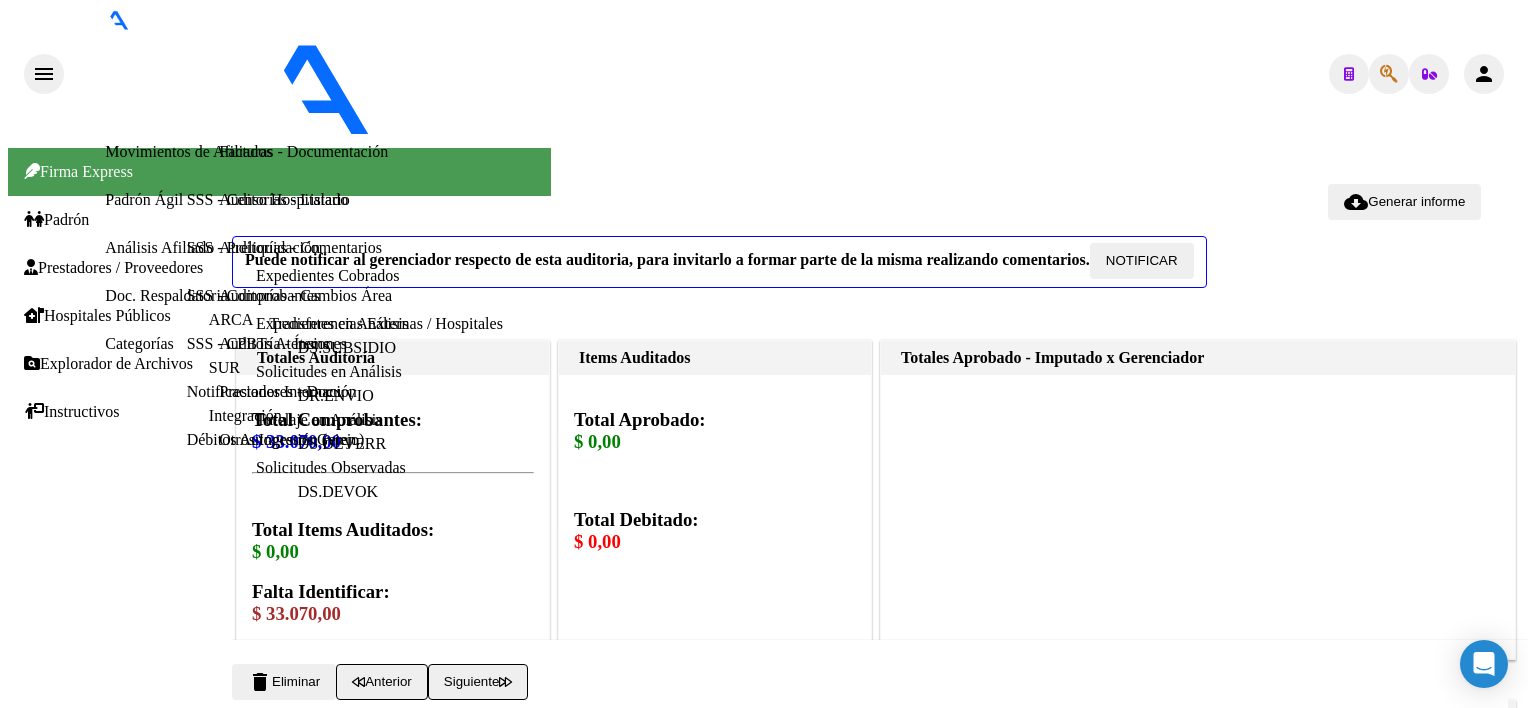 click at bounding box center [764, 3163] 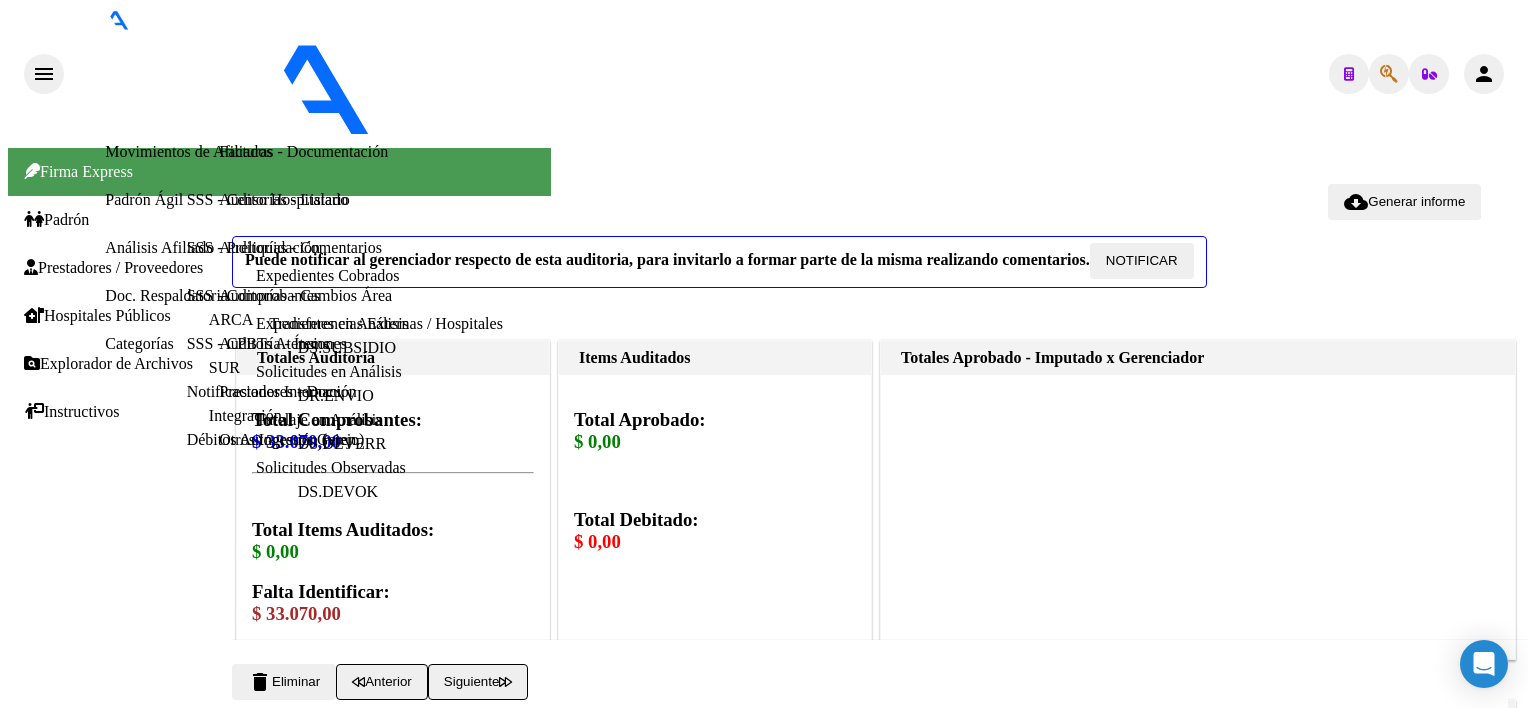 type on "[DOCUMENT_NUMBER]" 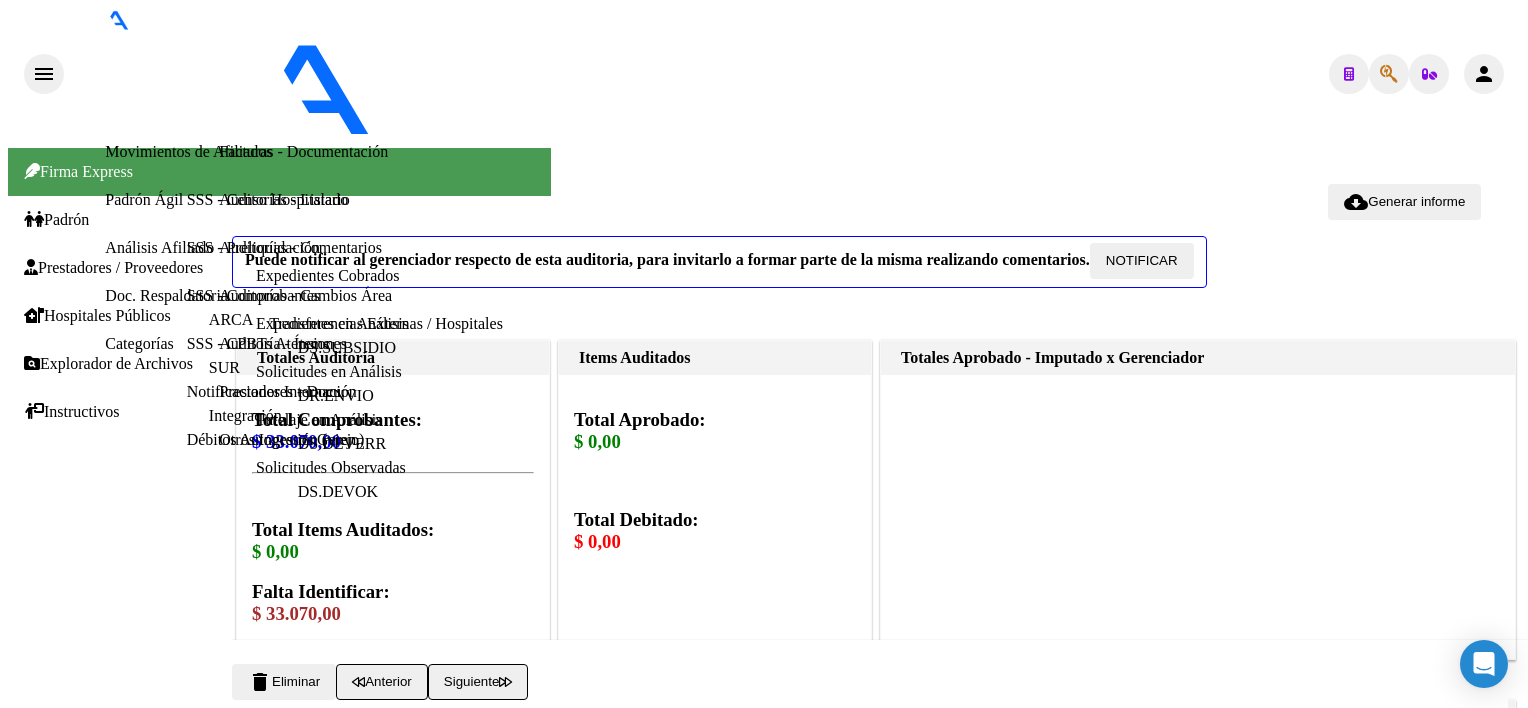 scroll, scrollTop: 933, scrollLeft: 0, axis: vertical 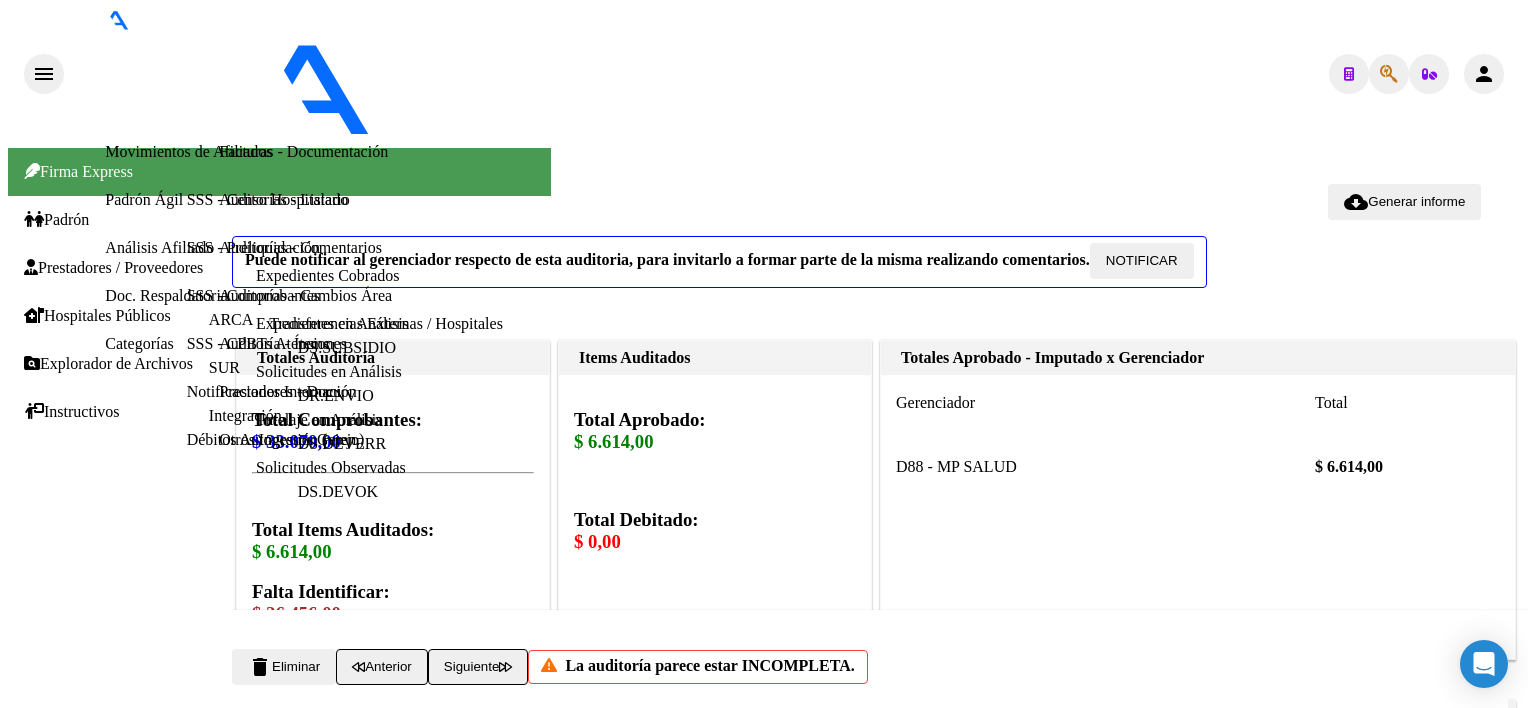 click on "Crear Item de Auditoria" 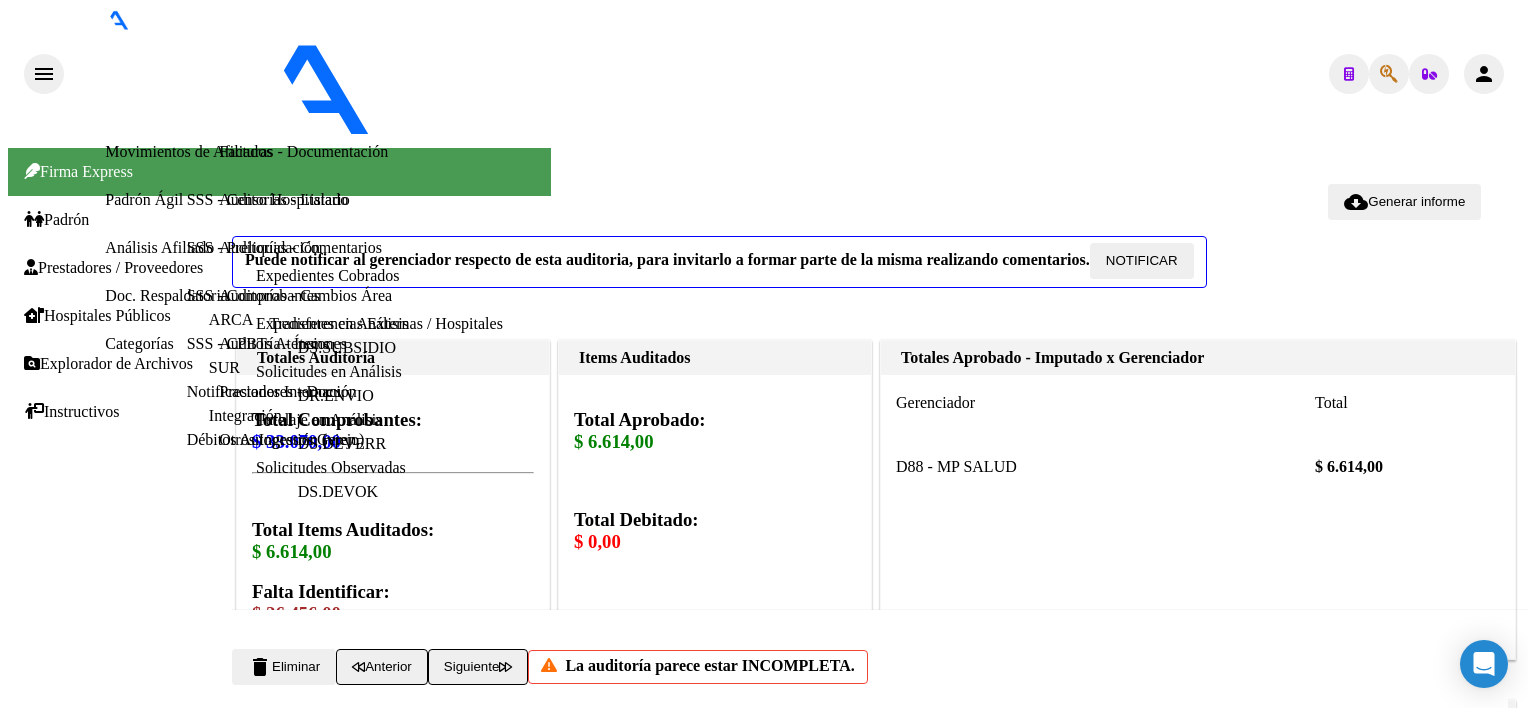 type on "45675102" 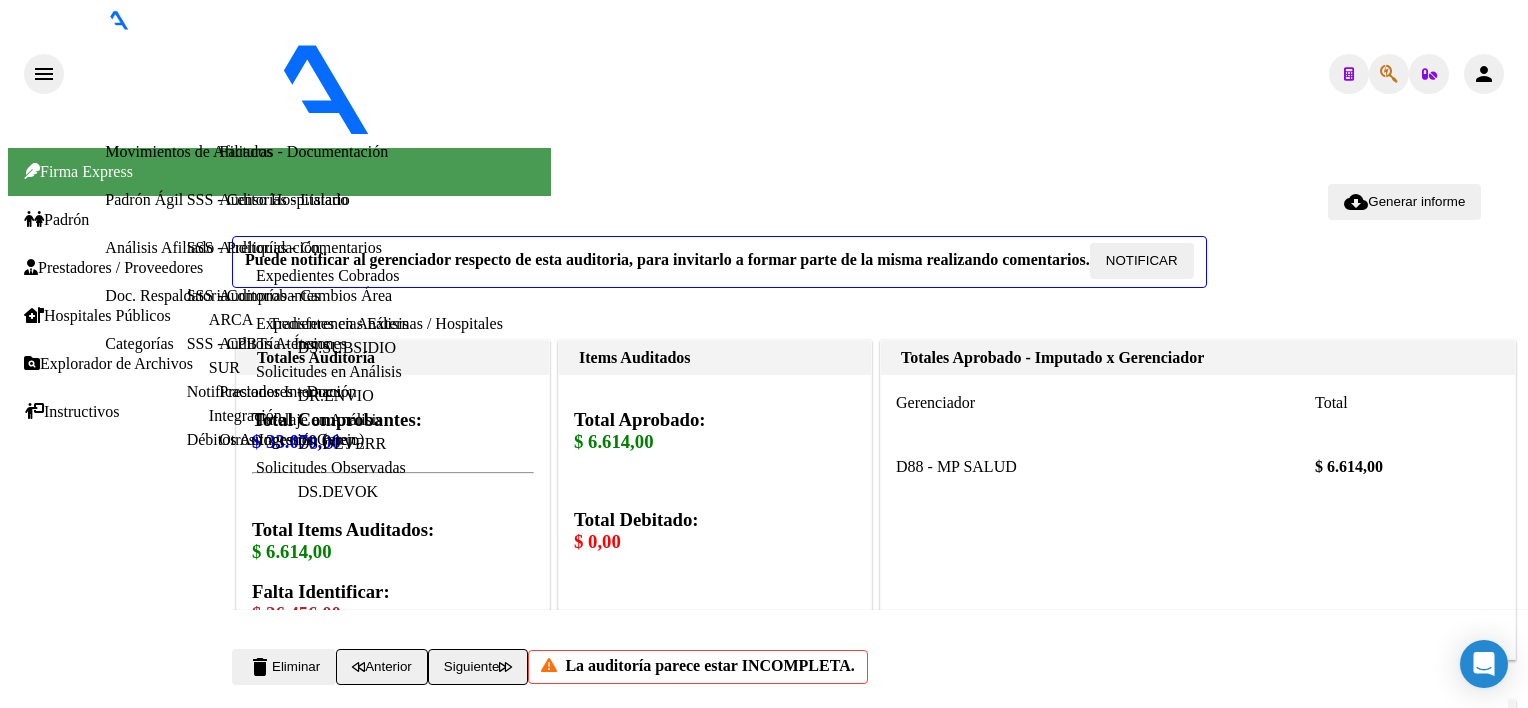 scroll, scrollTop: 933, scrollLeft: 0, axis: vertical 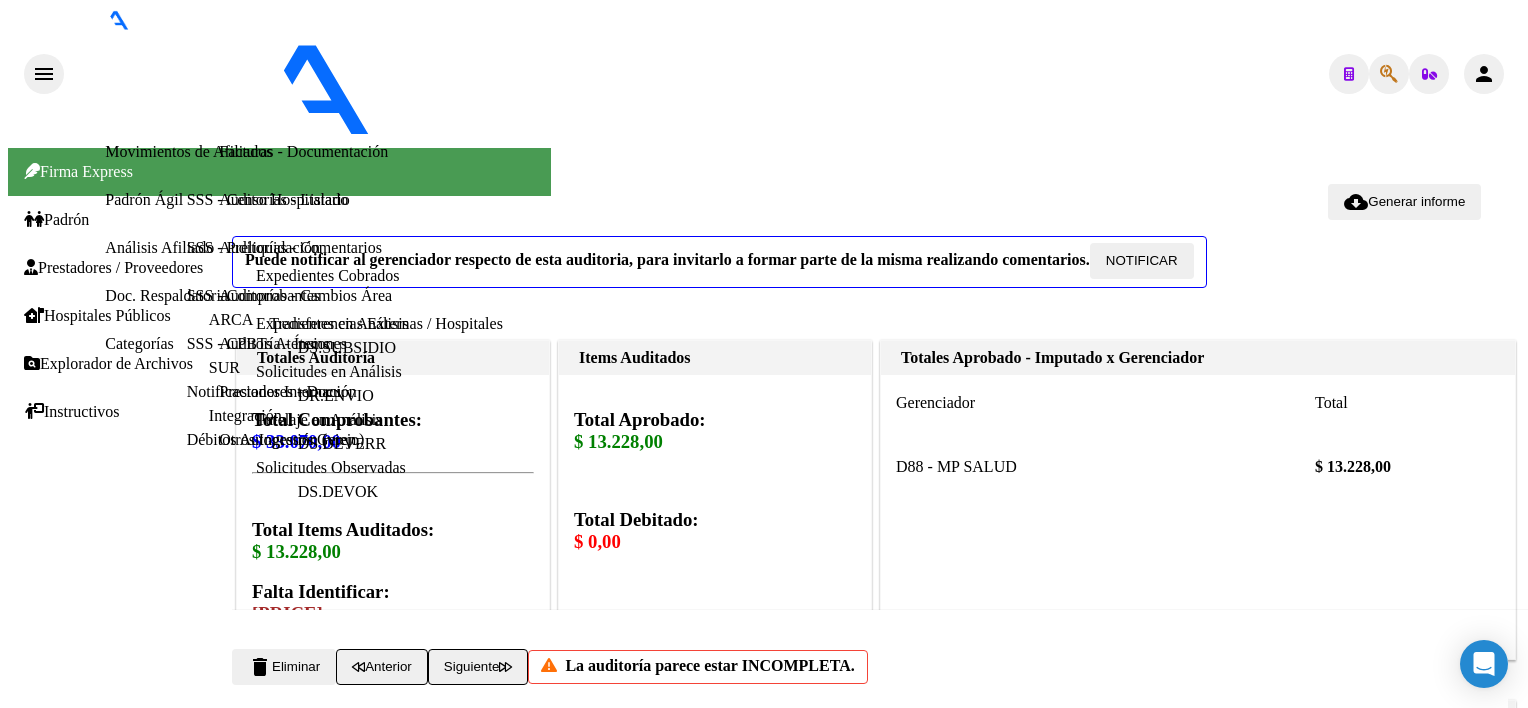 click on "Crear Item de Auditoria" 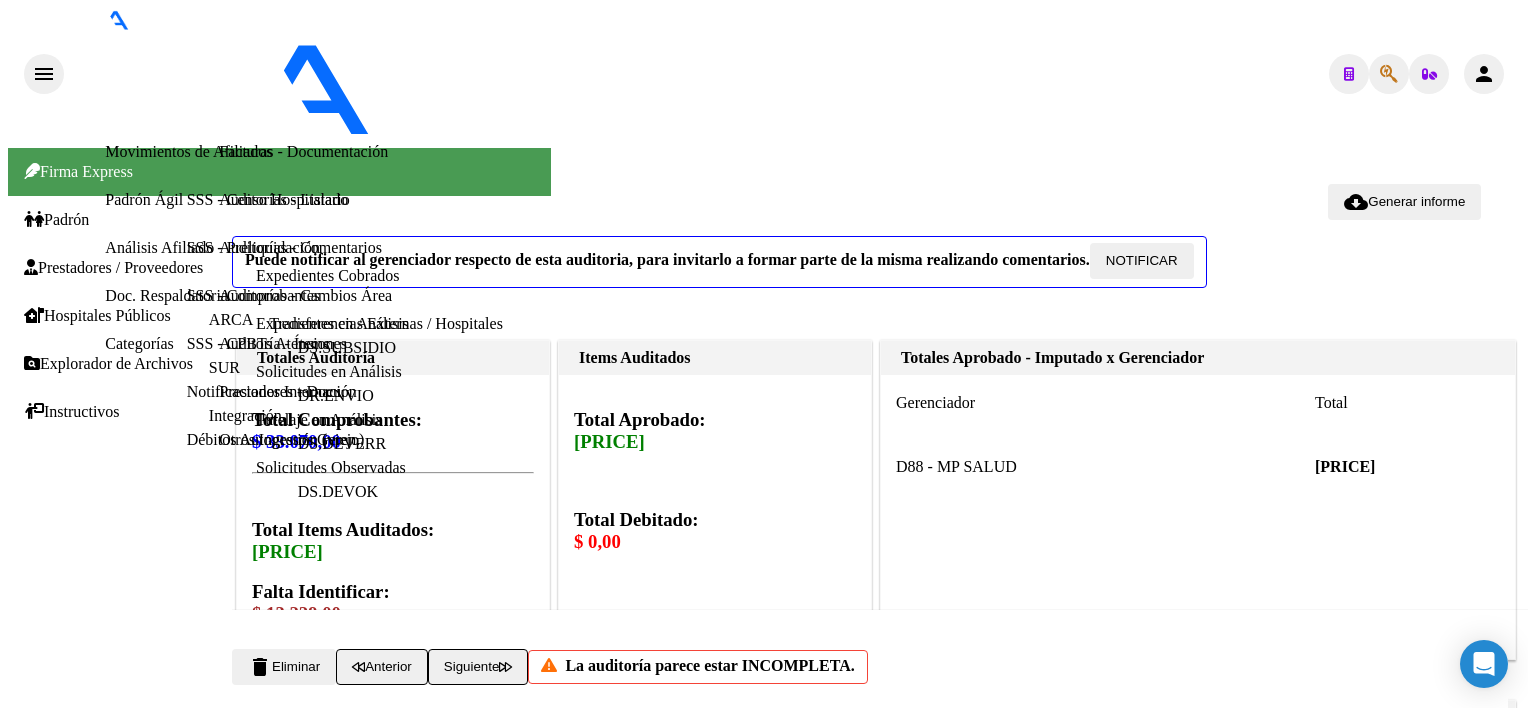 click on "Crear Item de Auditoria" 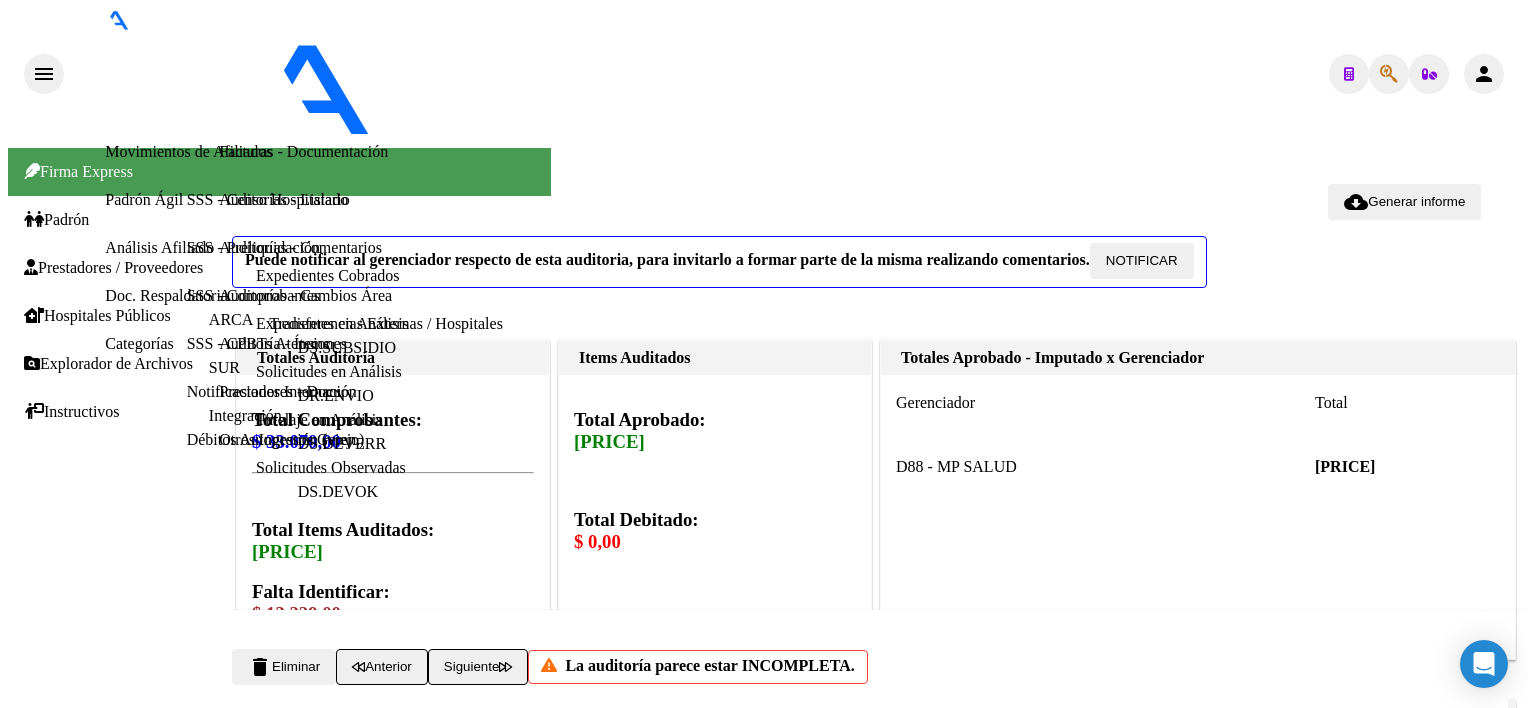 click on "Análisis Afiliado" at bounding box center [86, 3566] 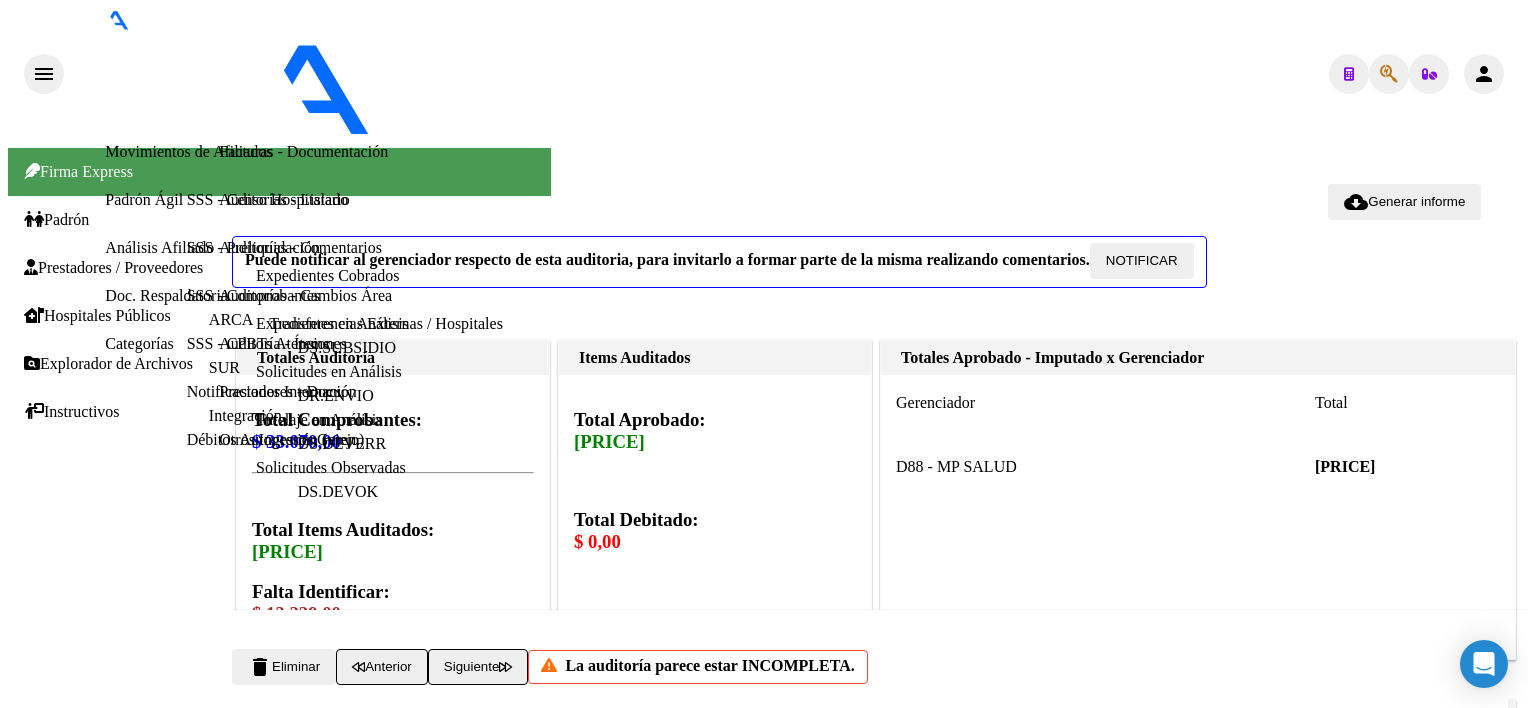 scroll, scrollTop: 933, scrollLeft: 0, axis: vertical 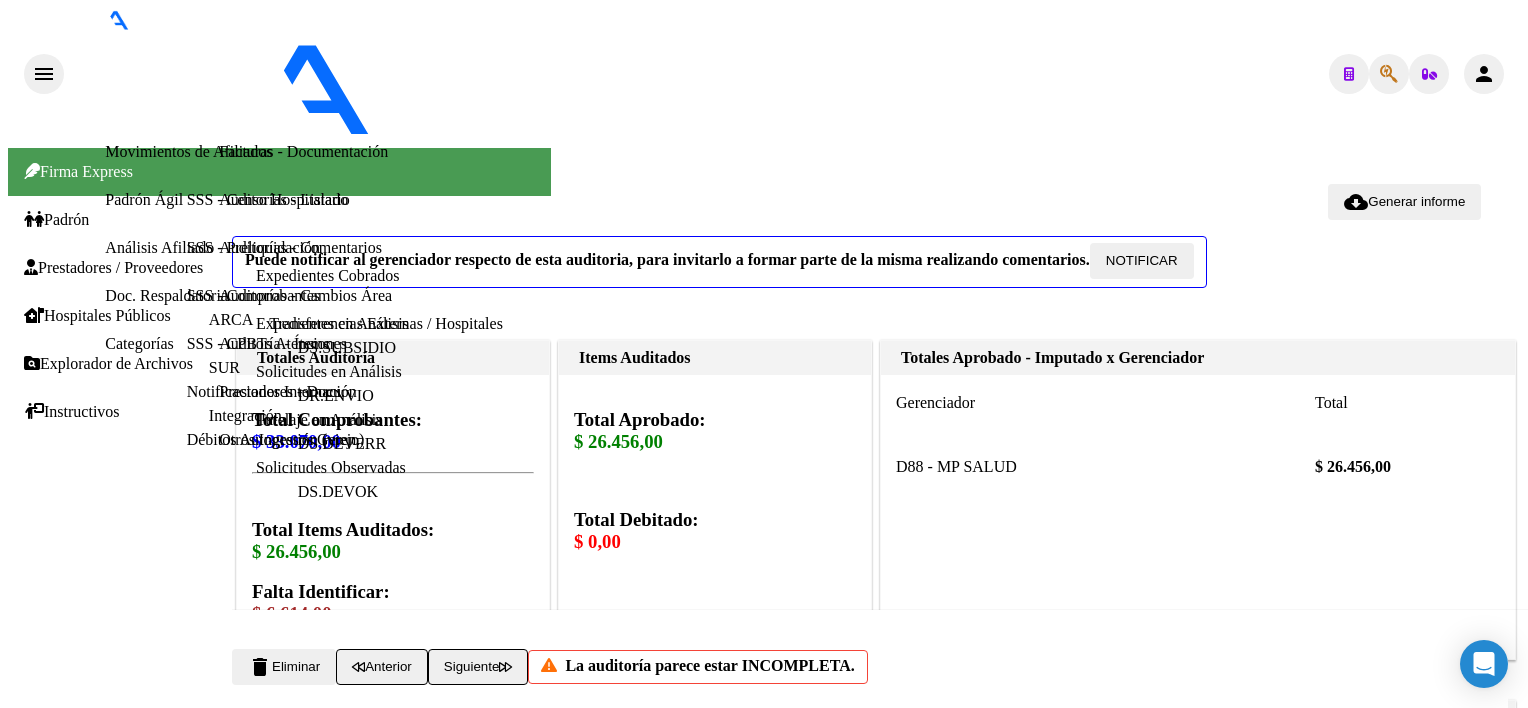 click on "Crear Item de Auditoria" 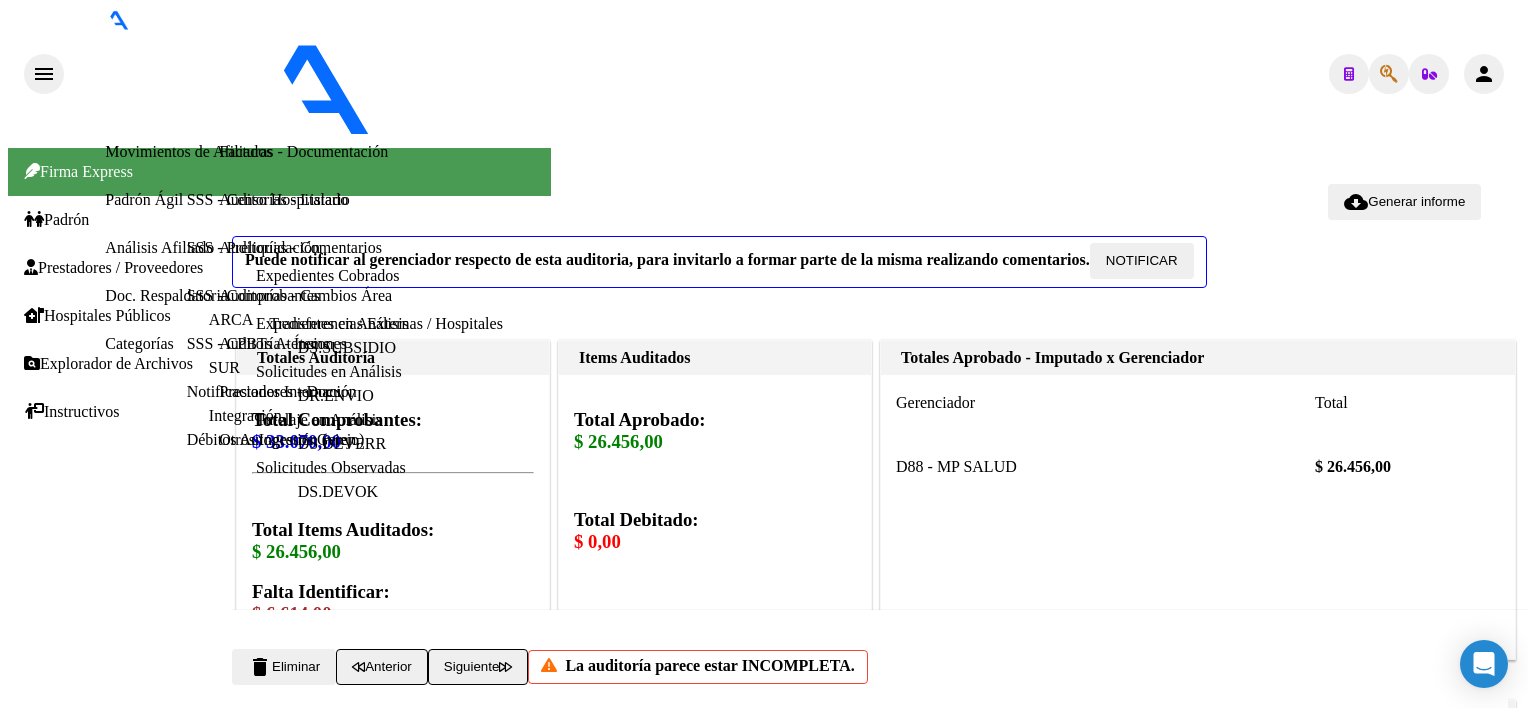click on "Análisis Afiliado" at bounding box center (86, 3566) 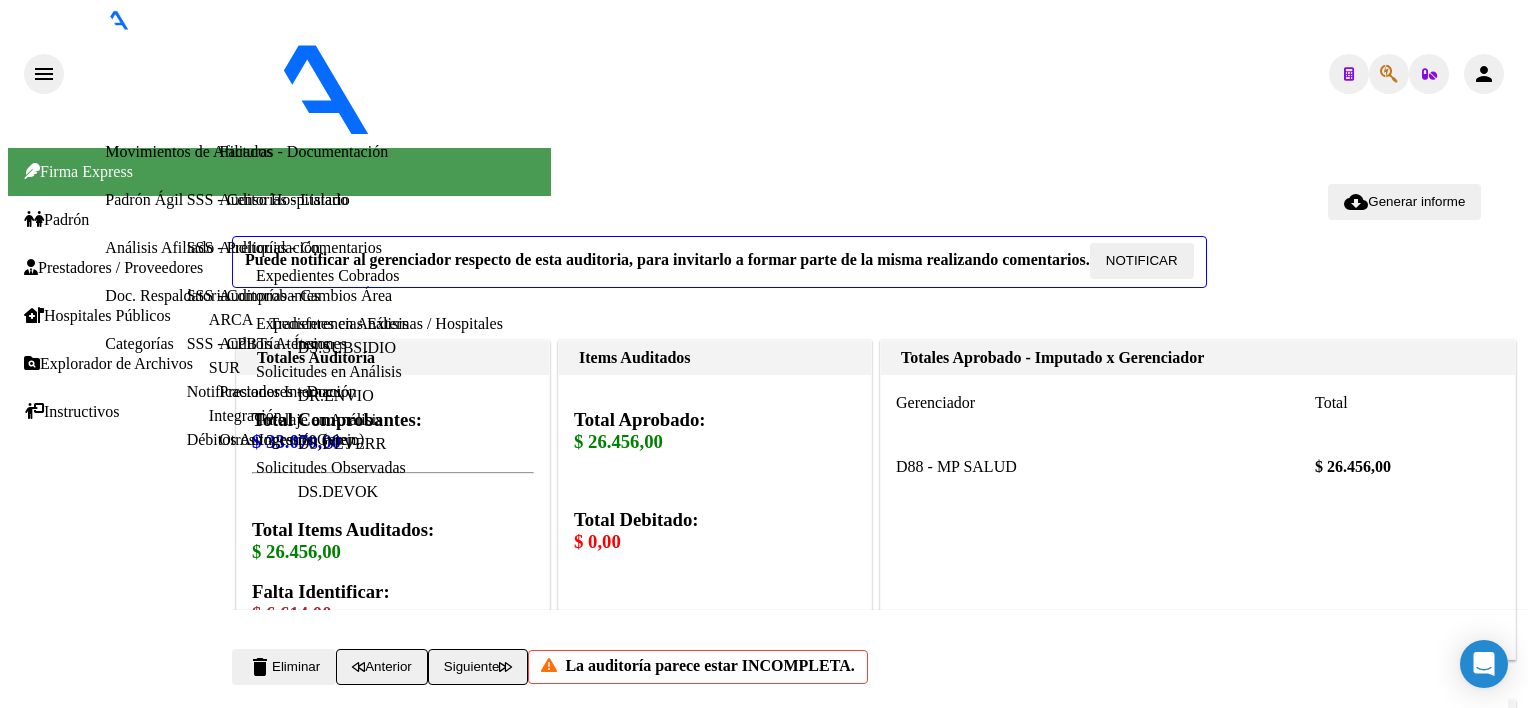 scroll, scrollTop: 933, scrollLeft: 0, axis: vertical 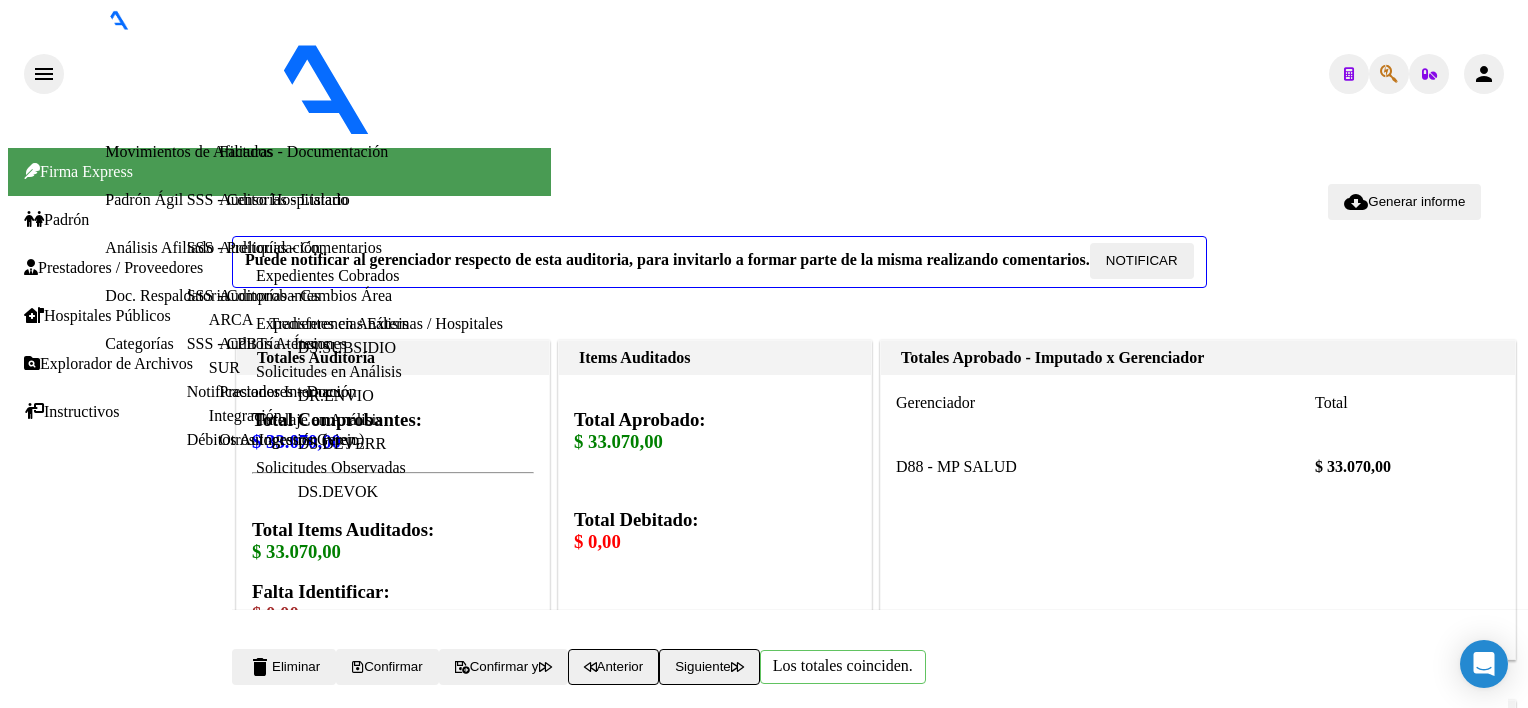 click on "Ingresar comentario" at bounding box center [342, 949] 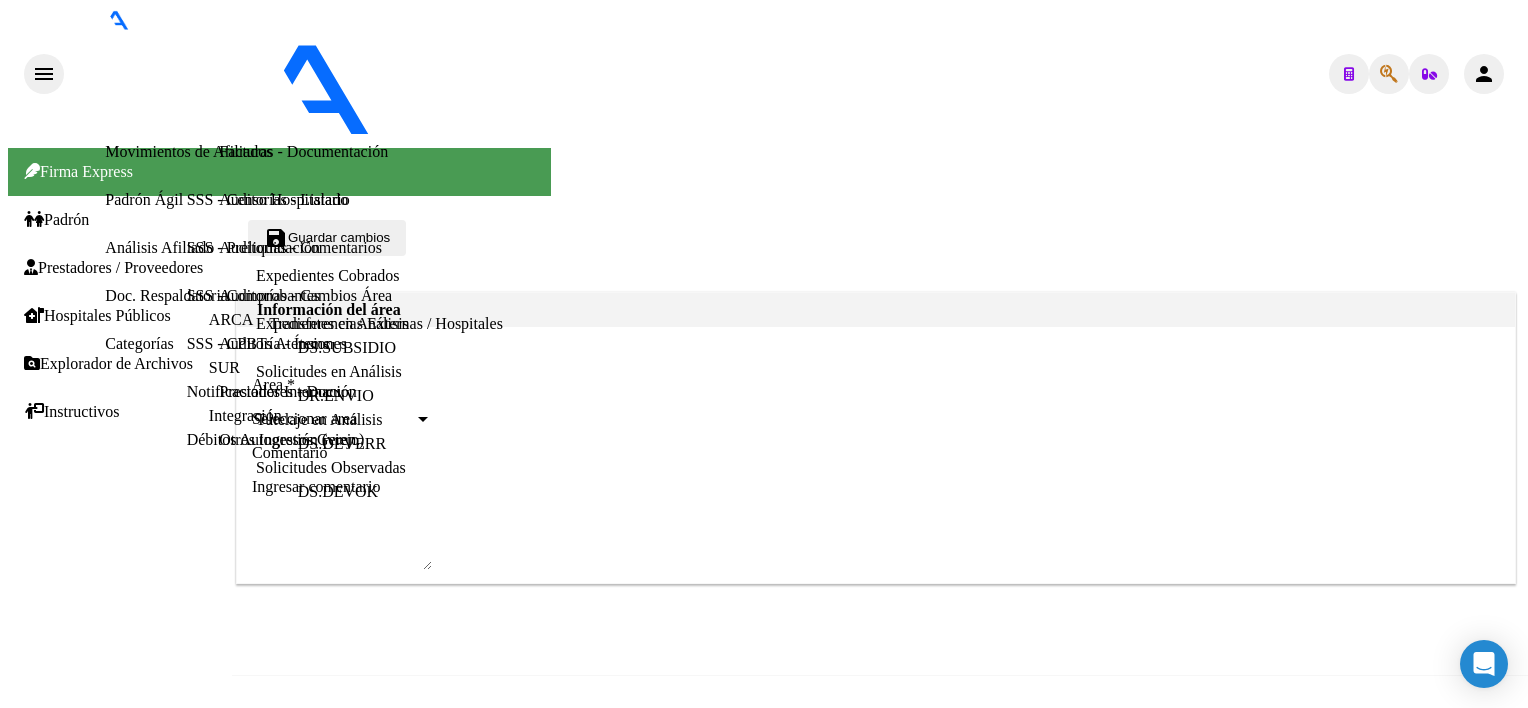 click on "Auditorías - Listado" at bounding box center [283, 199] 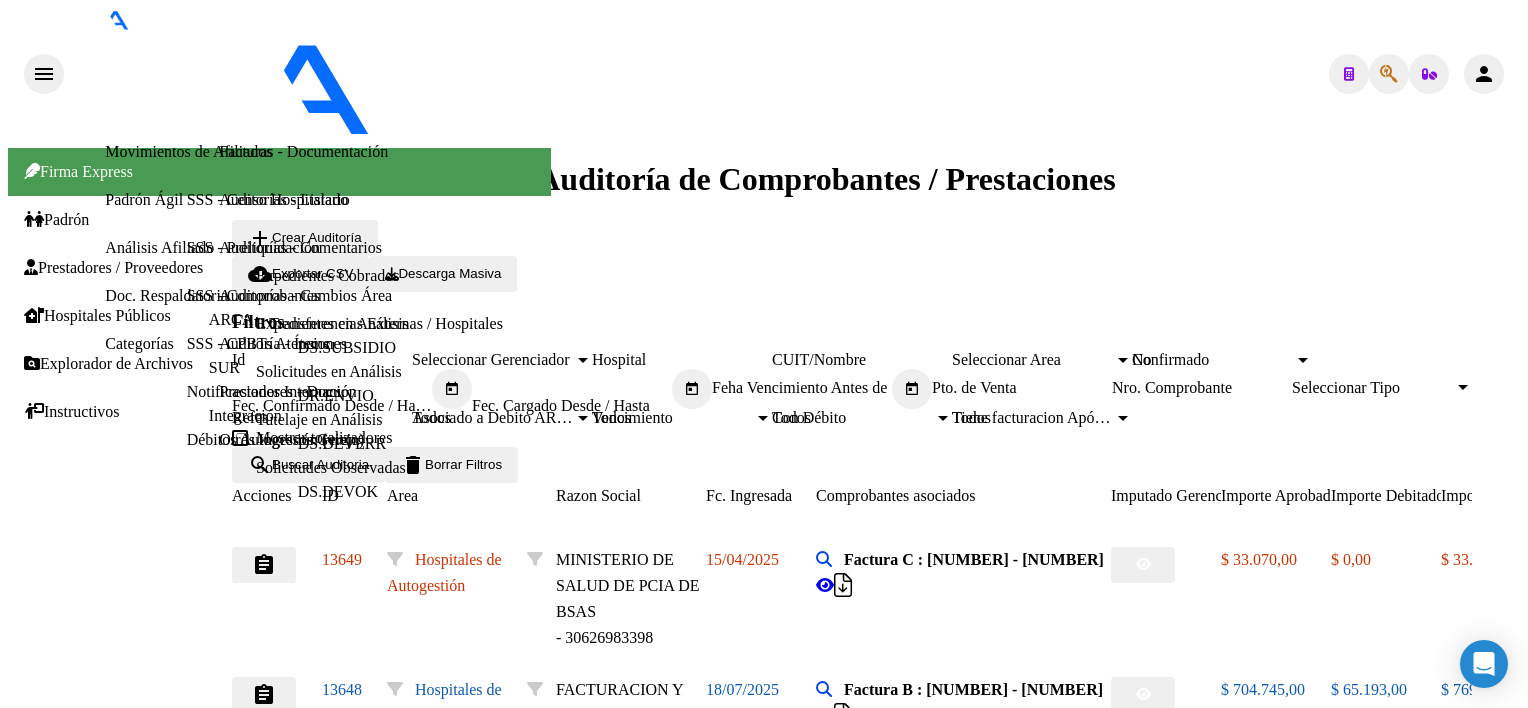 click on "delete" 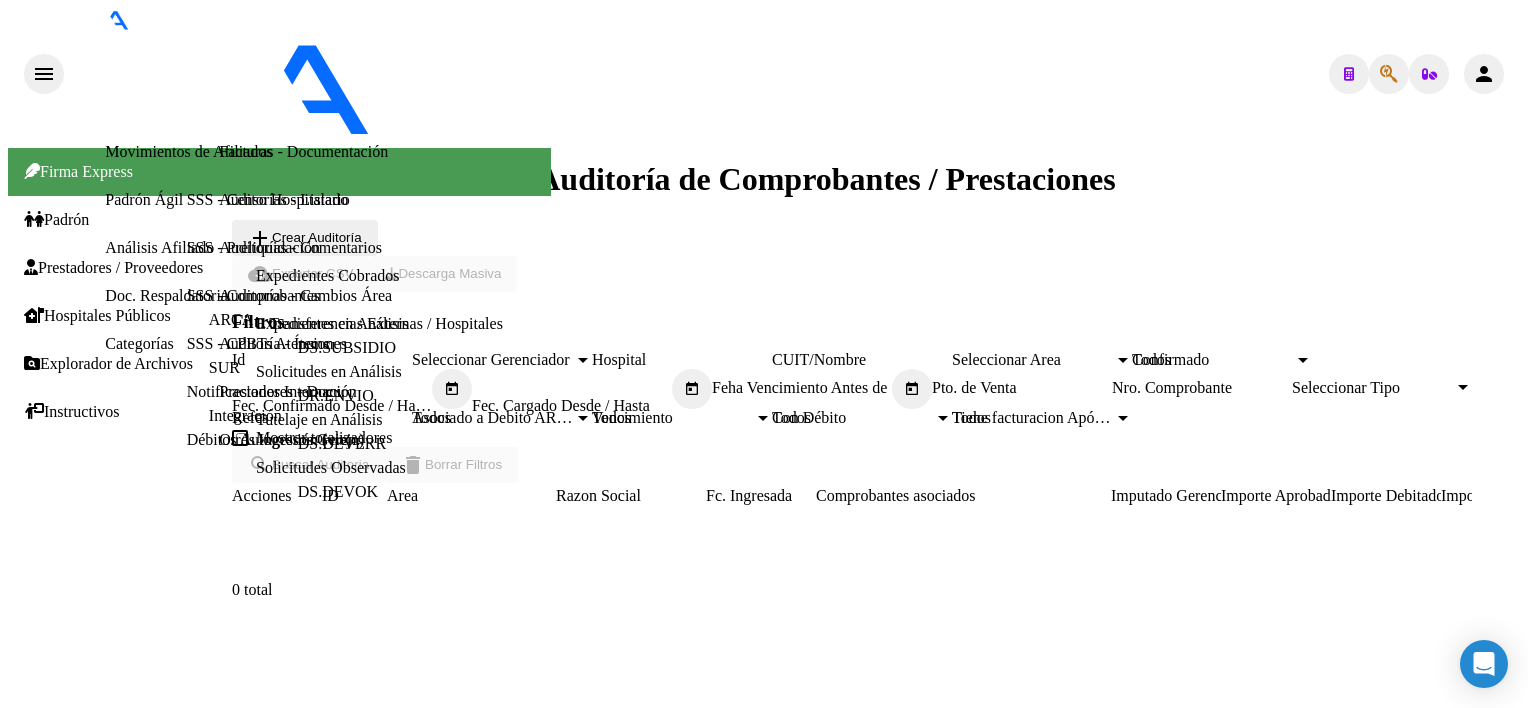 click on "Nro. Comprobante" at bounding box center [1202, 388] 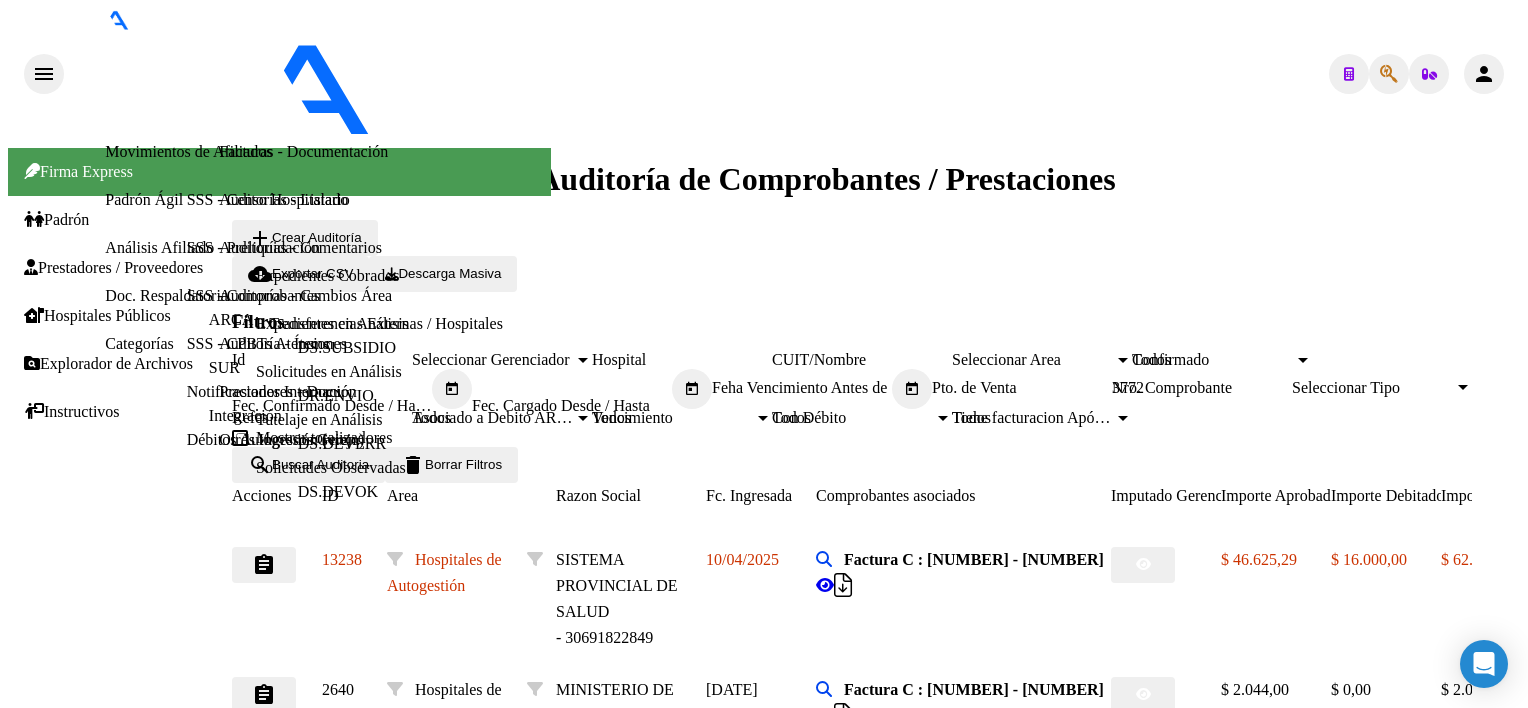 type on "3772" 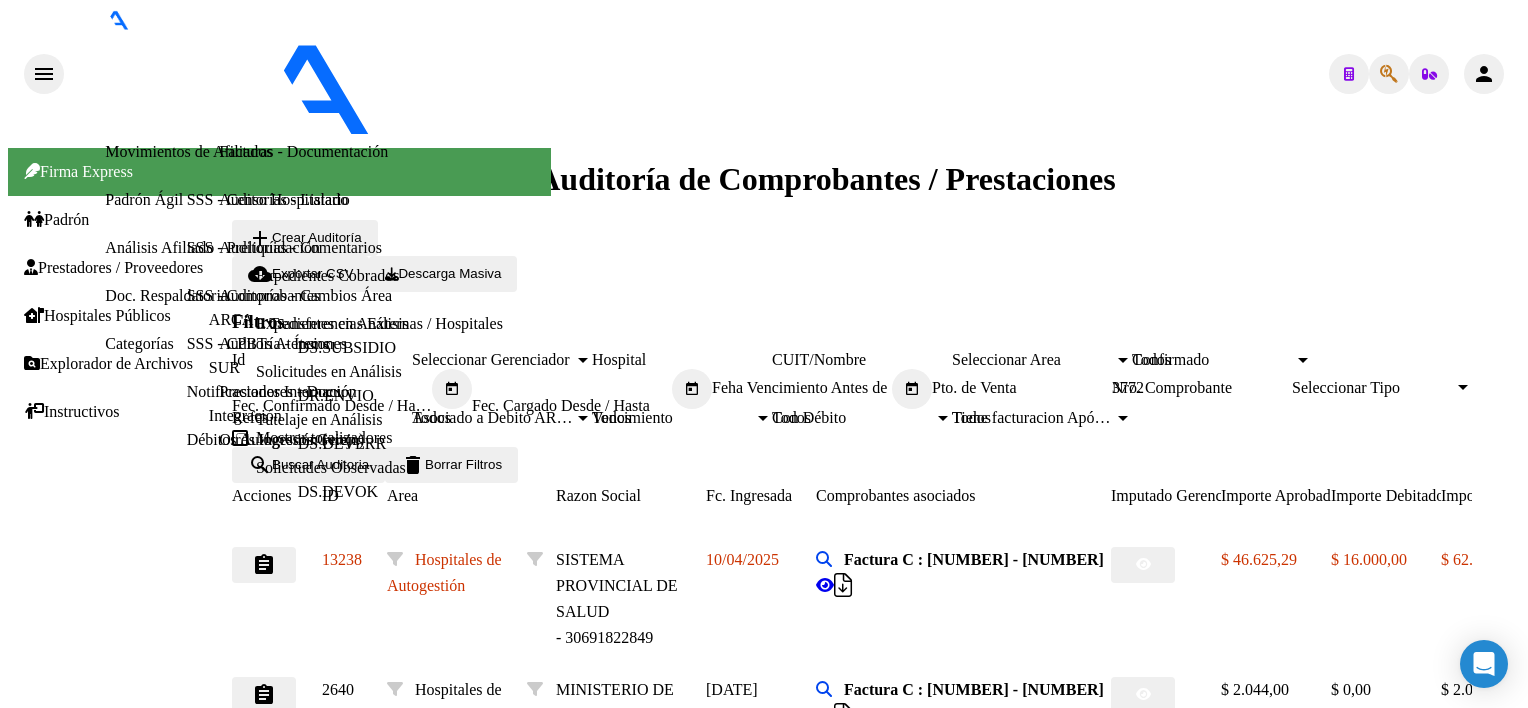 click on "add  Crear Auditoría" 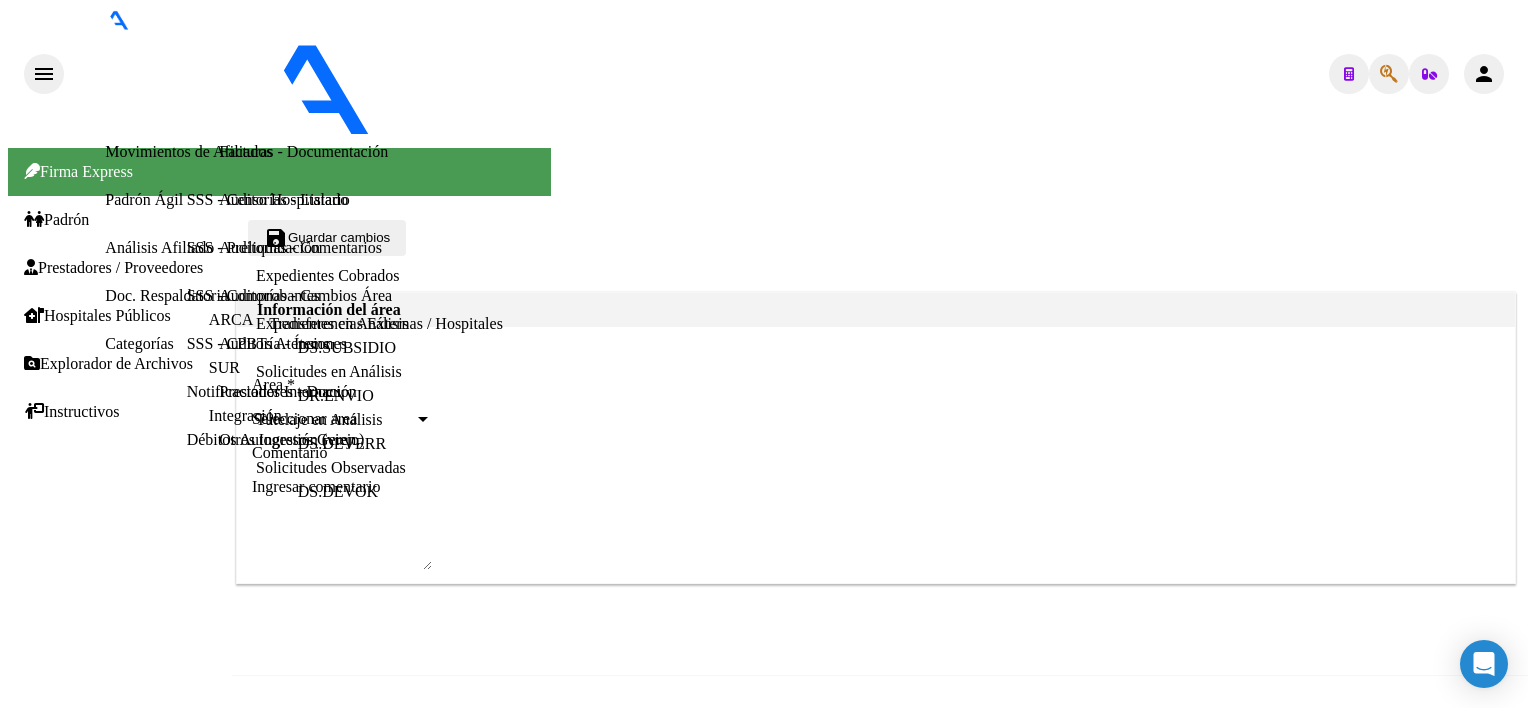 click on "Seleccionar area" at bounding box center (333, 419) 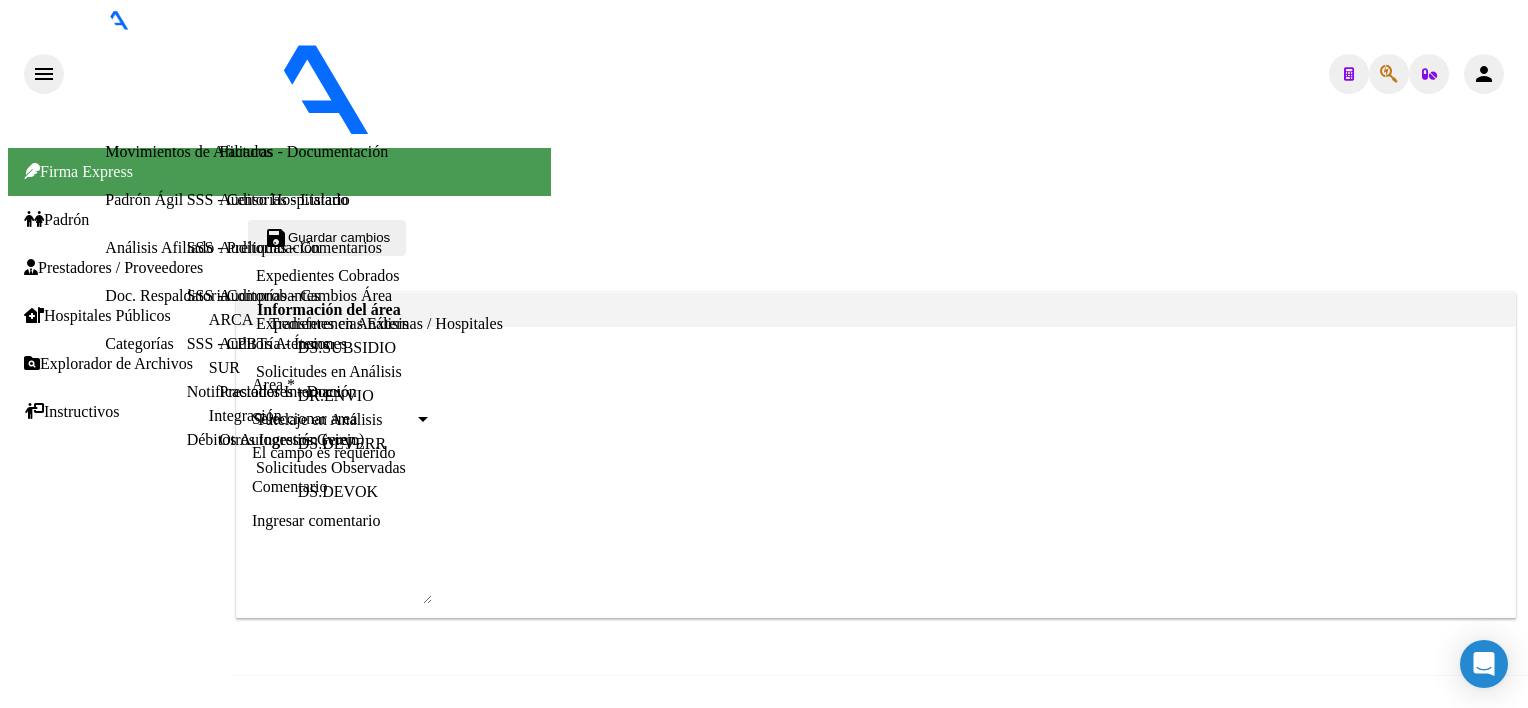 click on "Hospitales de Autogestión" at bounding box center (87, 1496) 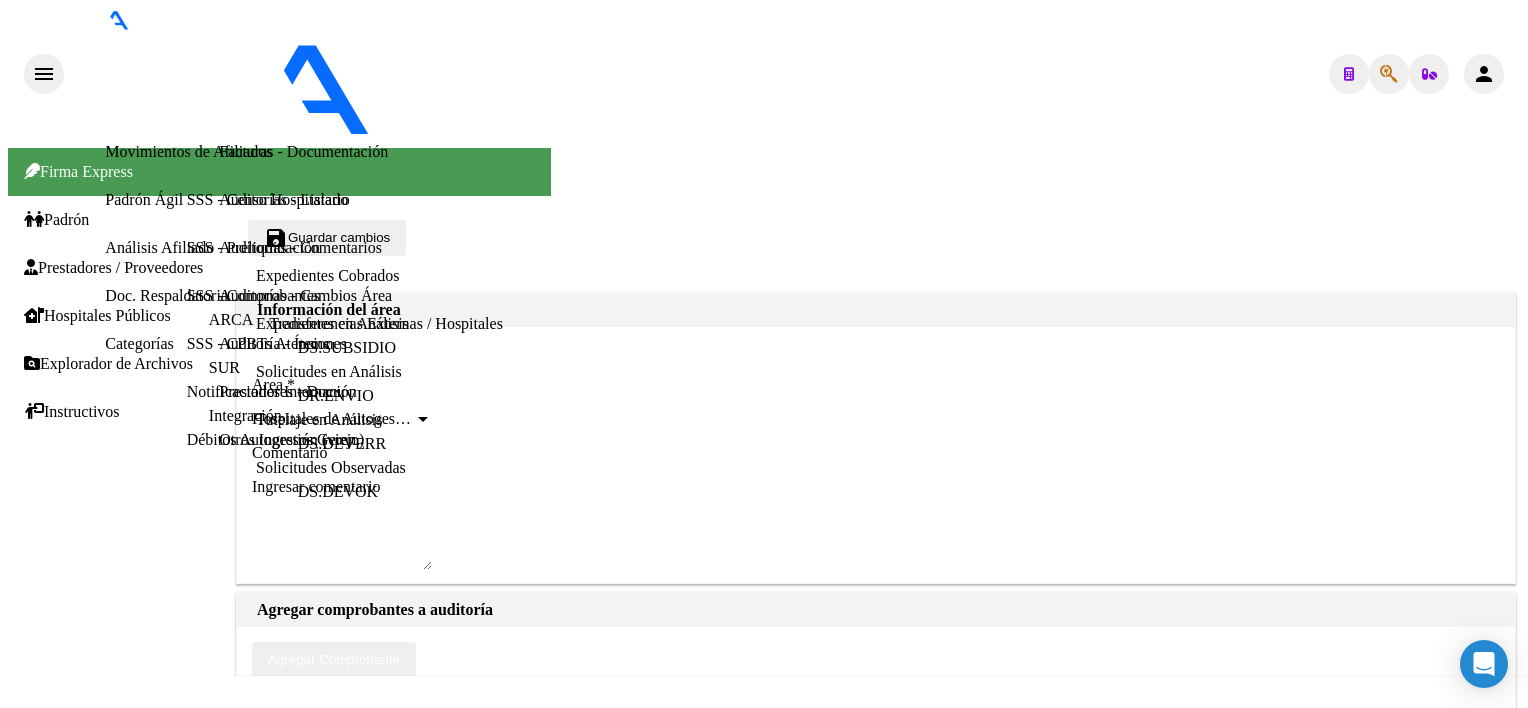 click on "Agregar Comprobante" 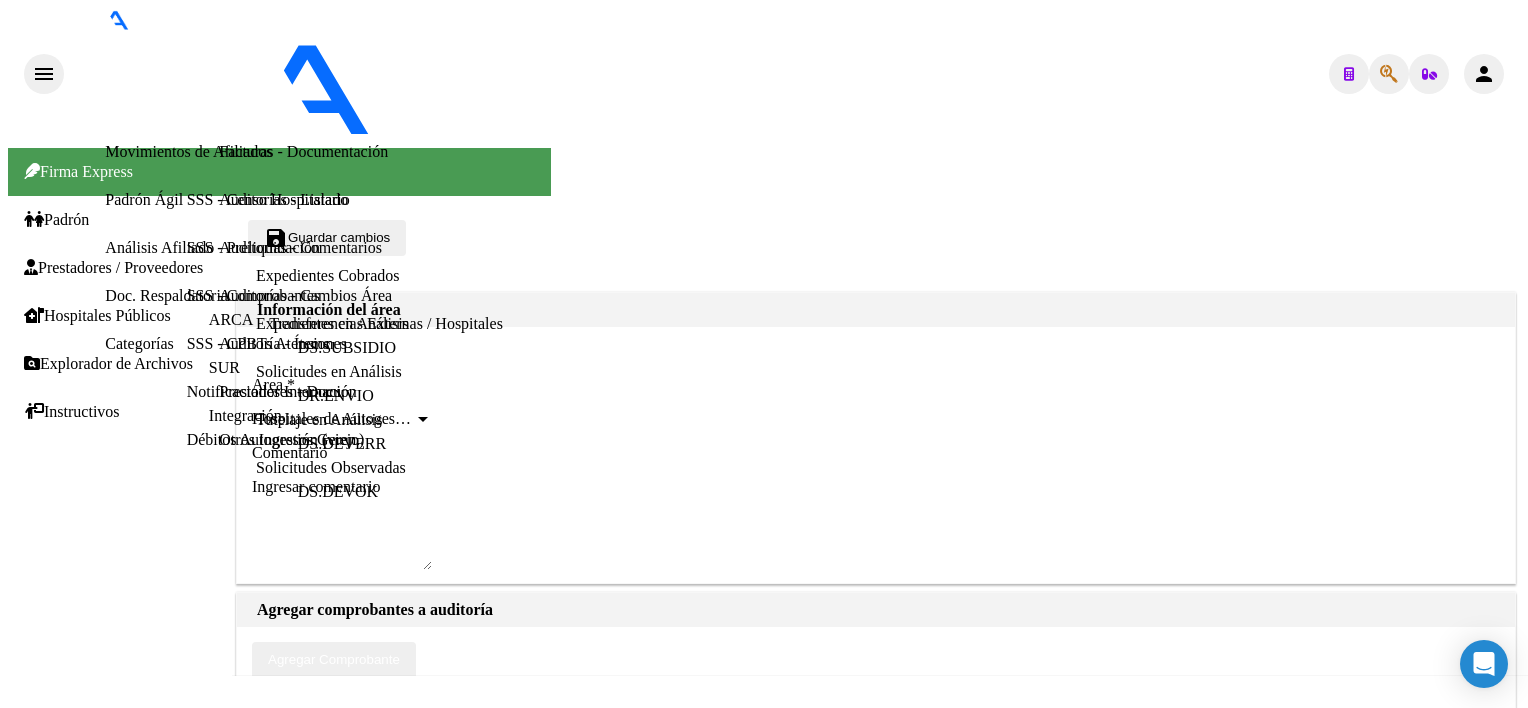 click 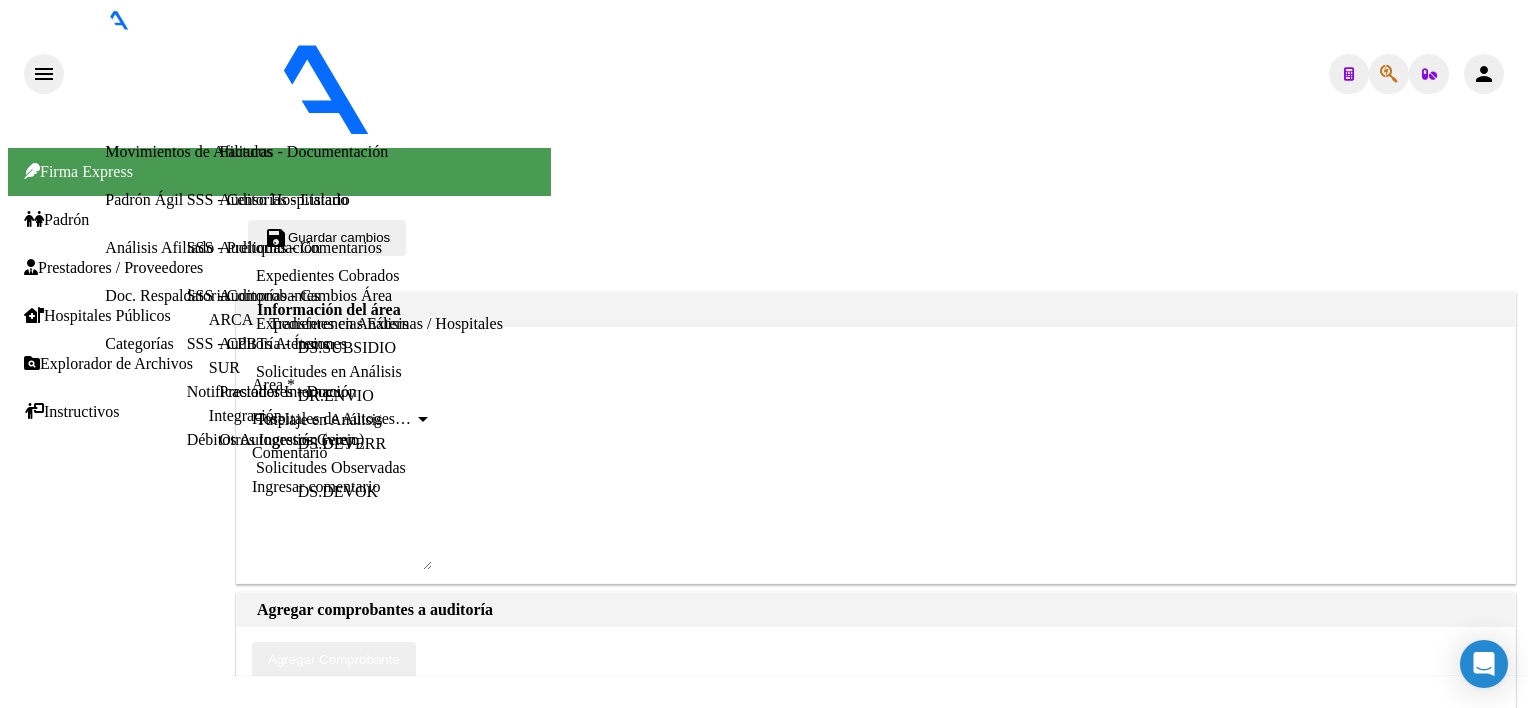 click on "Guardar cambios" 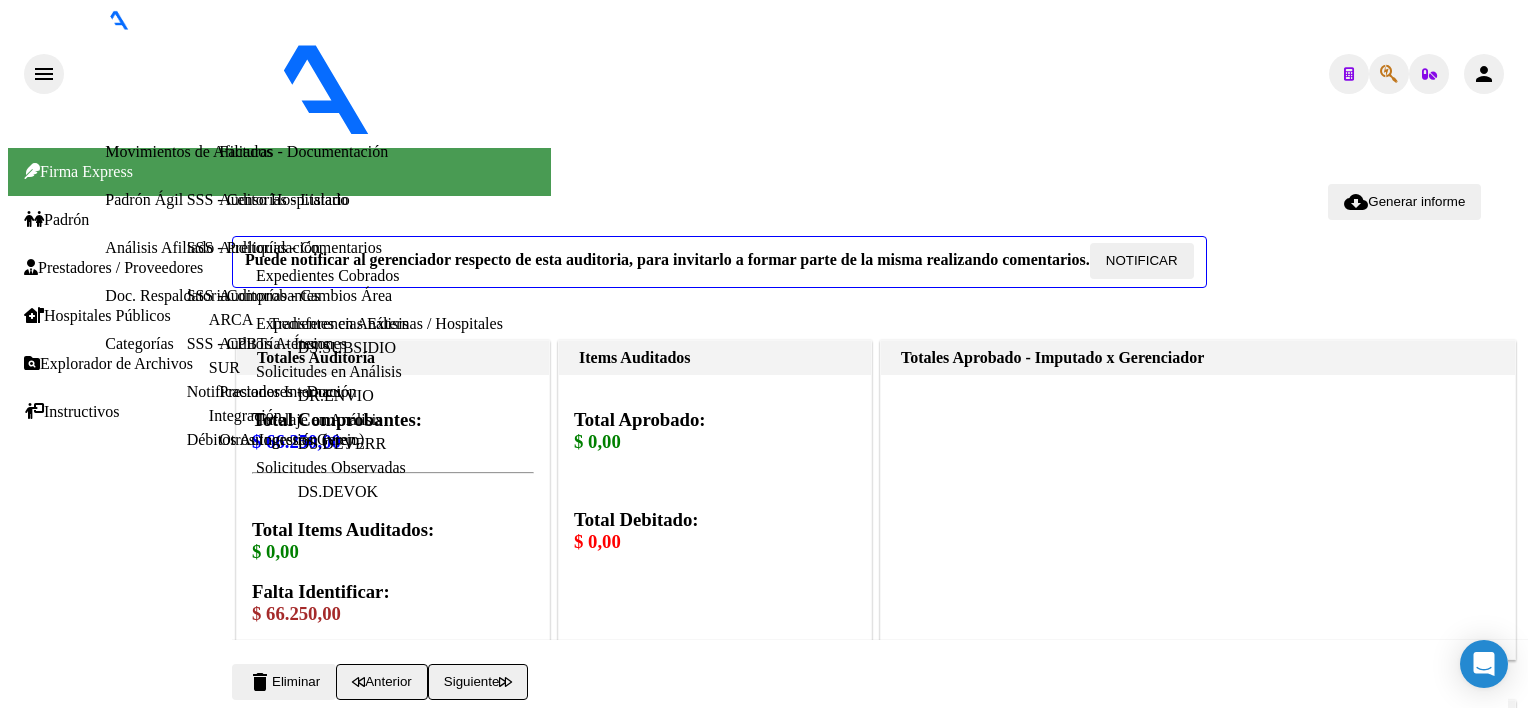 scroll, scrollTop: 1000, scrollLeft: 0, axis: vertical 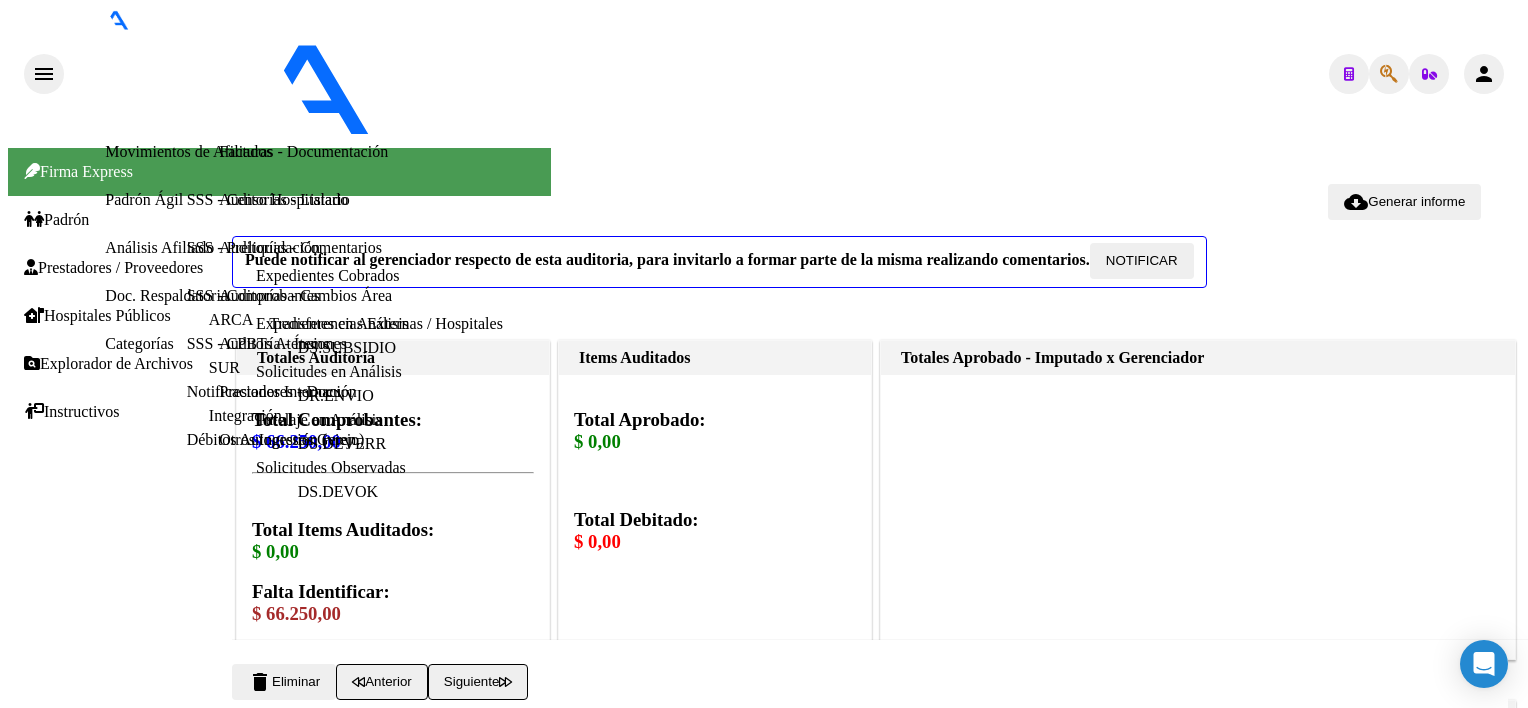 click 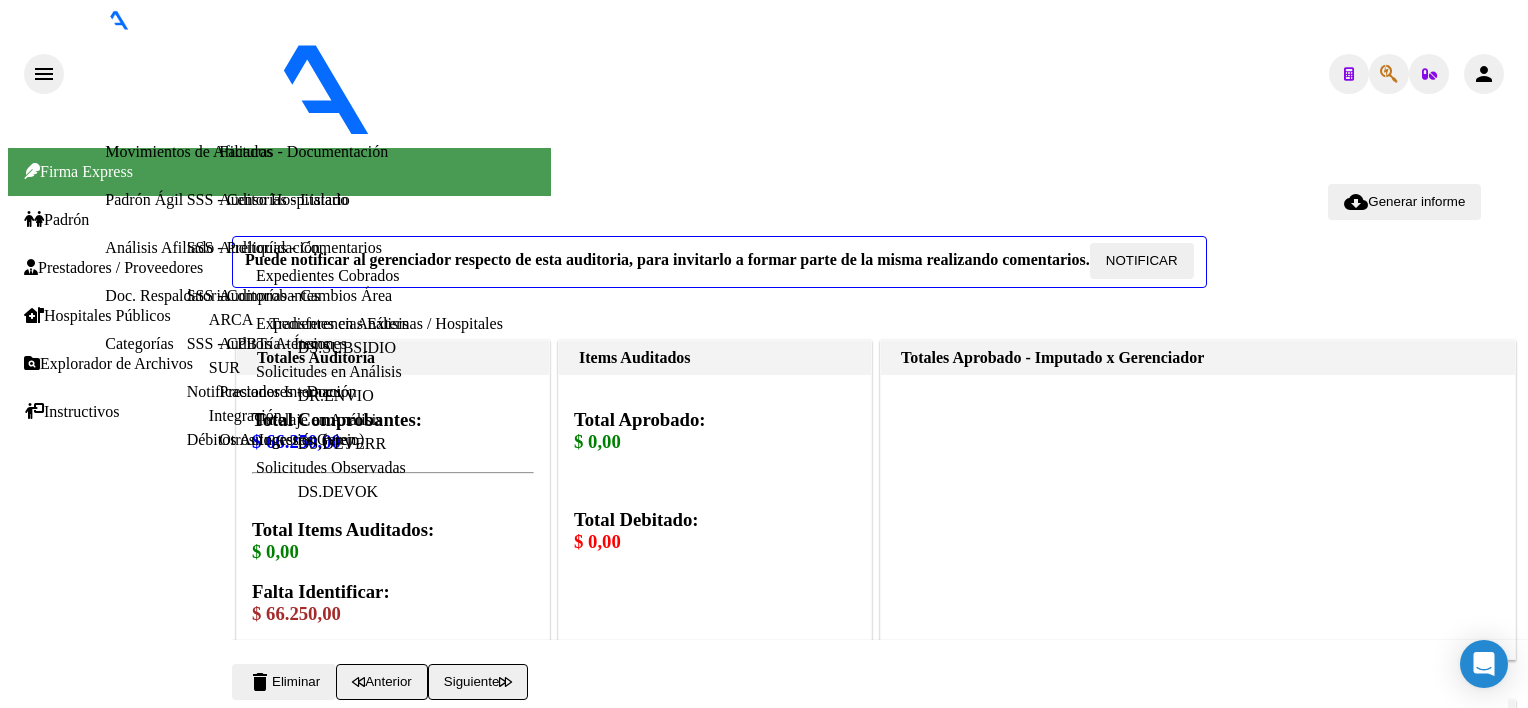 click at bounding box center [764, 3049] 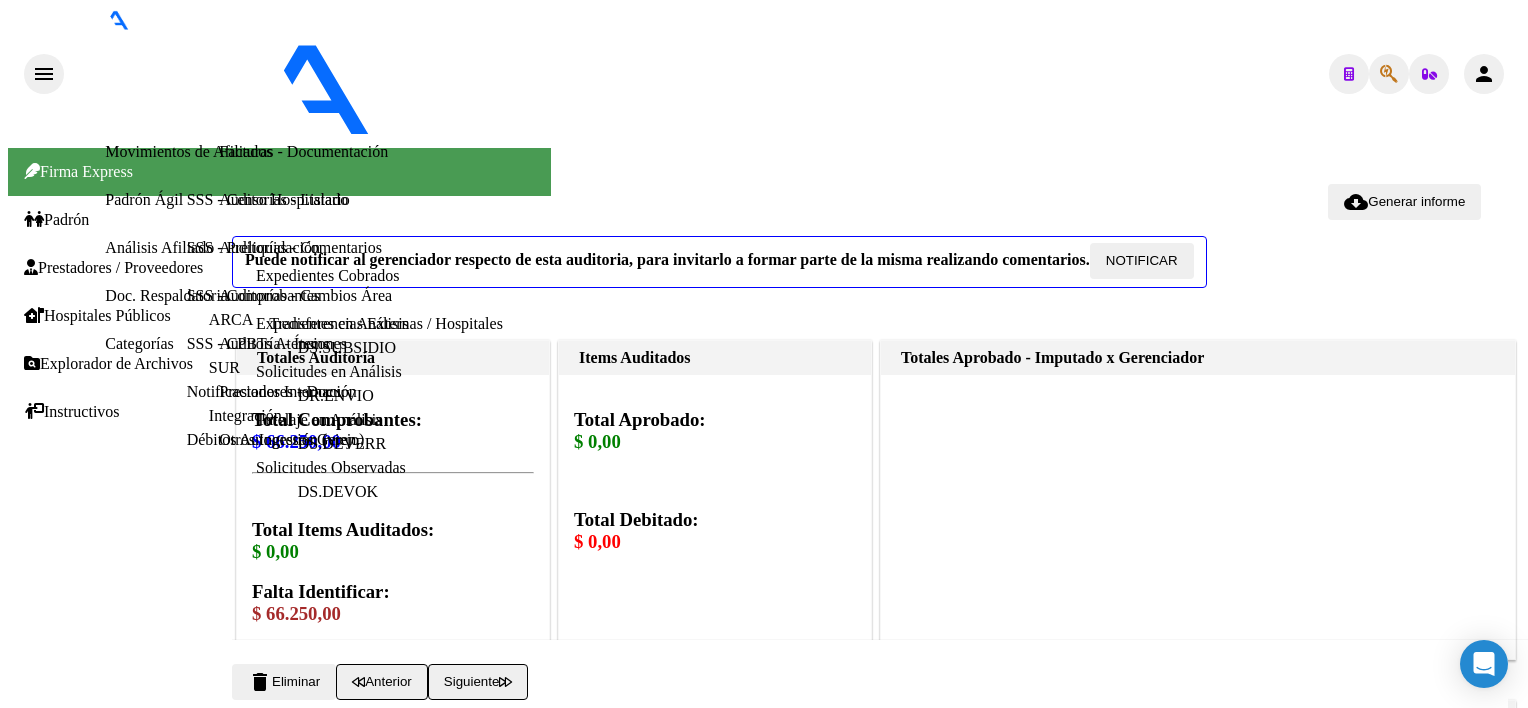 type on "[DOCUMENT]" 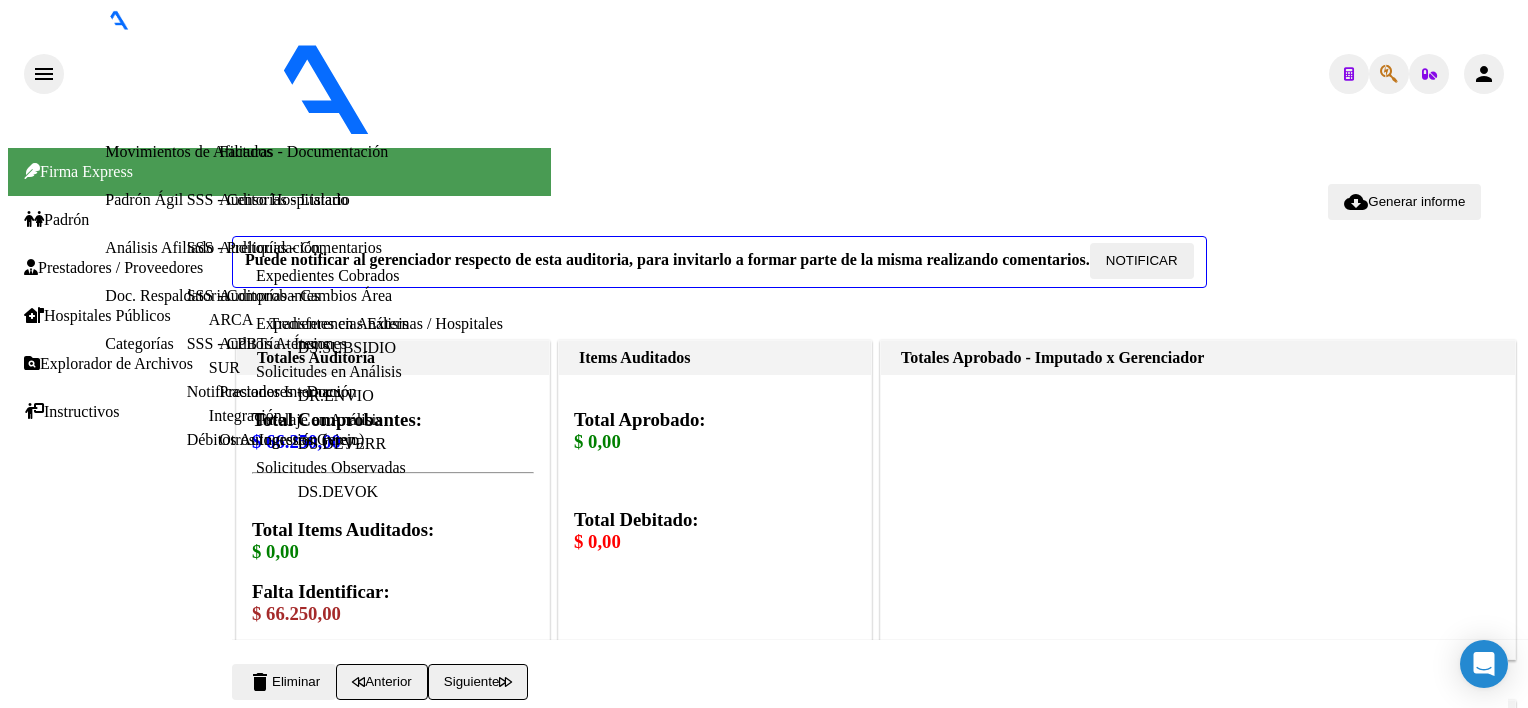 scroll, scrollTop: 962, scrollLeft: 0, axis: vertical 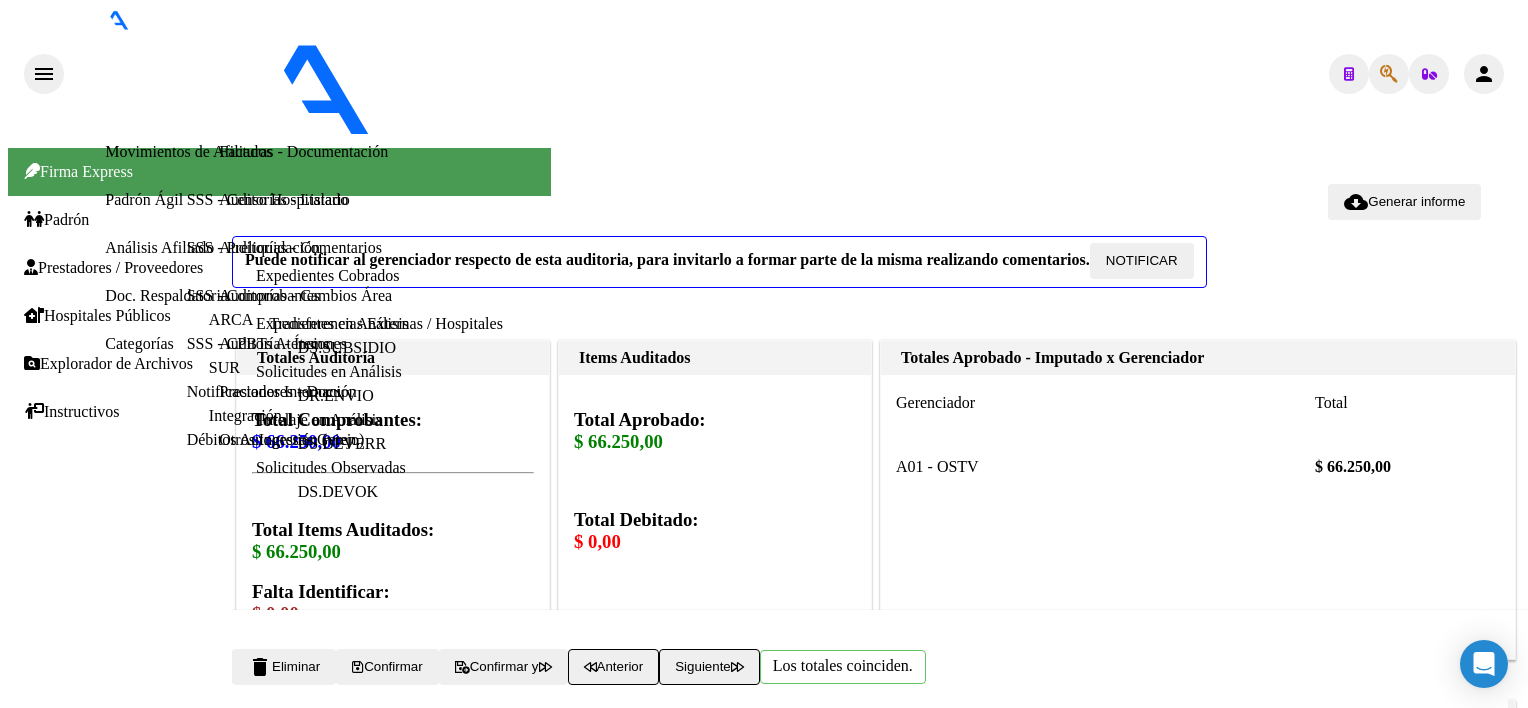 click on "Ingresar comentario" at bounding box center [342, 949] 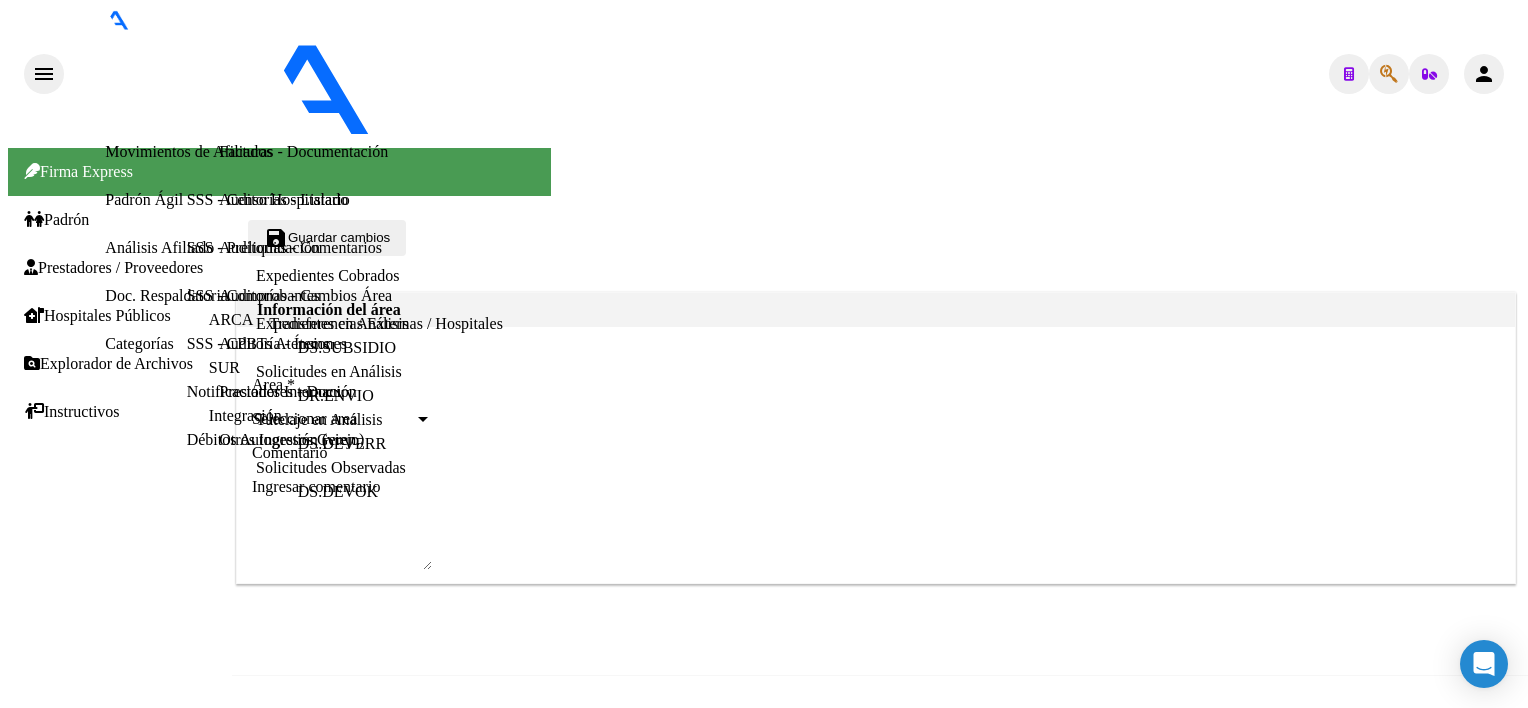 click on "Seleccionar area" at bounding box center [333, 419] 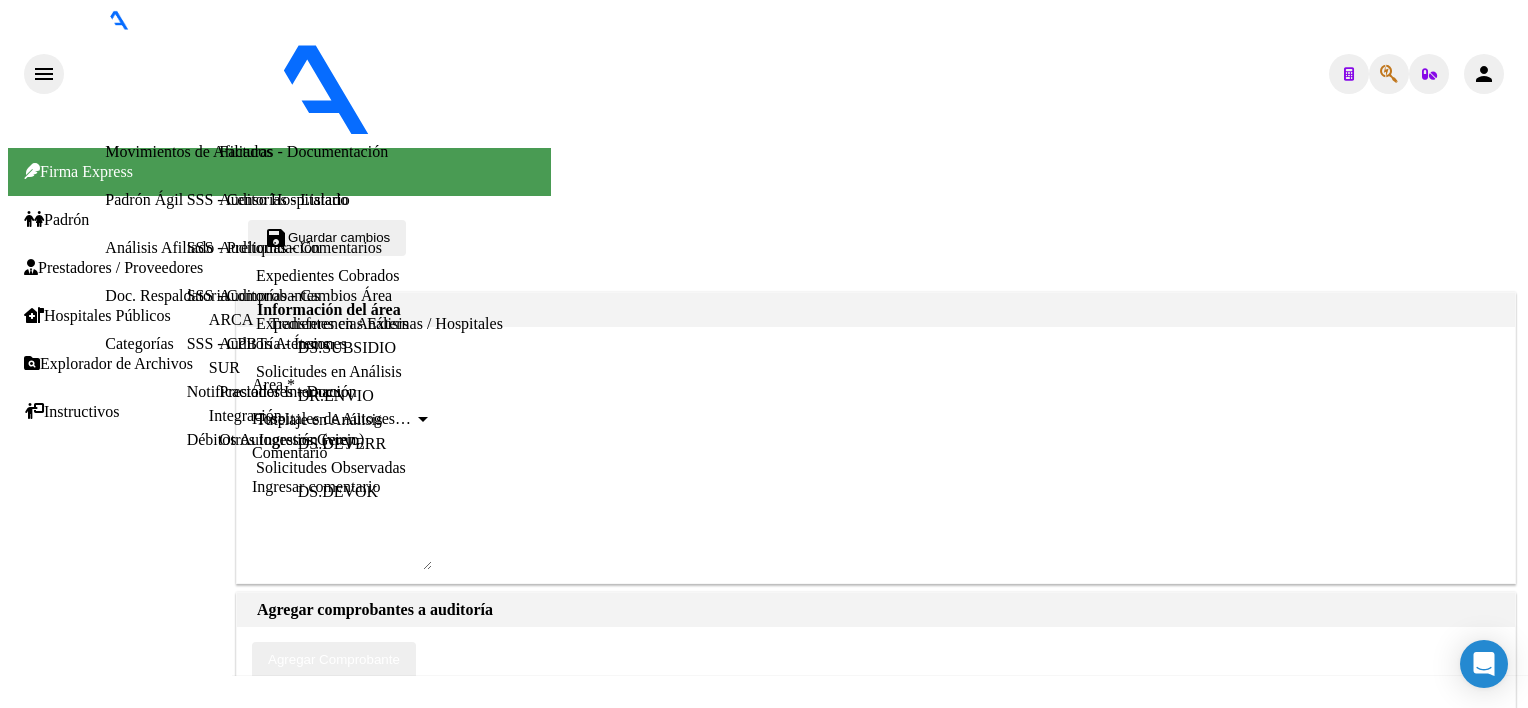 click on "Agregar Comprobante" 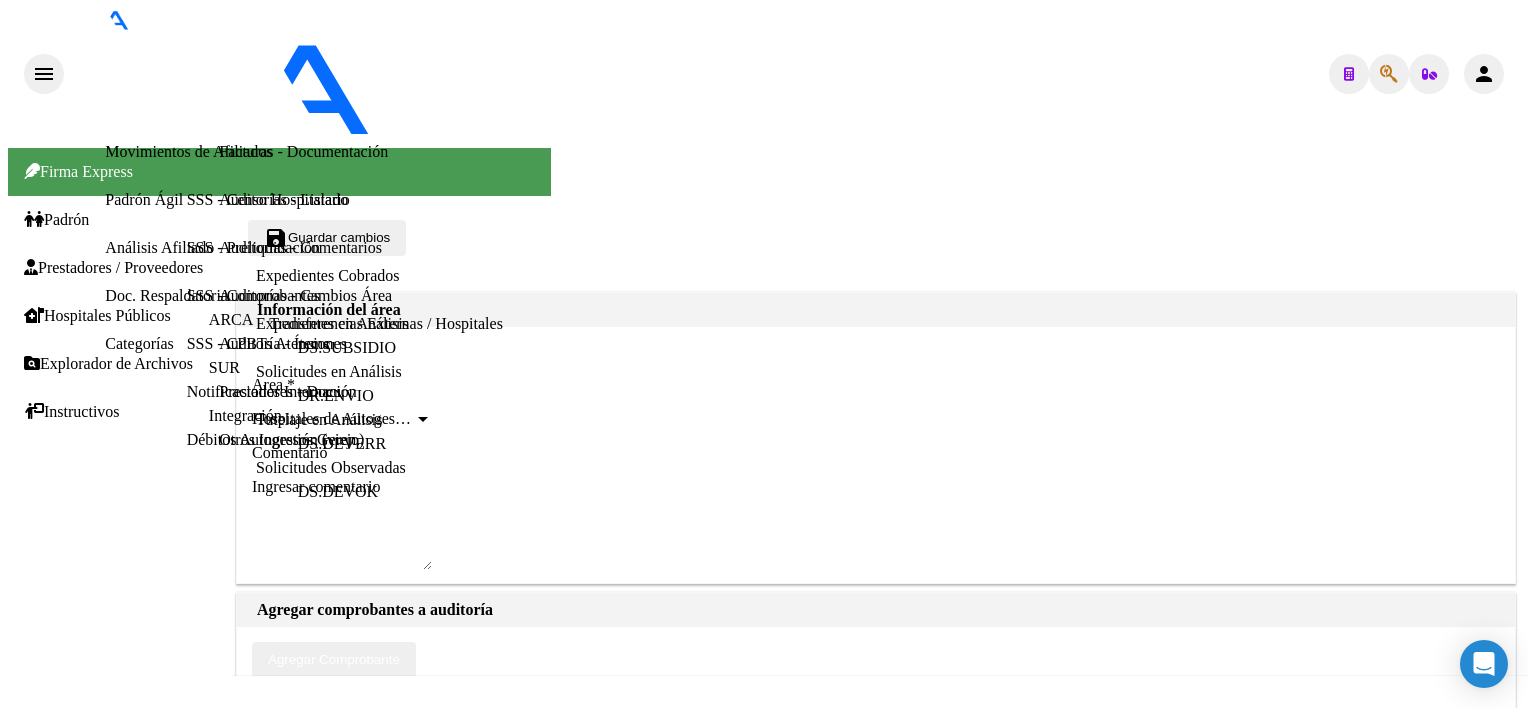 type on "[DOCUMENT]" 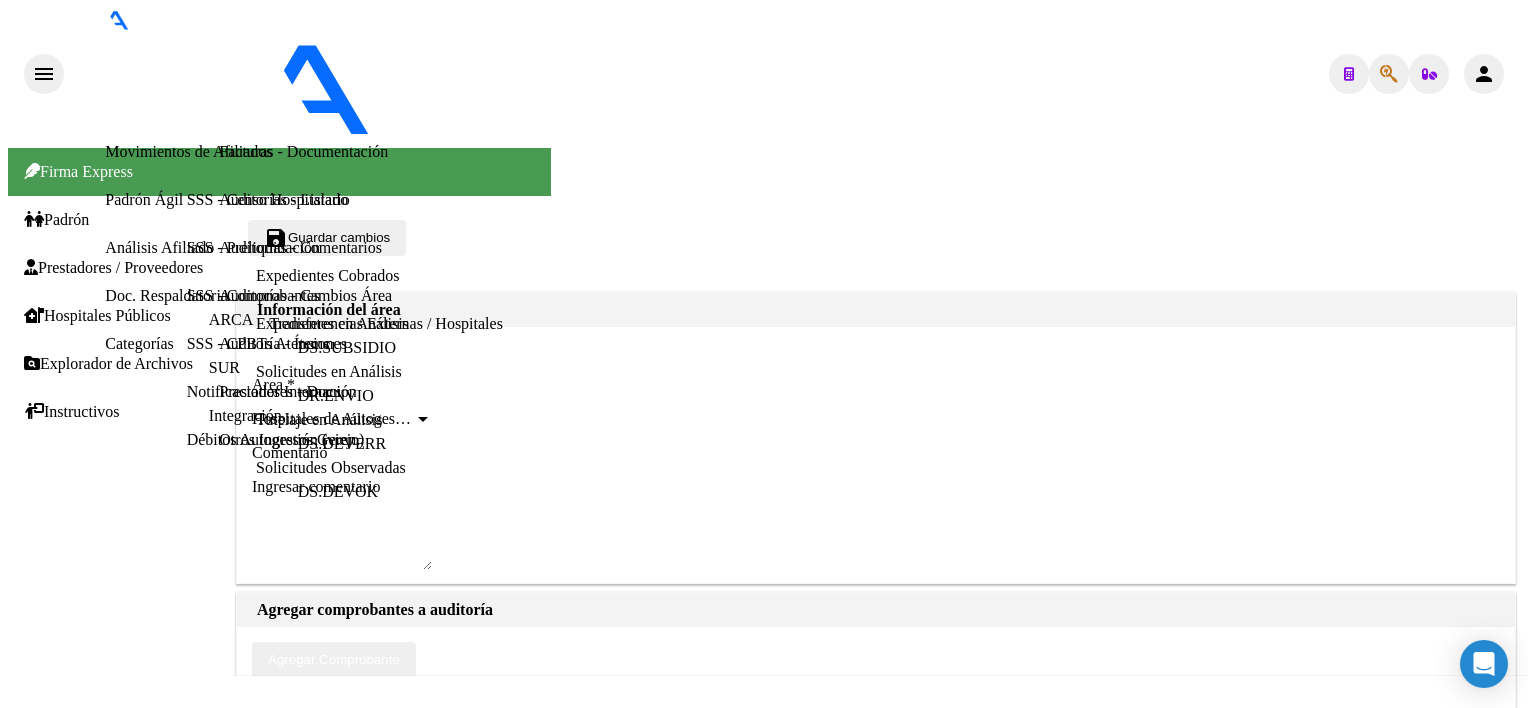 click on "Guardar cambios" 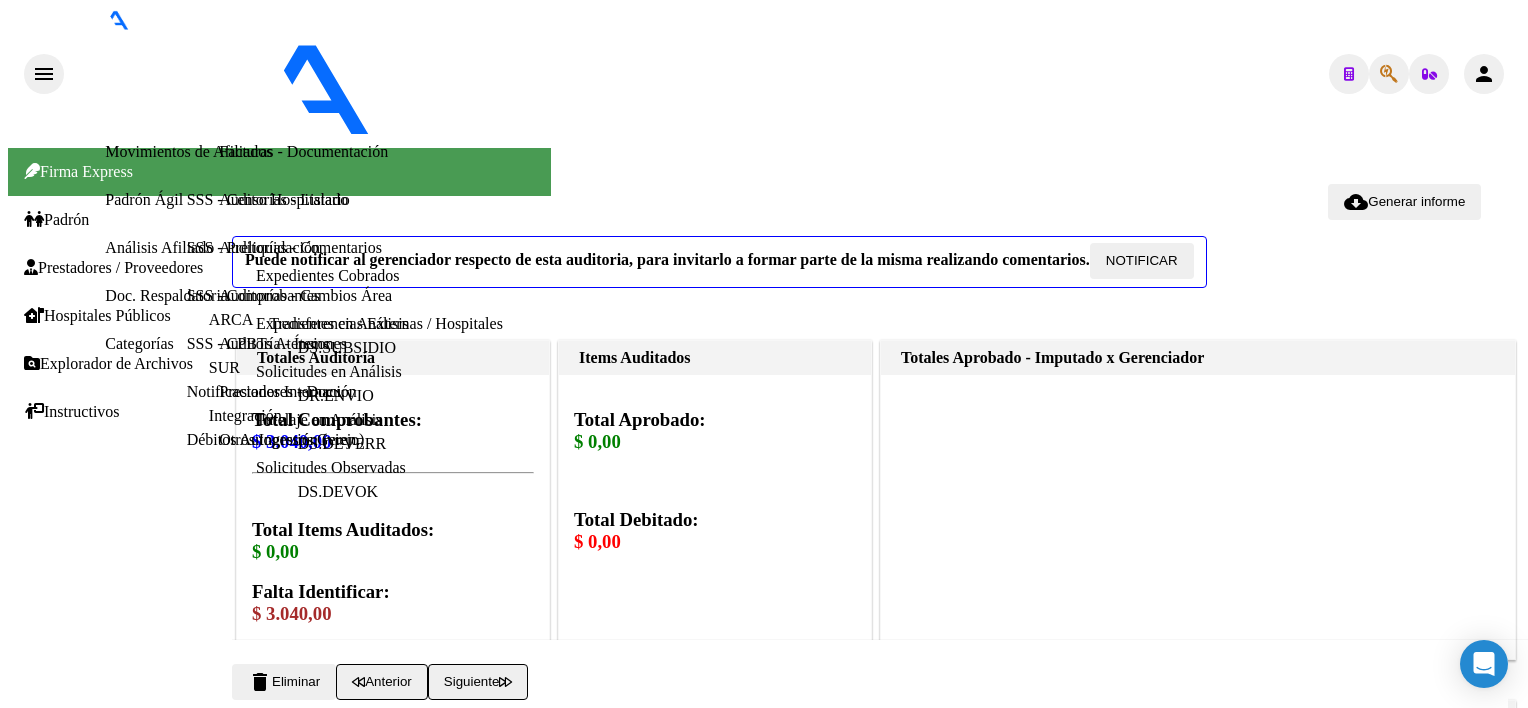 scroll, scrollTop: 800, scrollLeft: 0, axis: vertical 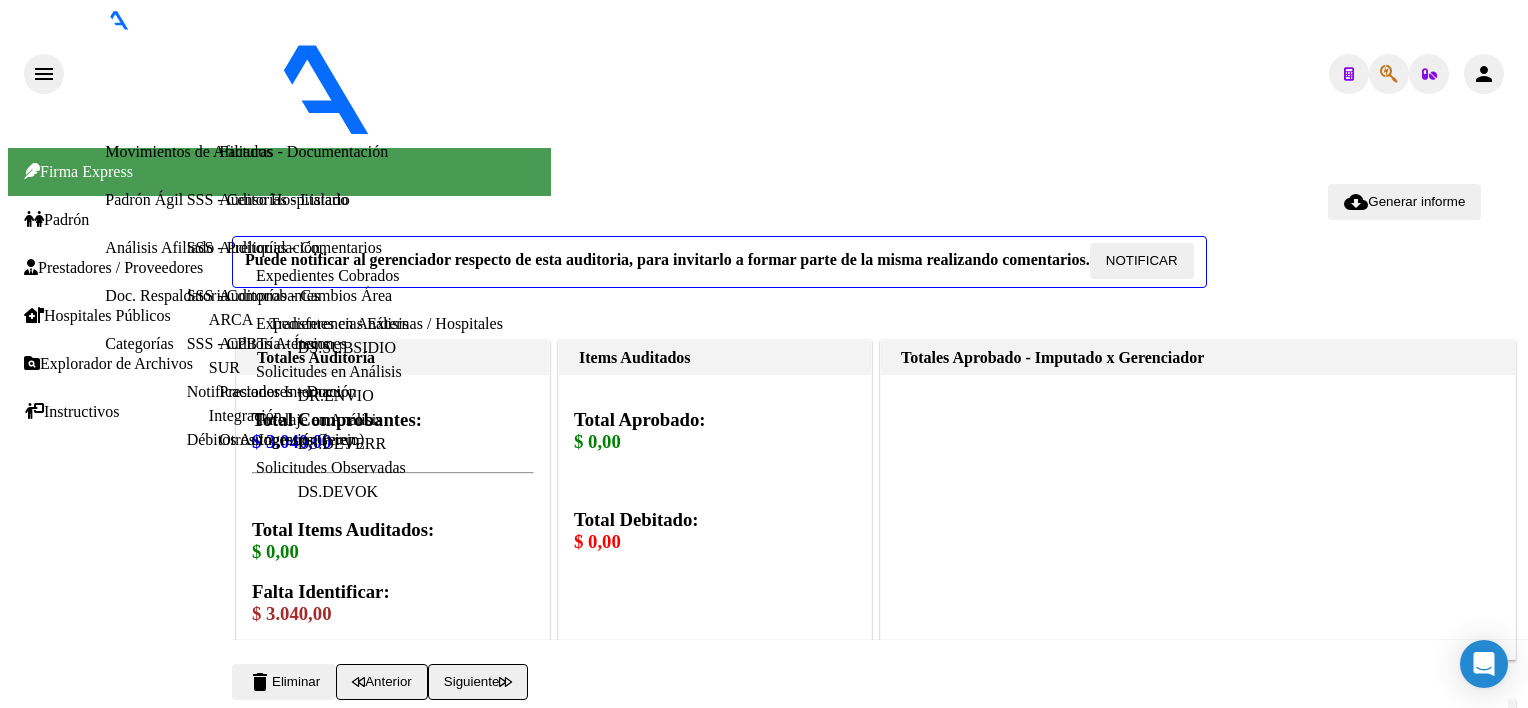 click 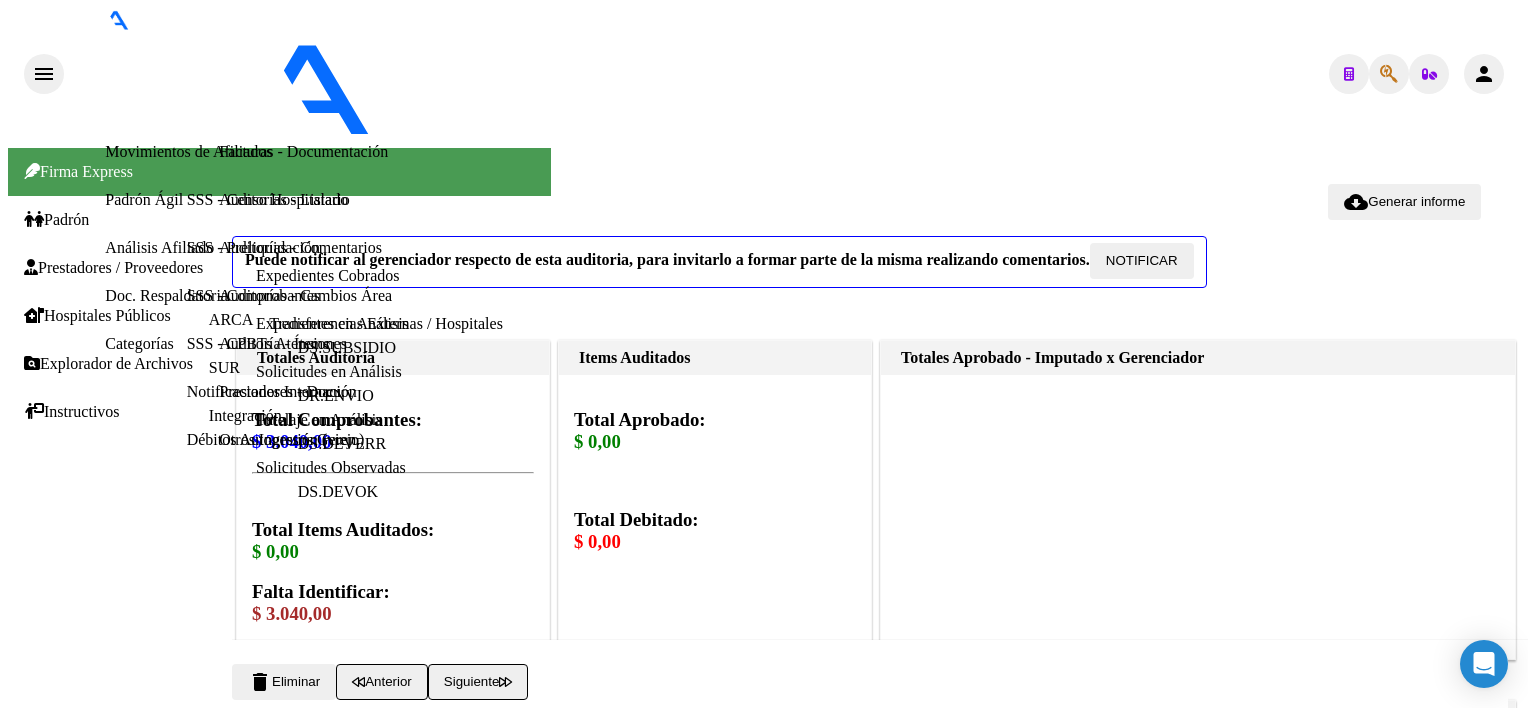 click at bounding box center (764, 3067) 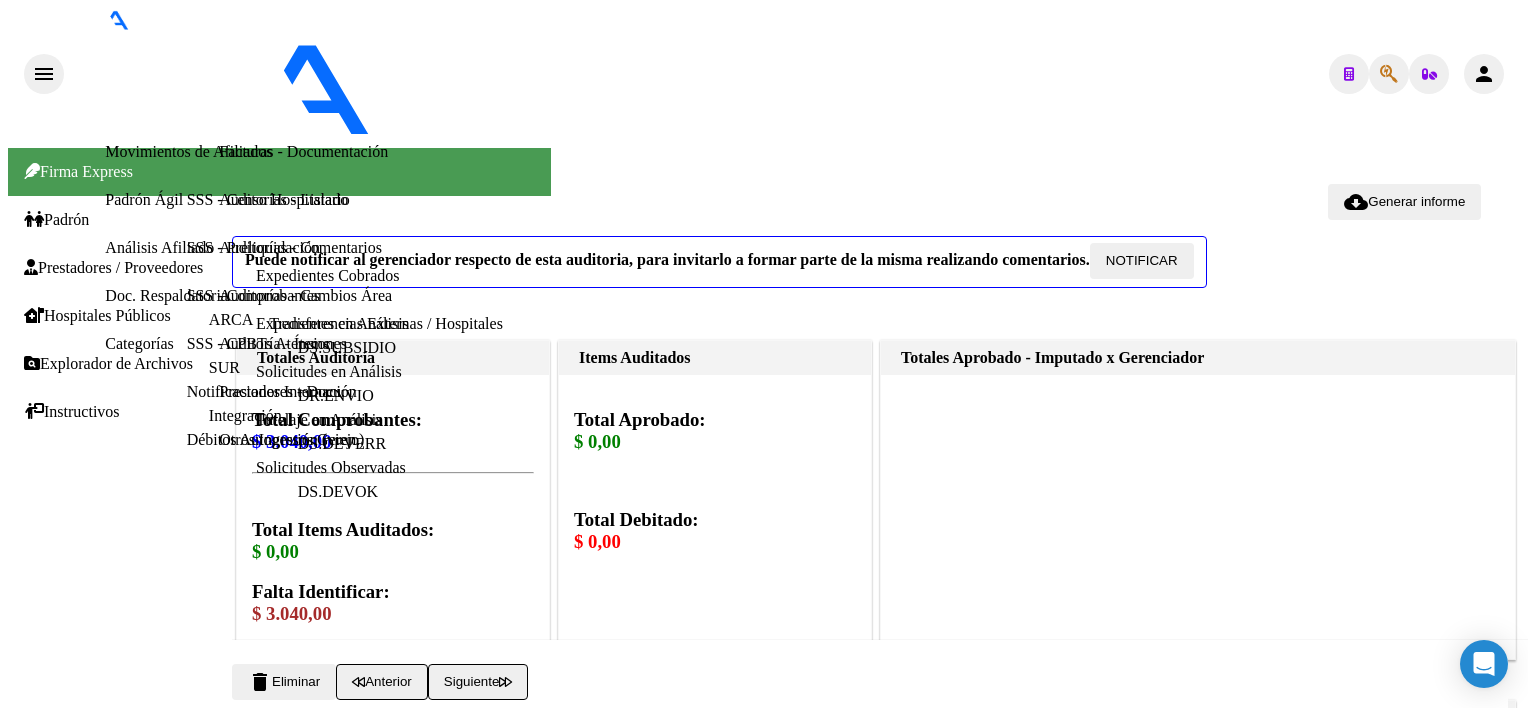 click on "Análisis Afiliado" at bounding box center [86, 3440] 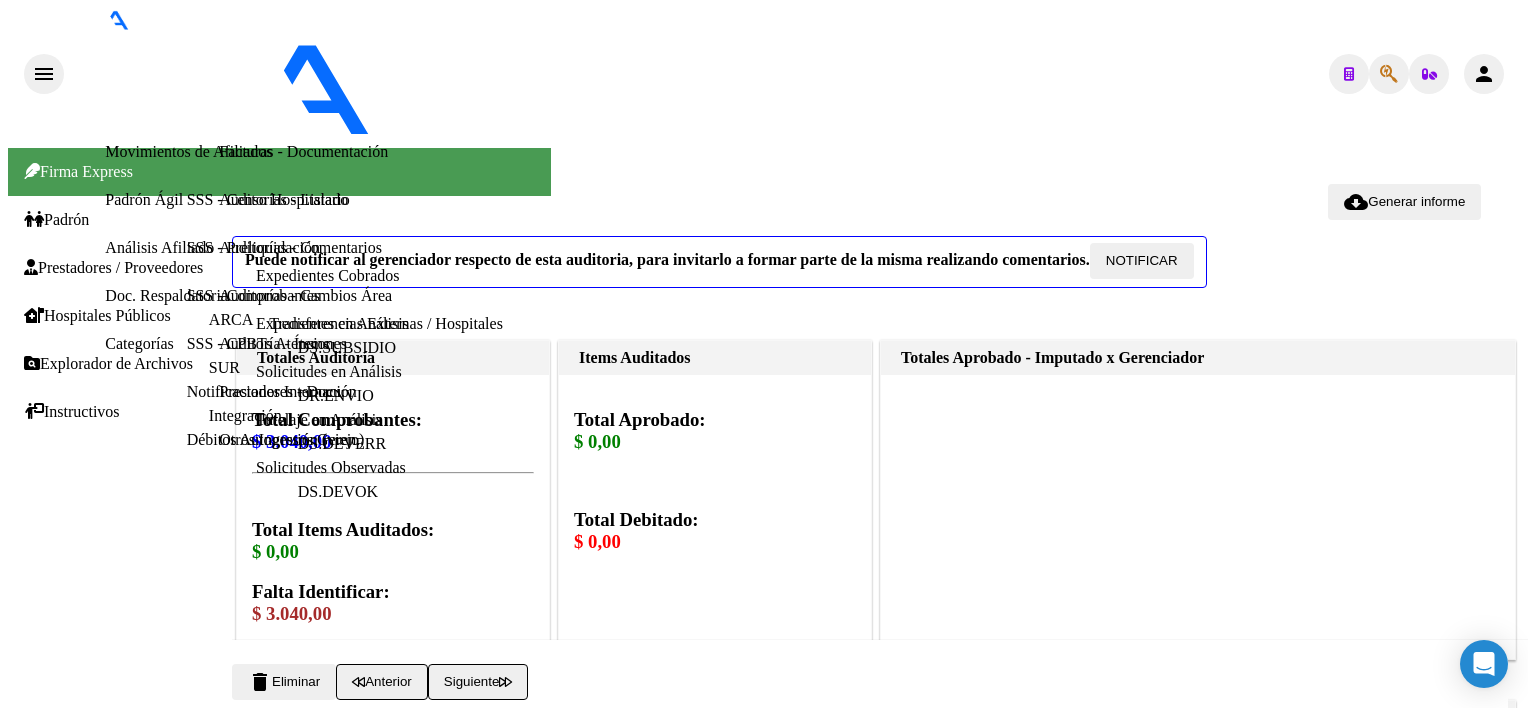 scroll, scrollTop: 933, scrollLeft: 0, axis: vertical 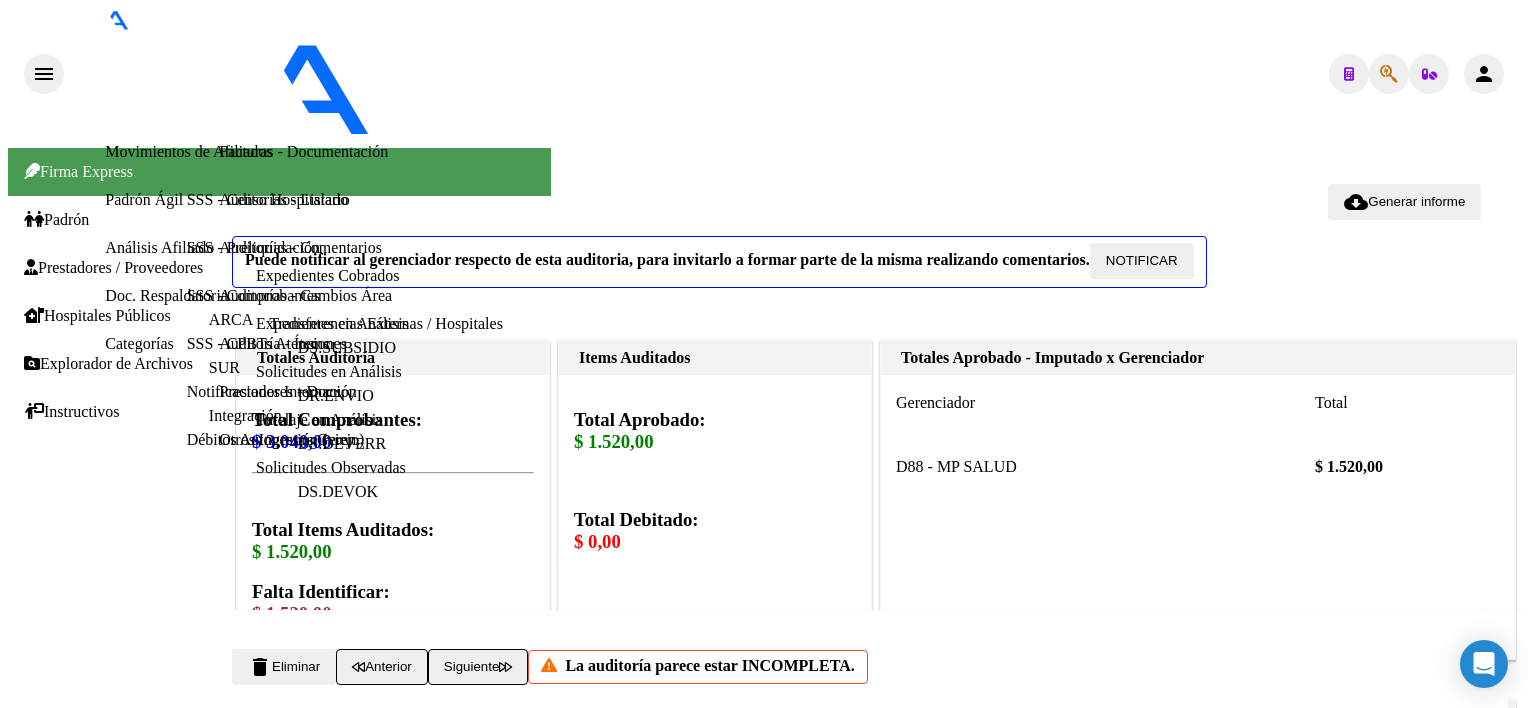 click on "Crear Item de Auditoria" 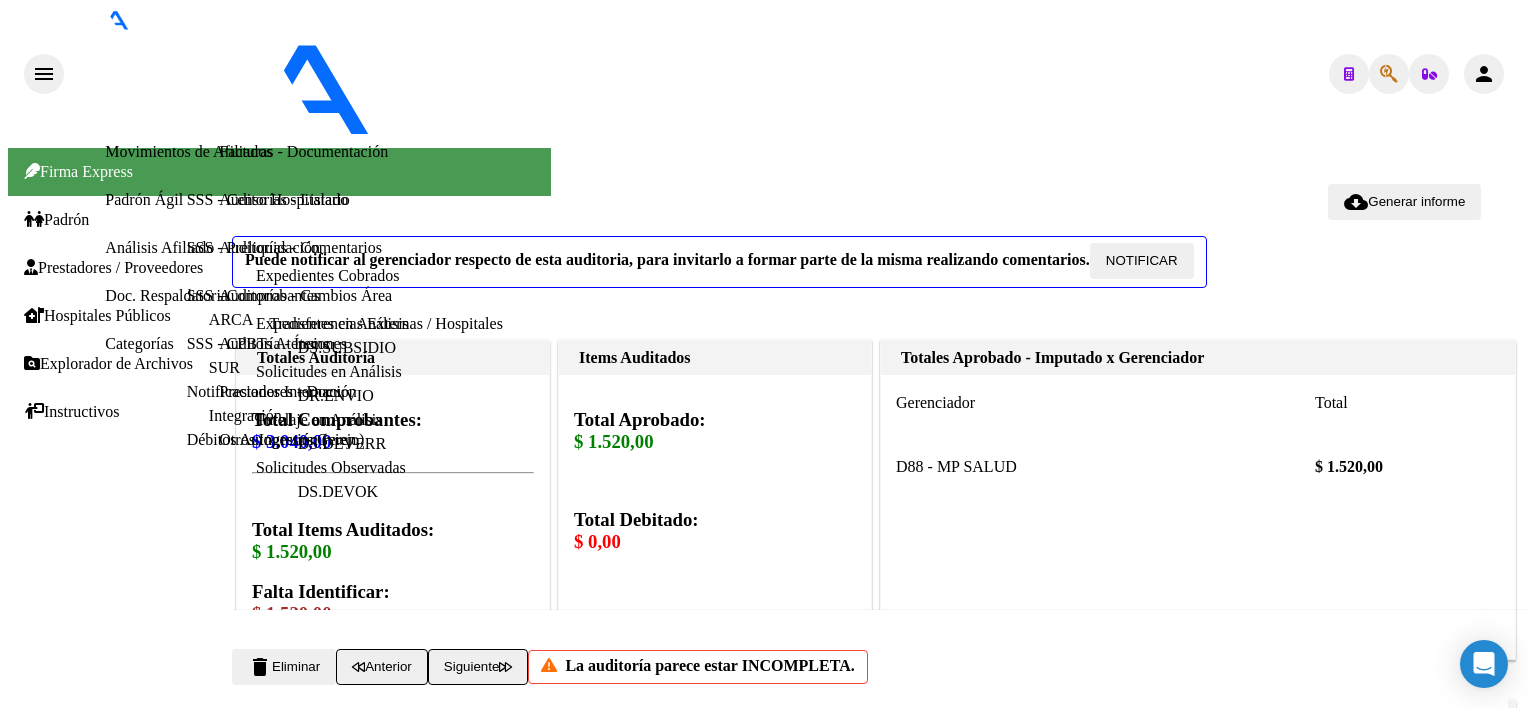 click on "Análisis Afiliado" at bounding box center [86, 3530] 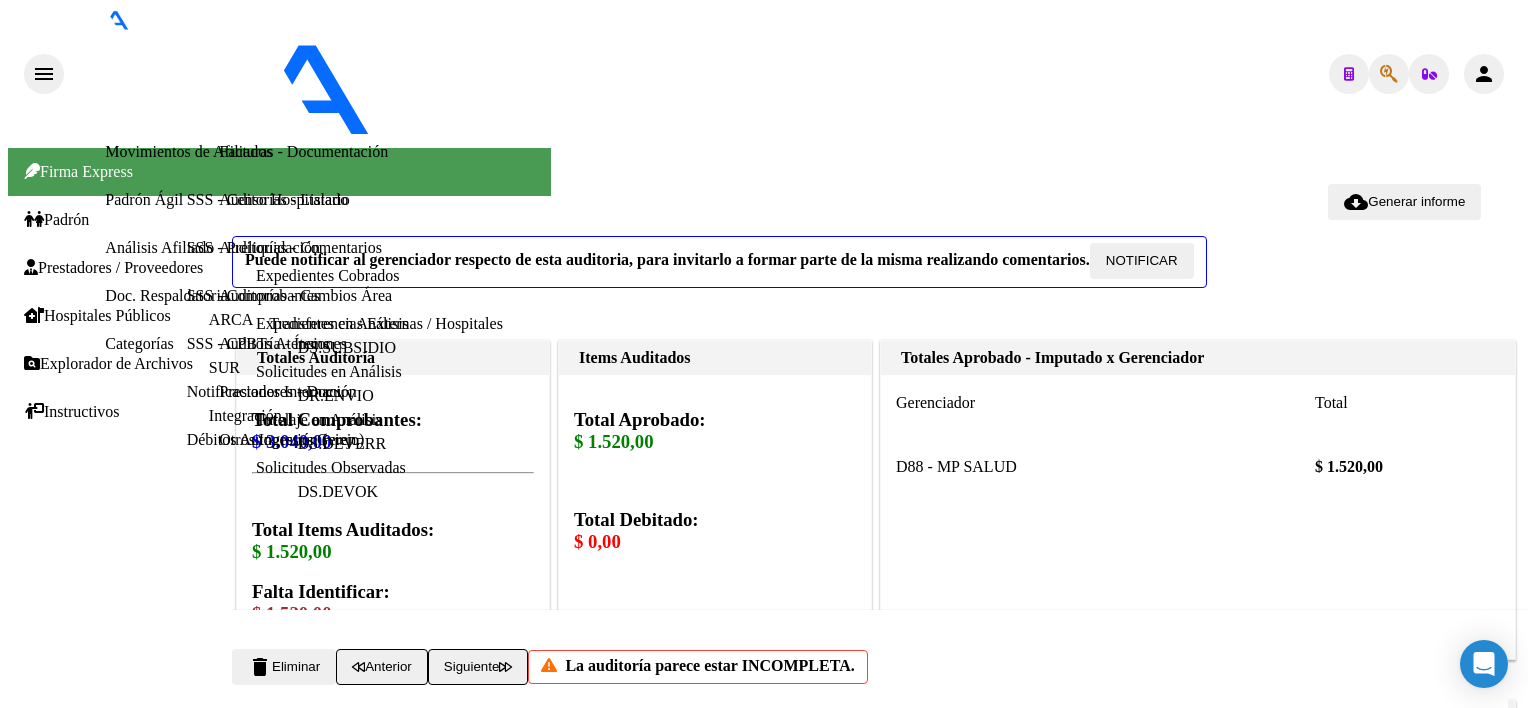scroll, scrollTop: 100, scrollLeft: 0, axis: vertical 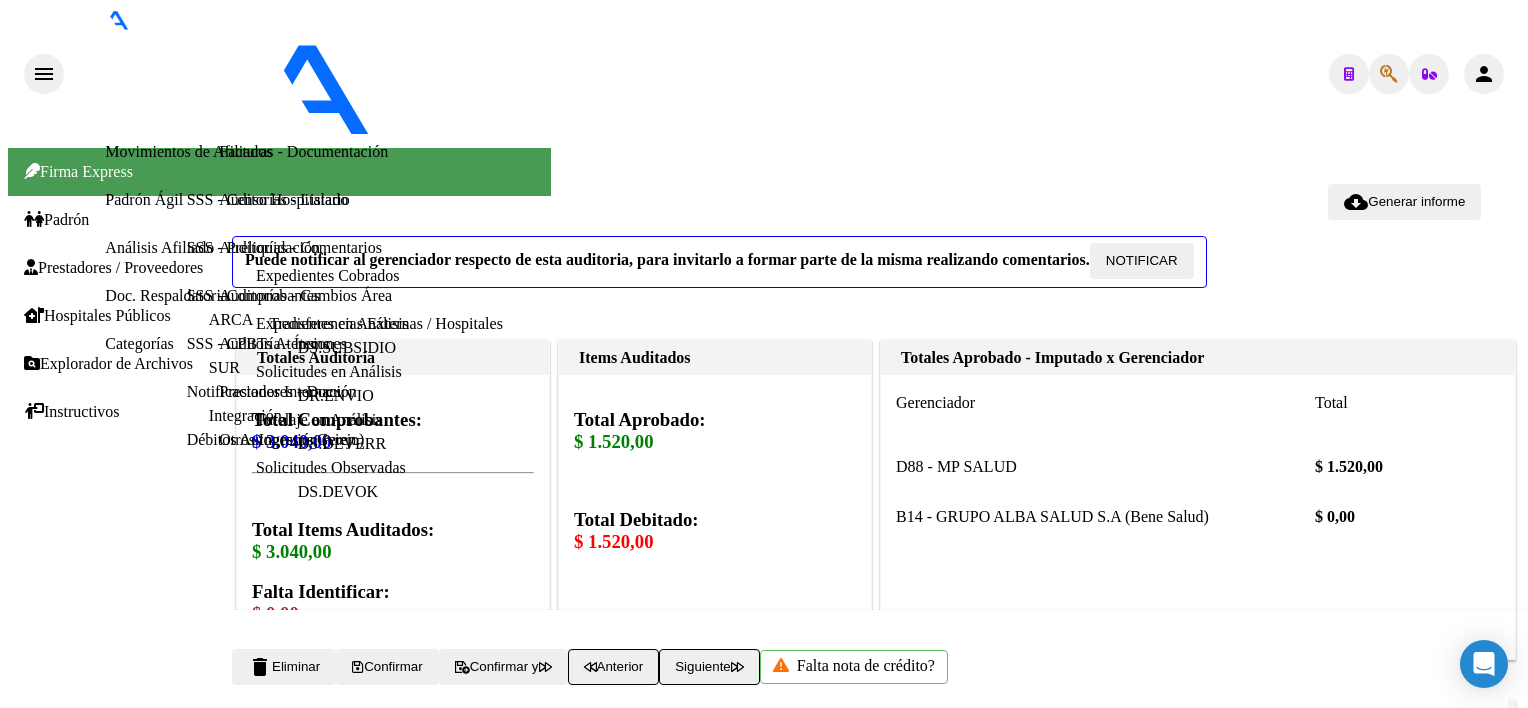 click 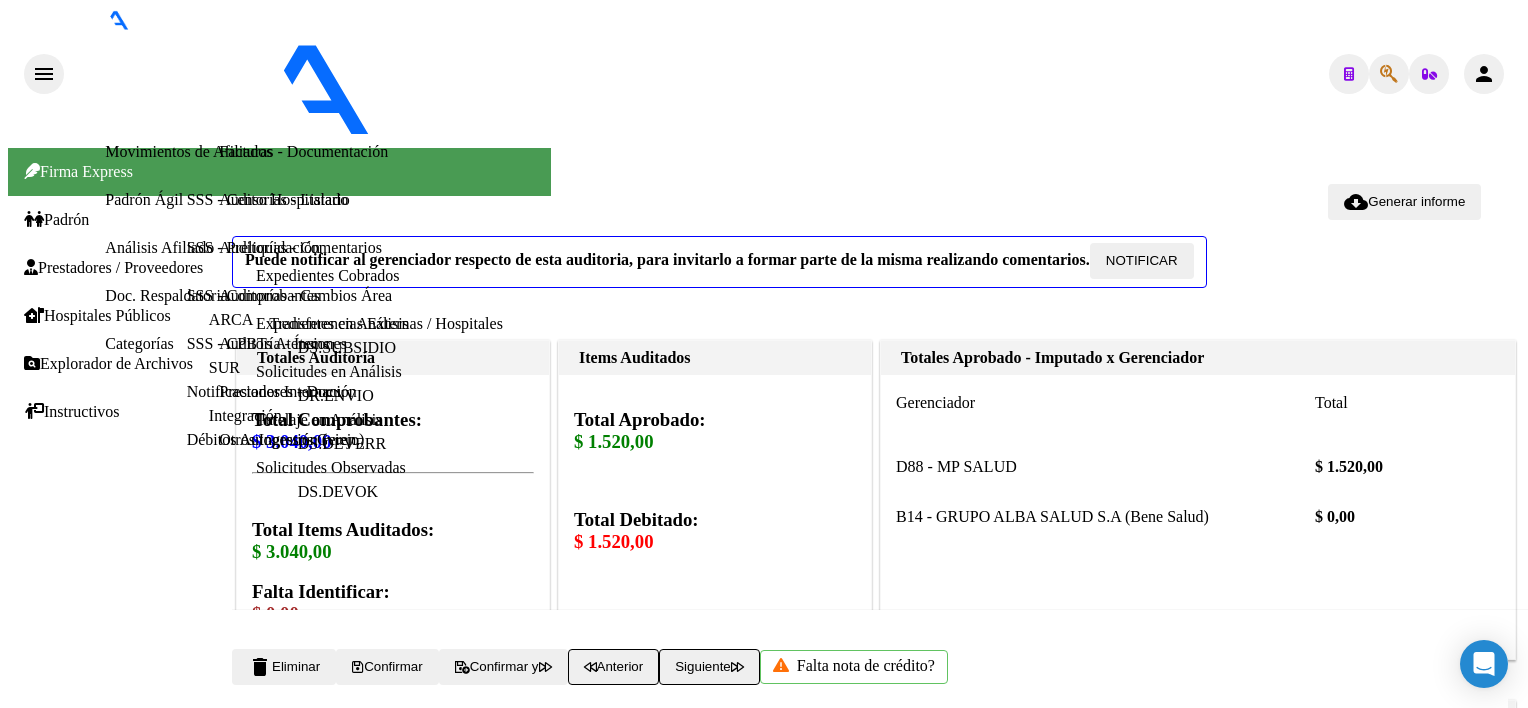 scroll, scrollTop: 0, scrollLeft: 0, axis: both 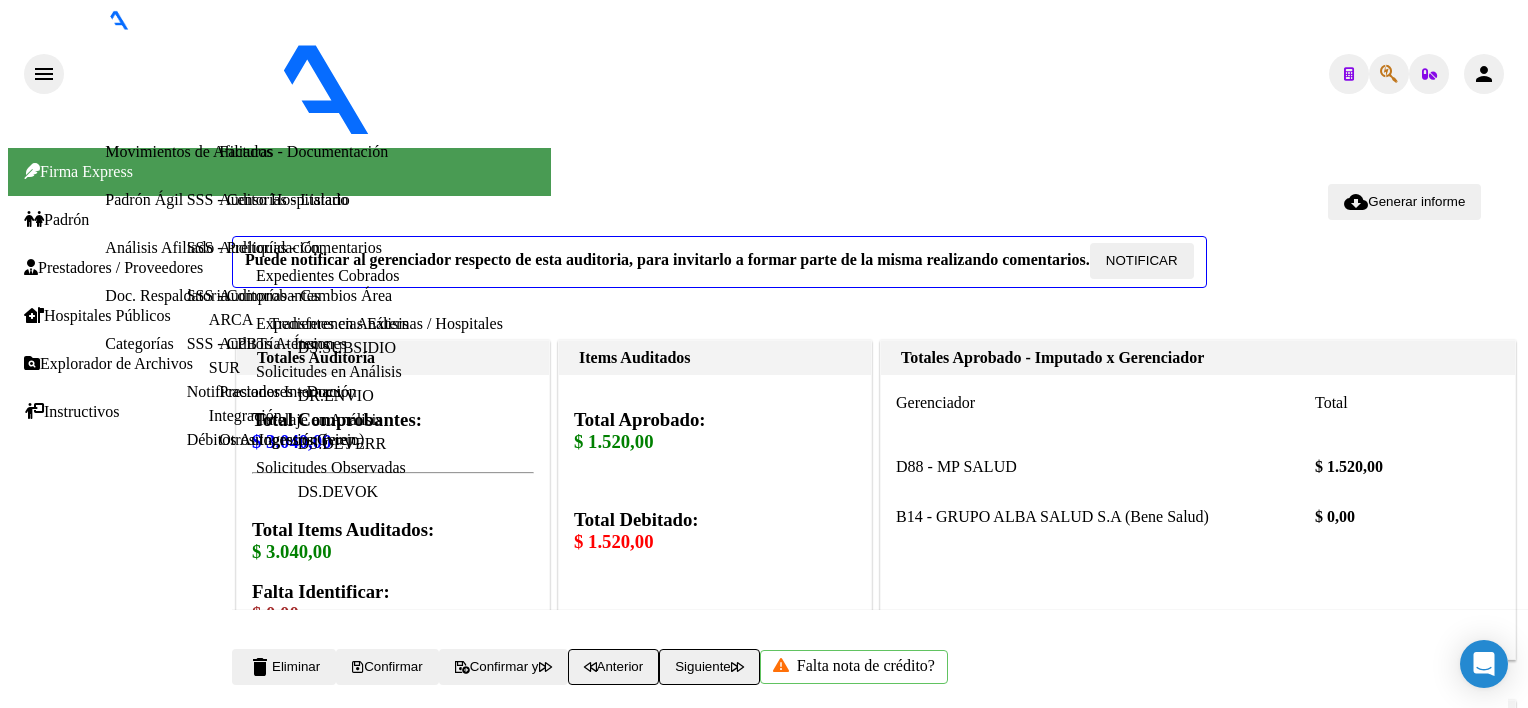 copy on "2 - 103676" 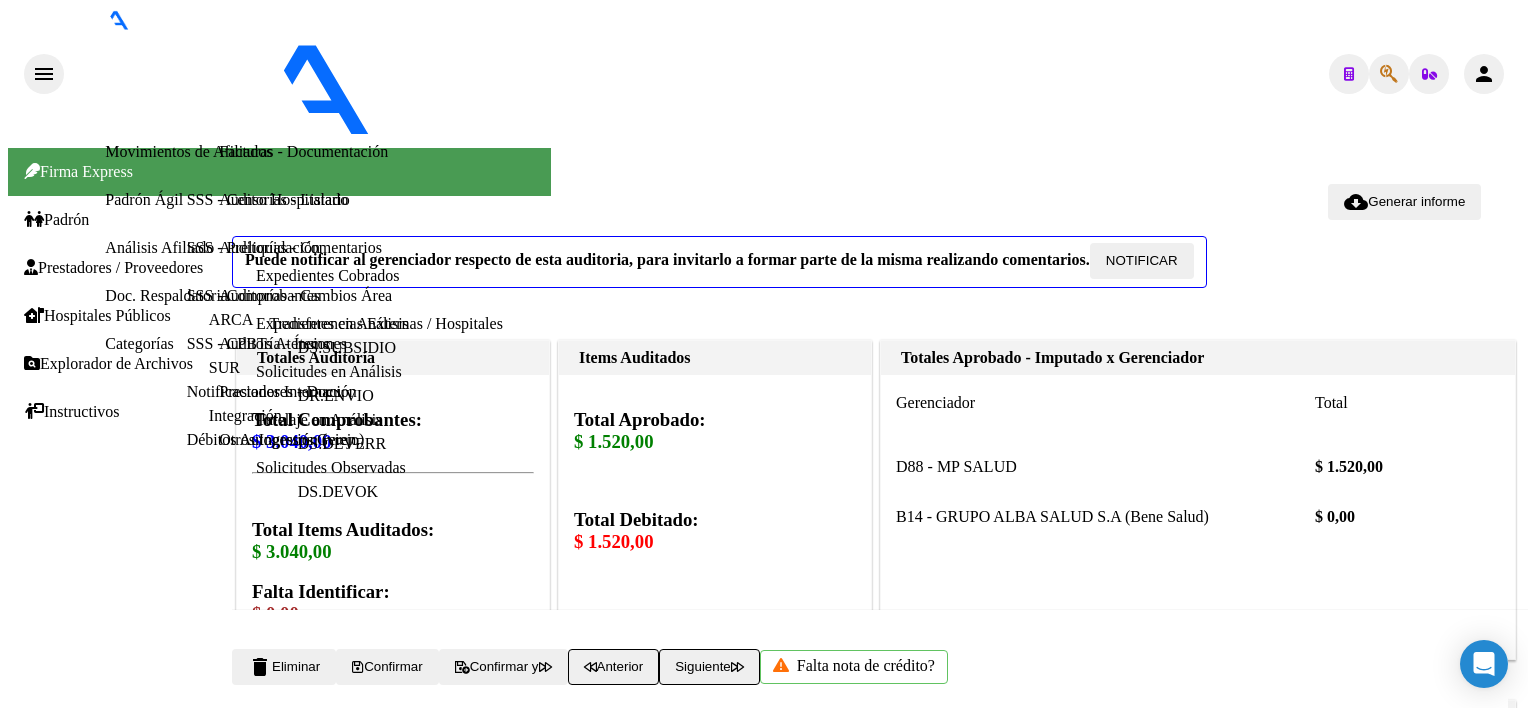 scroll, scrollTop: 616, scrollLeft: 0, axis: vertical 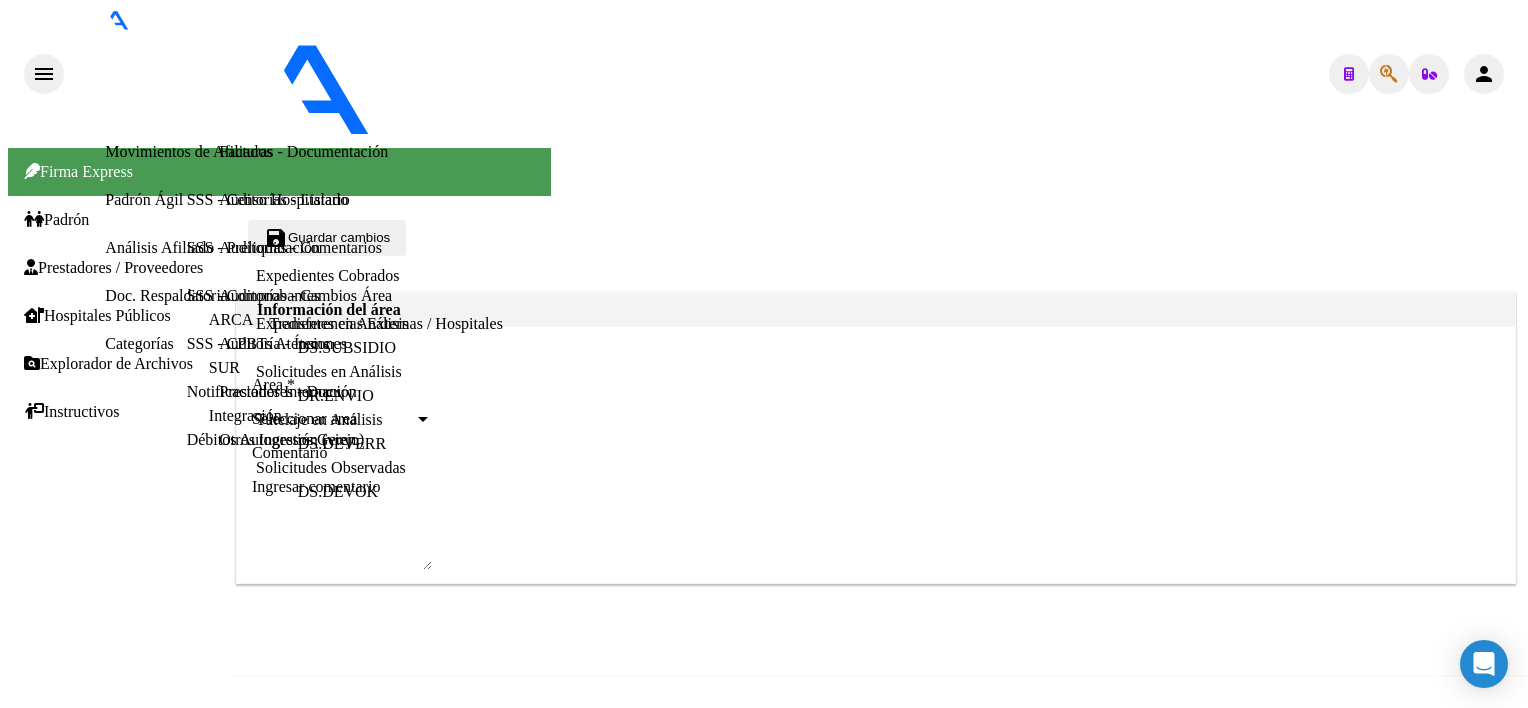 click on "Seleccionar area Seleccionar area" 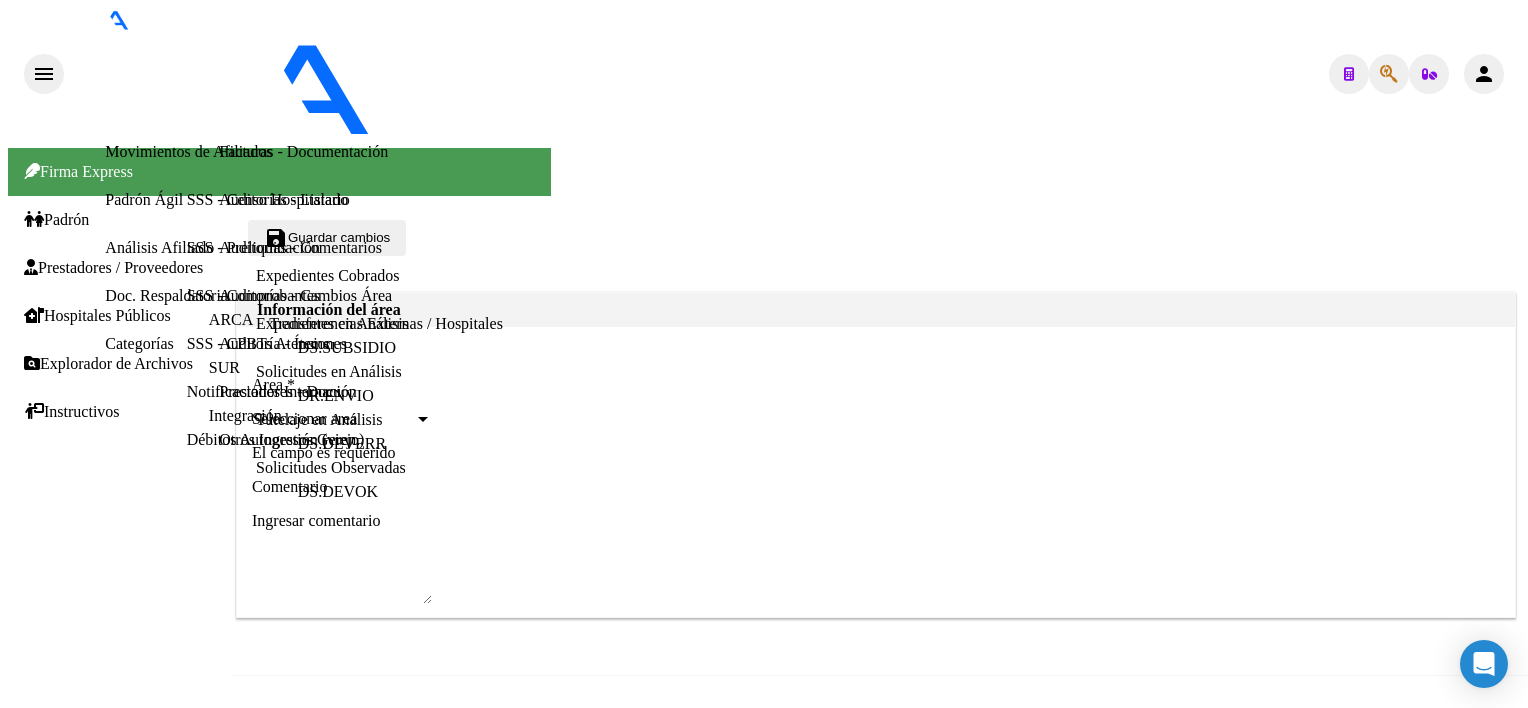 drag, startPoint x: 674, startPoint y: 304, endPoint x: 680, endPoint y: 359, distance: 55.326305 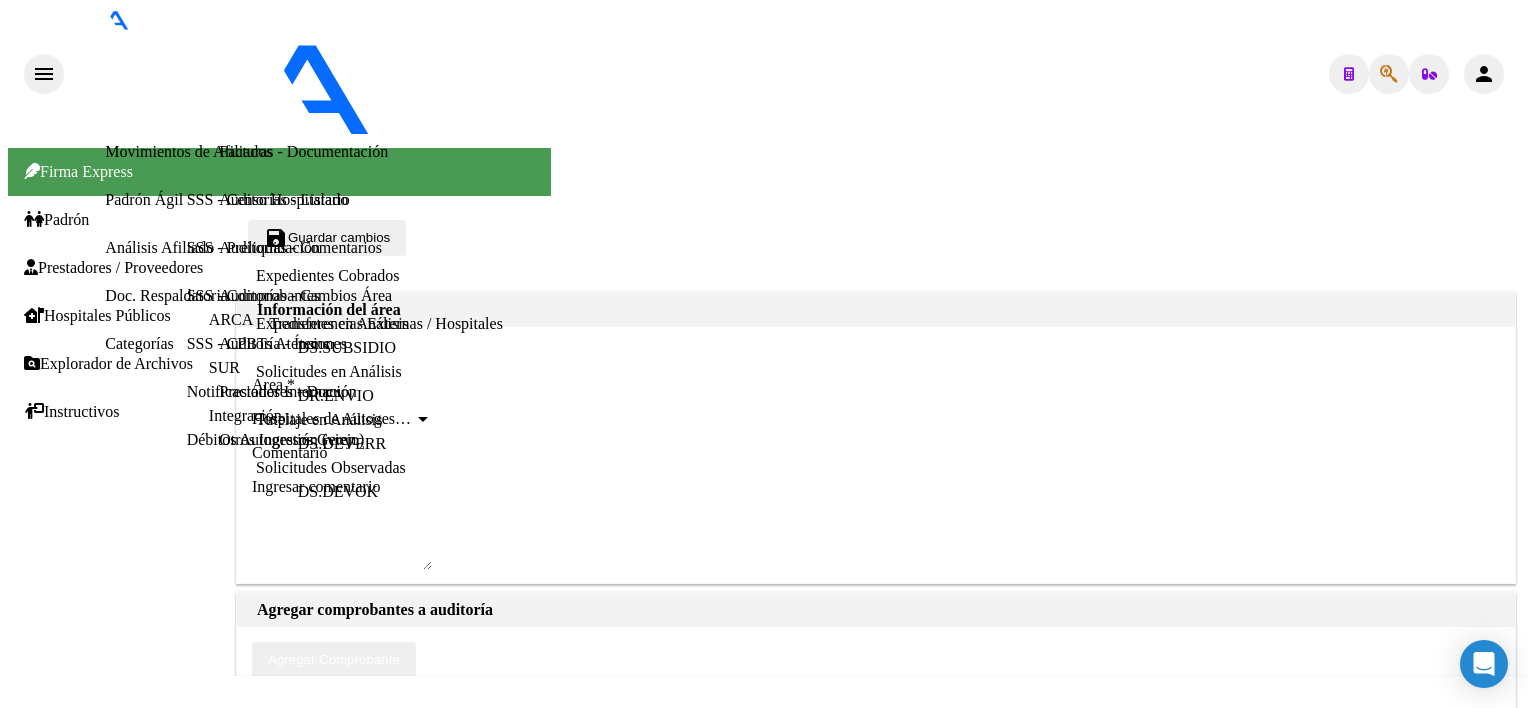 click on "Agregar Comprobante" 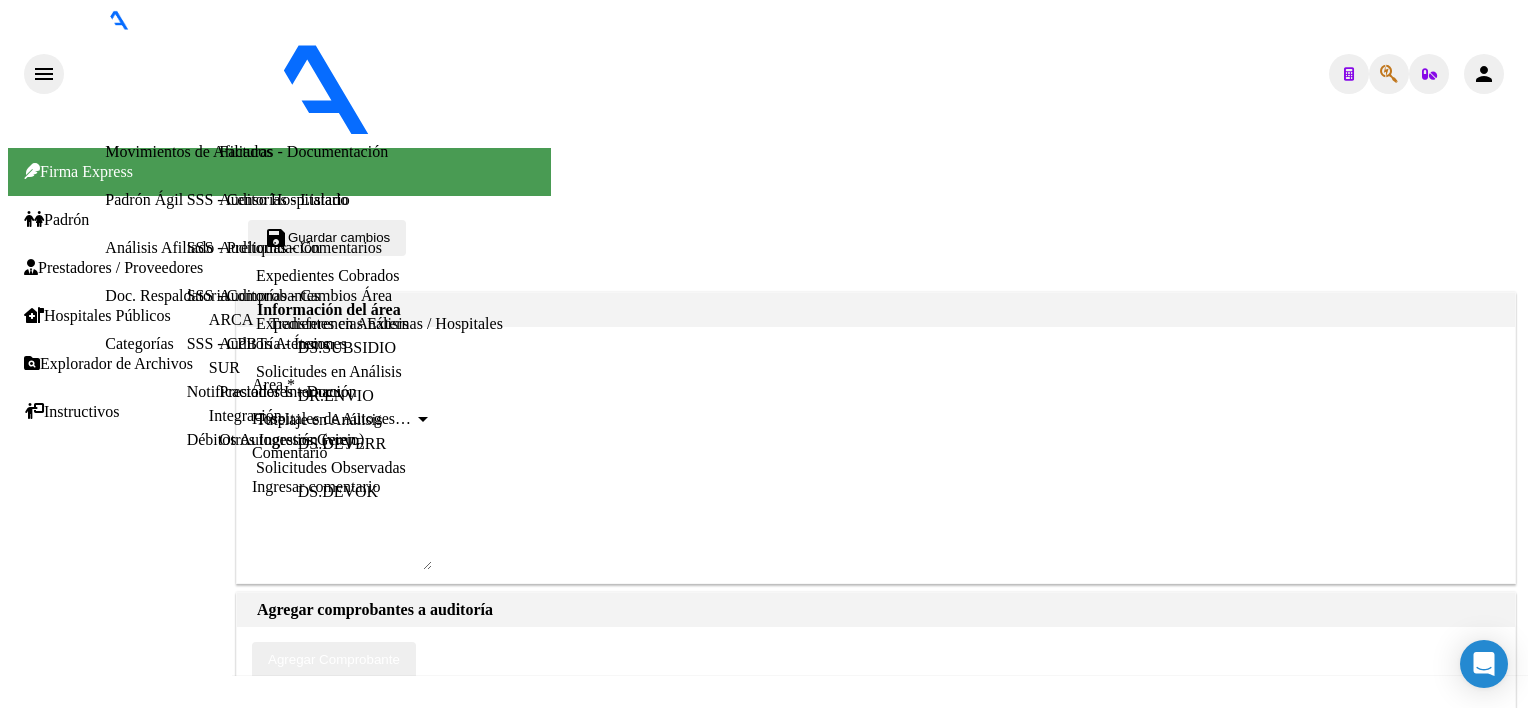 click 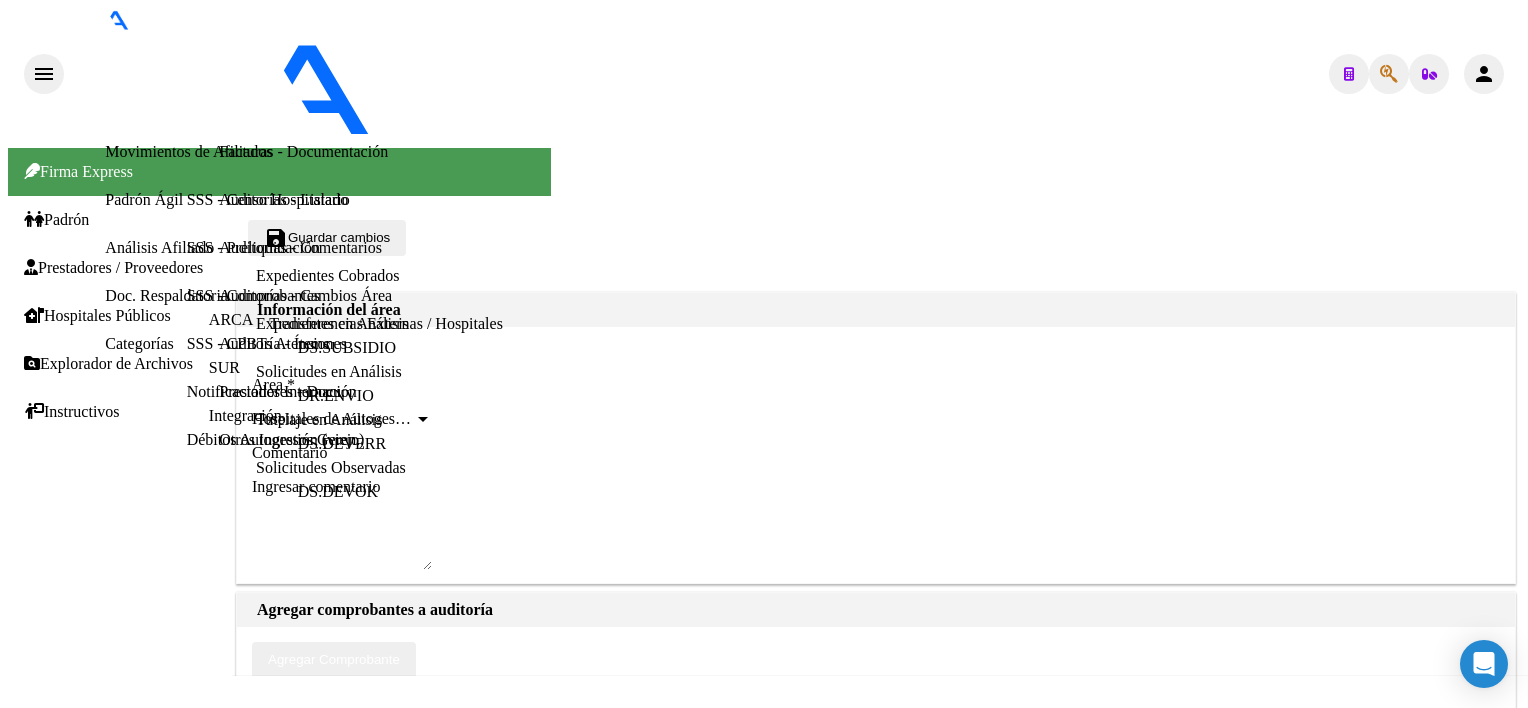 click on "Guardar cambios" 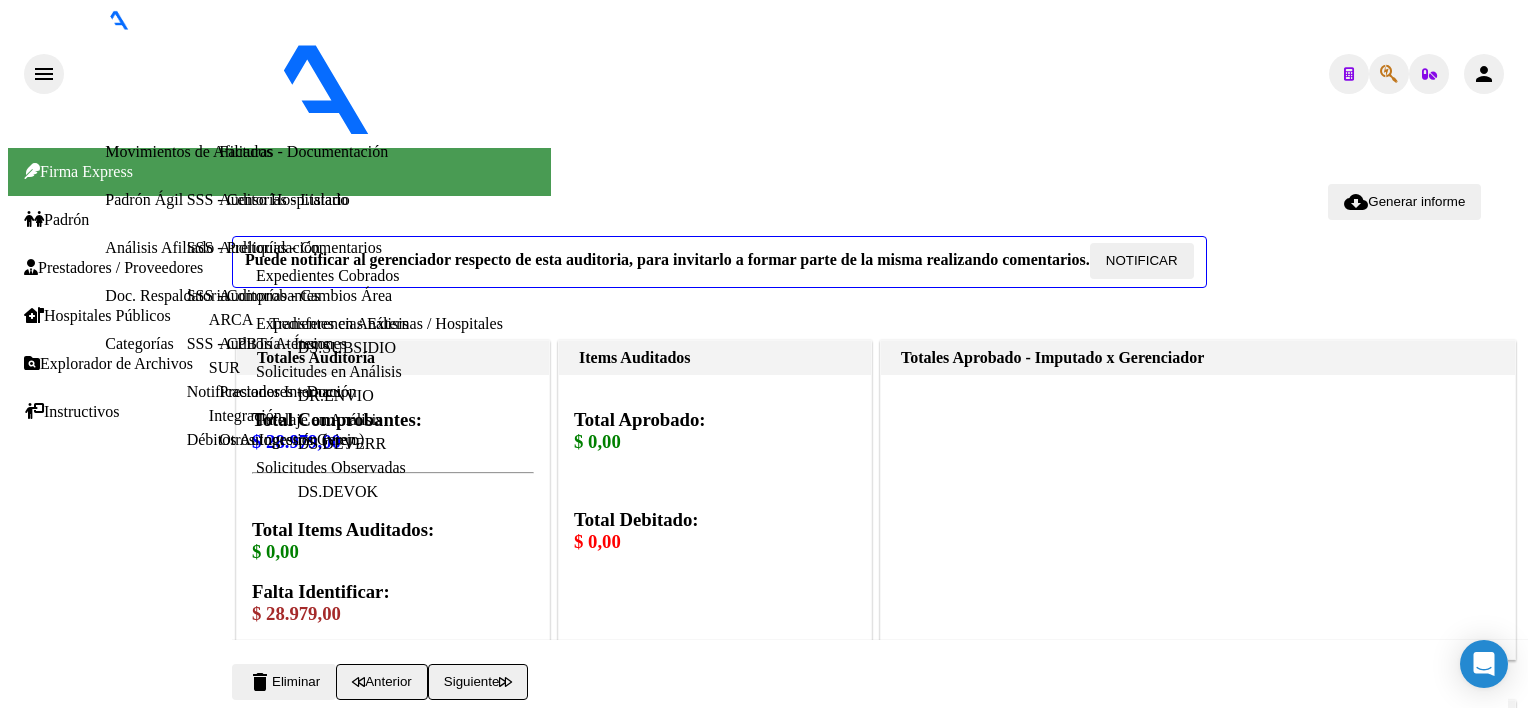 scroll, scrollTop: 1200, scrollLeft: 0, axis: vertical 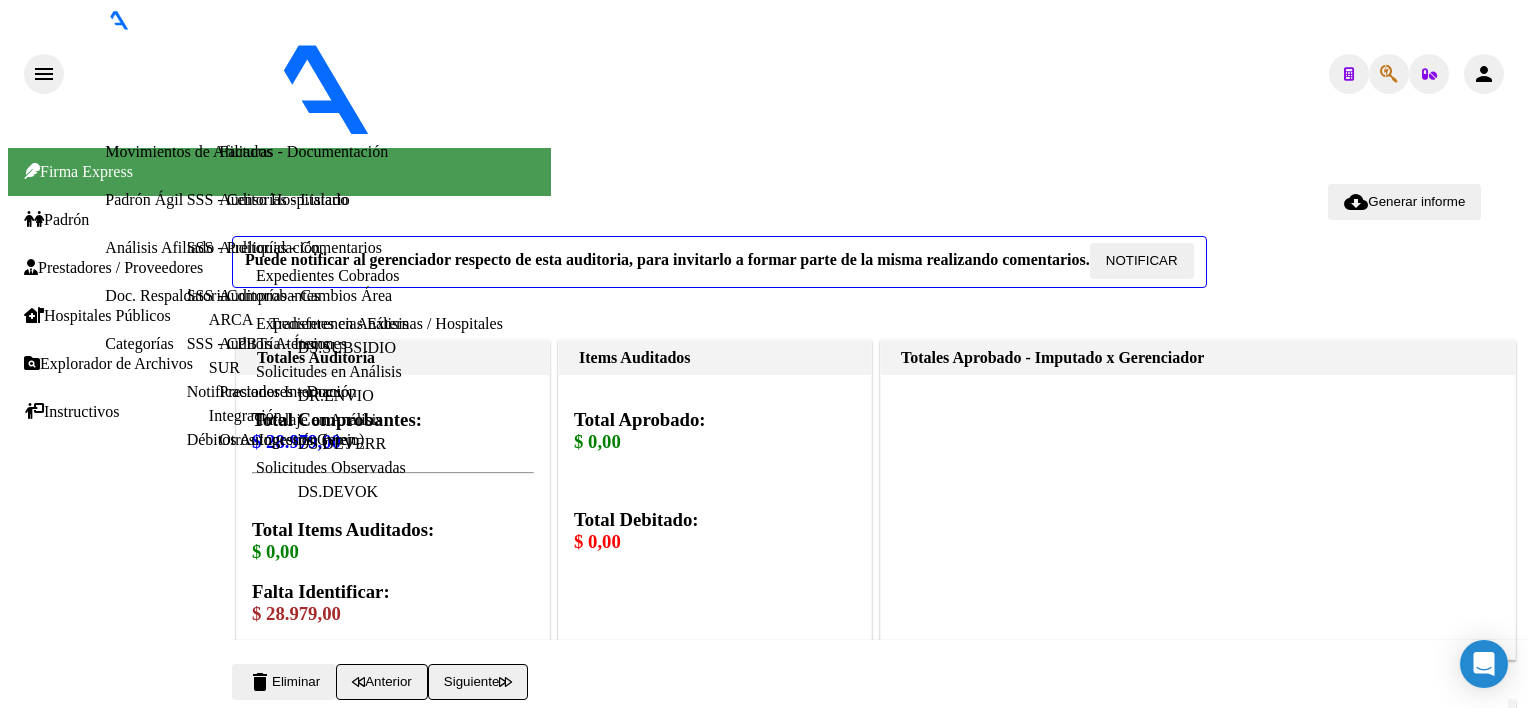 click 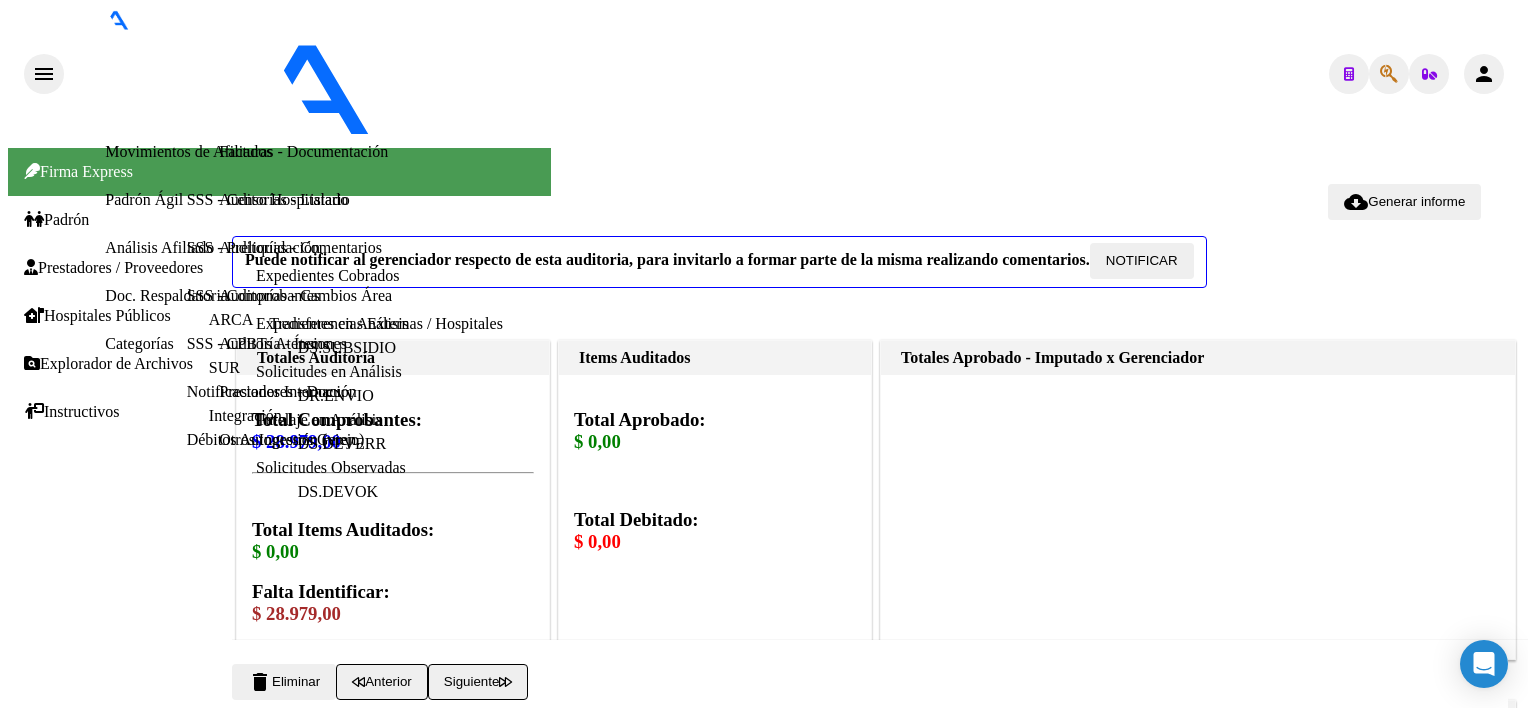 click at bounding box center [764, 3163] 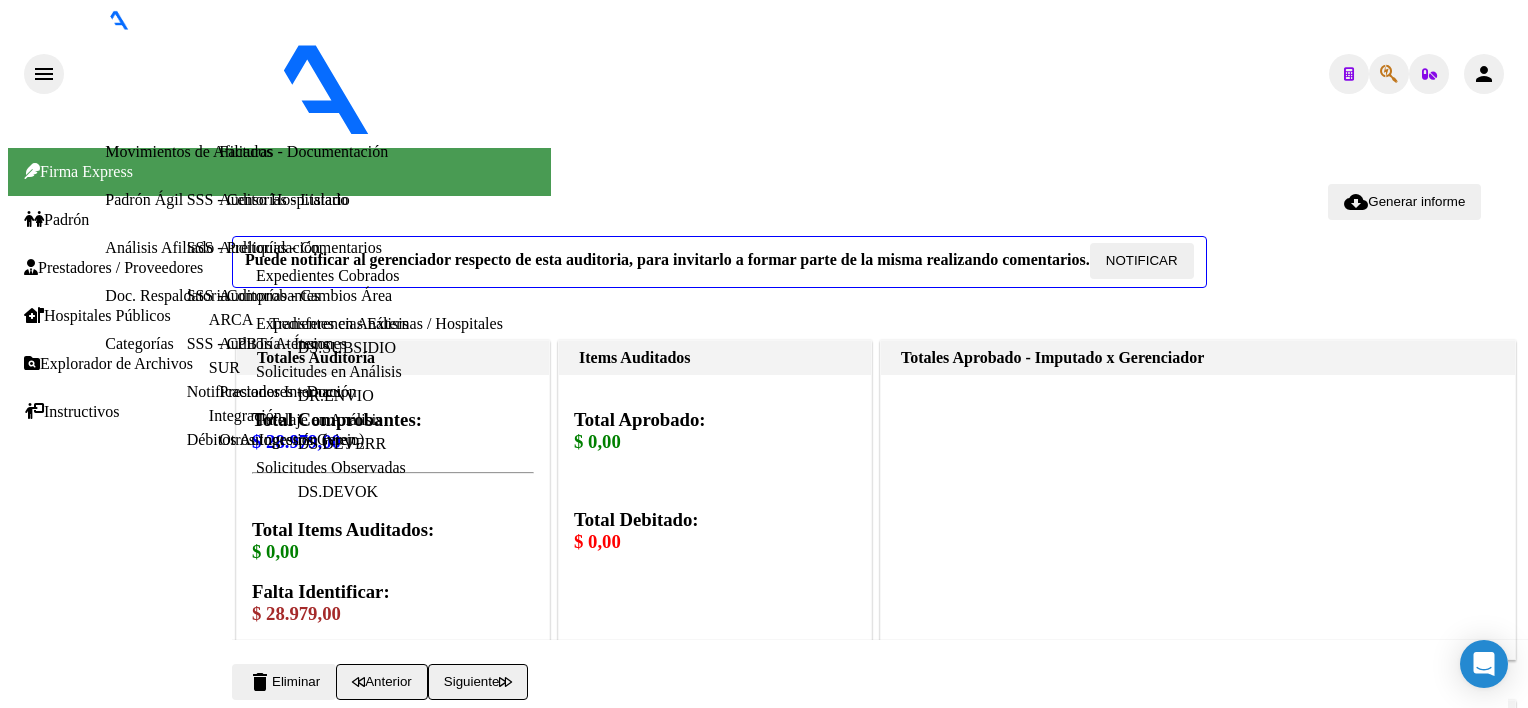 type on "[NUMBER]" 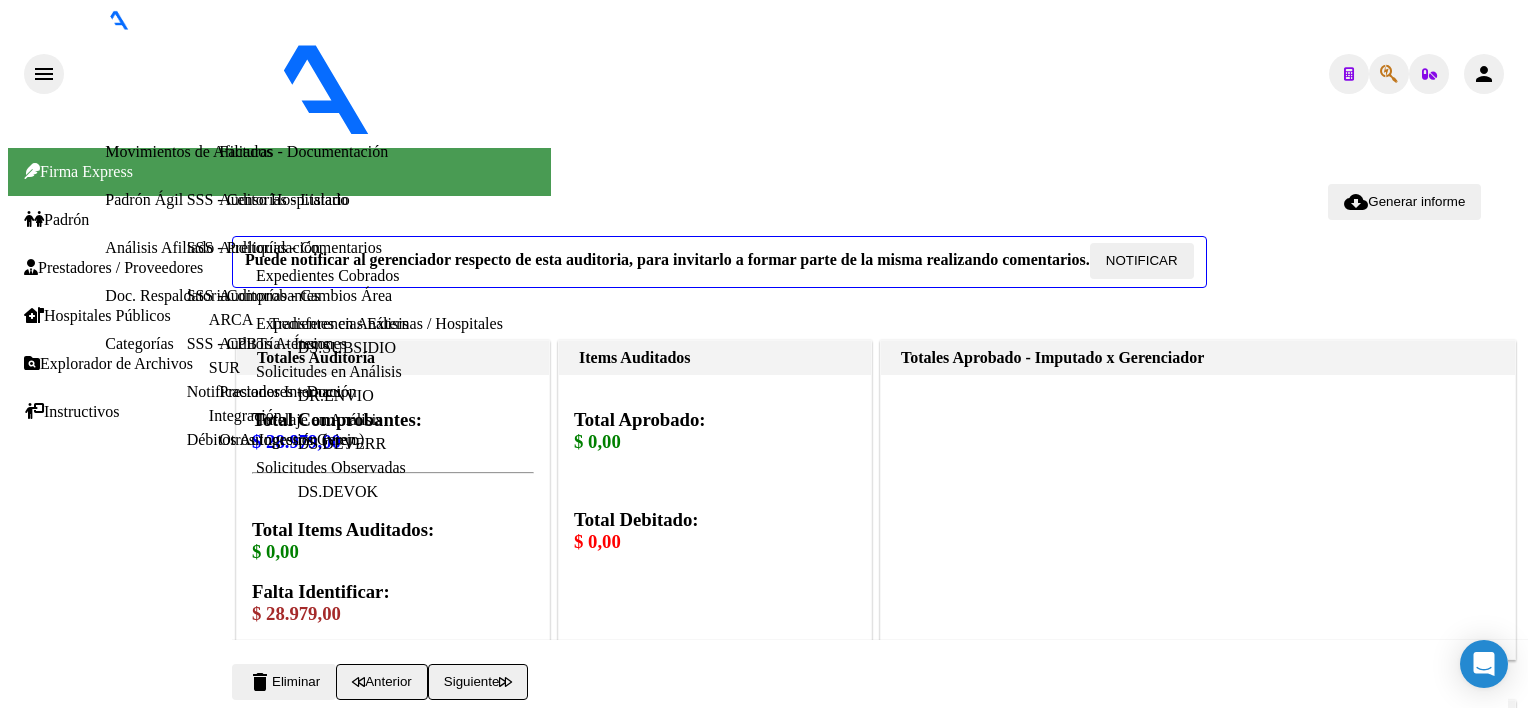 scroll, scrollTop: 100, scrollLeft: 0, axis: vertical 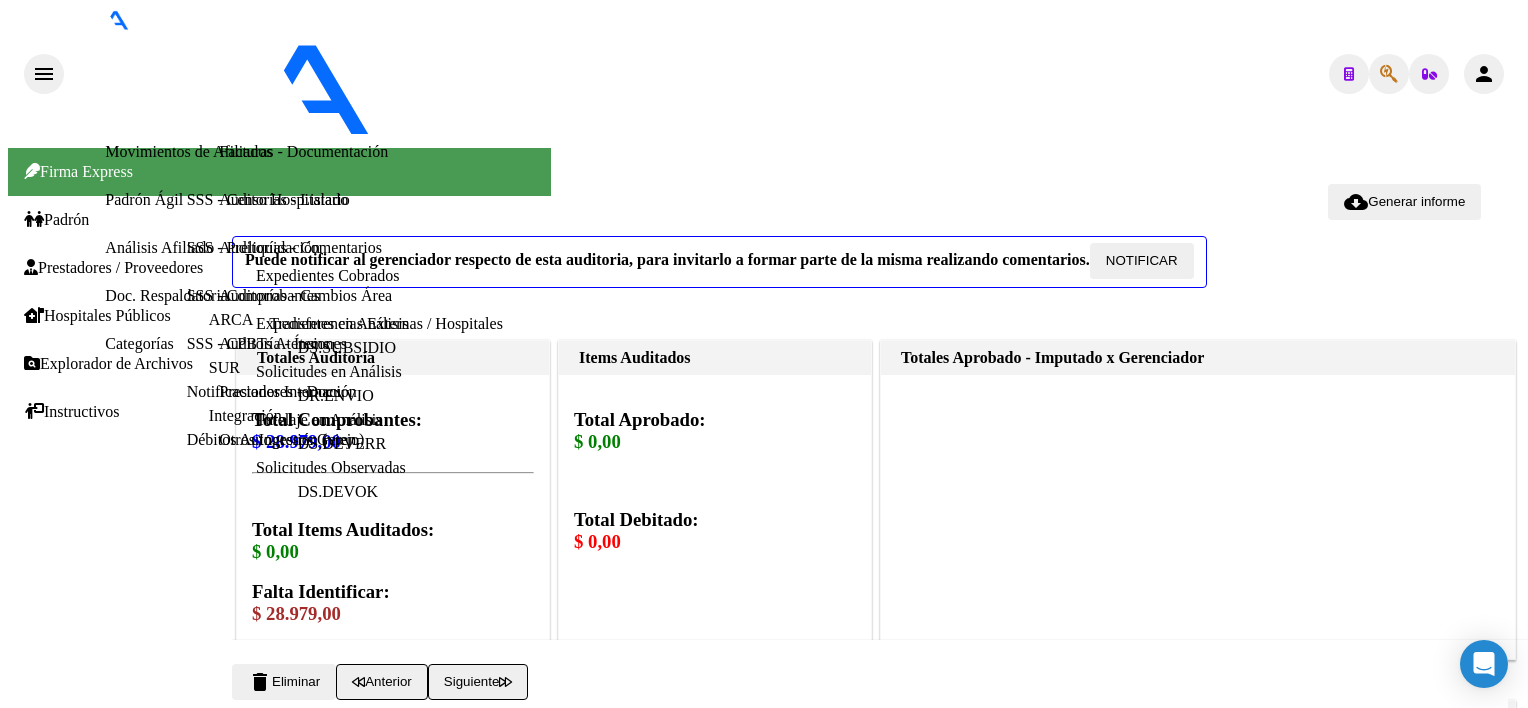 click on "BAJA [DATE] - TITULAR JUBILADO RNOS 5-0080-7" 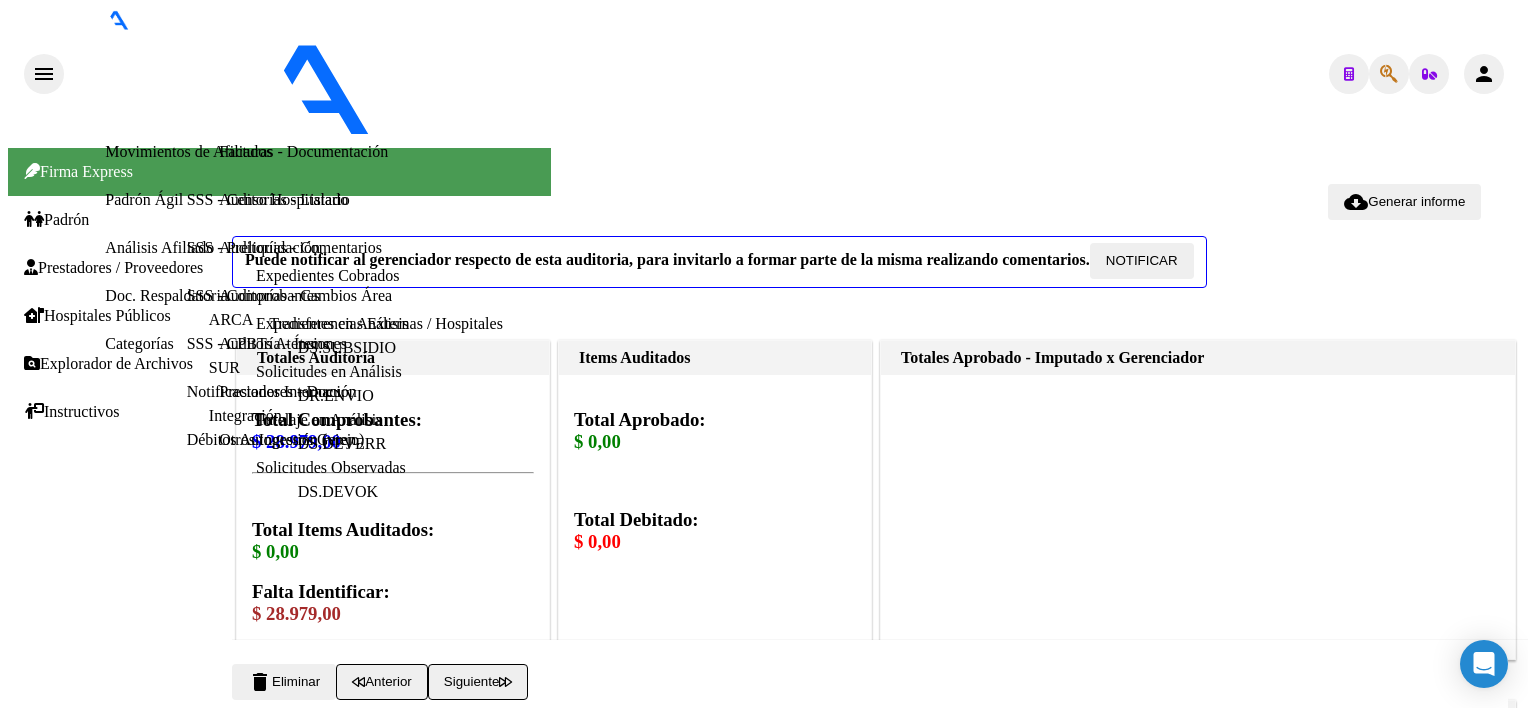 drag, startPoint x: 796, startPoint y: 247, endPoint x: 984, endPoint y: 270, distance: 189.40169 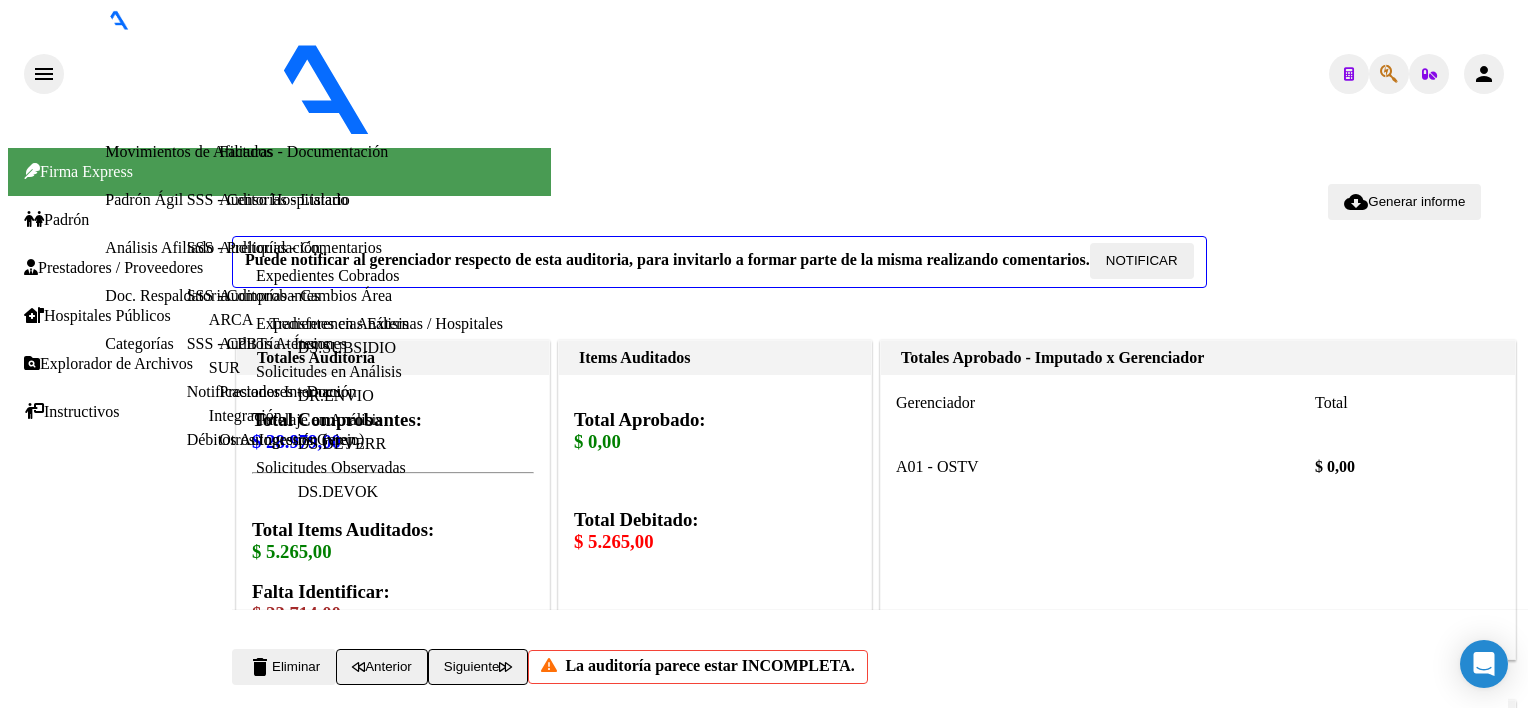 click on "Crear Item de Auditoria" 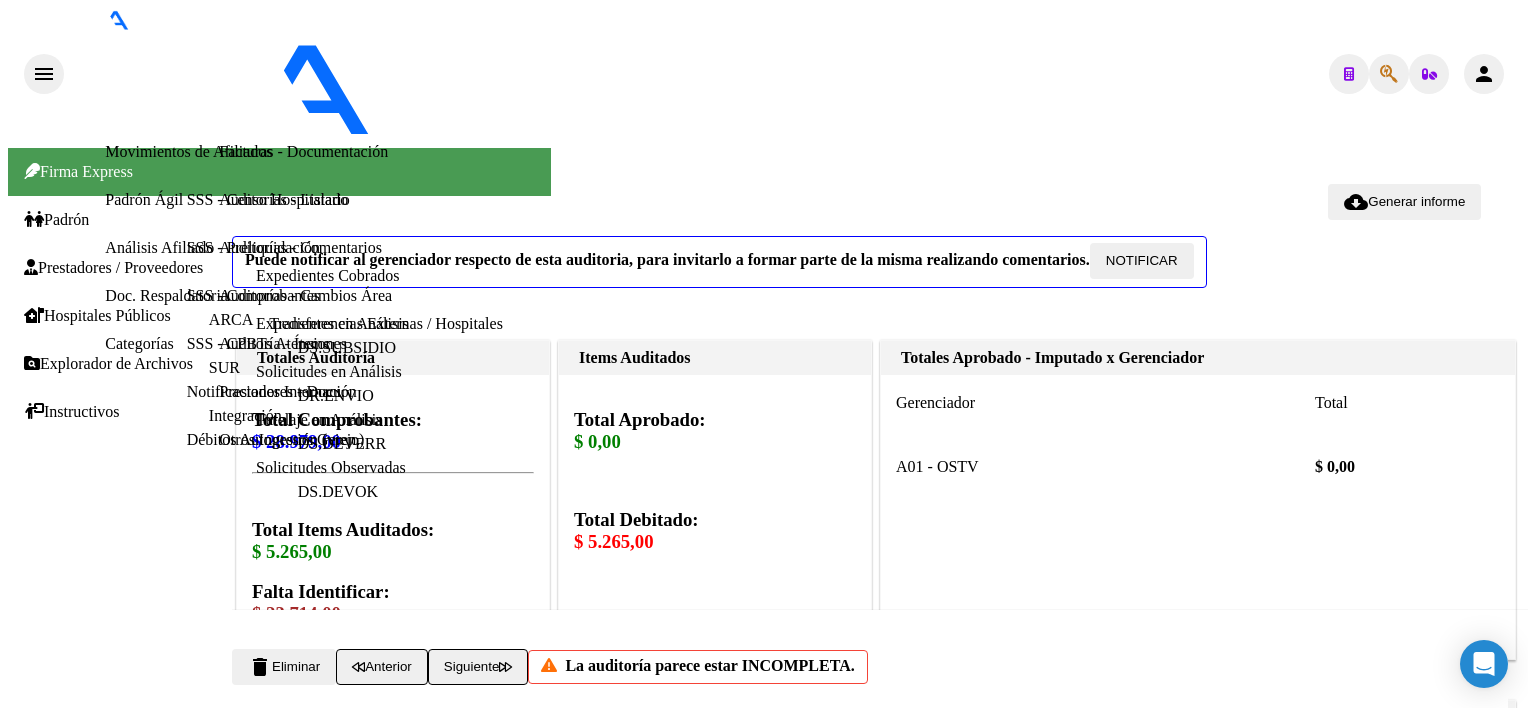 type on "[NUMBER]" 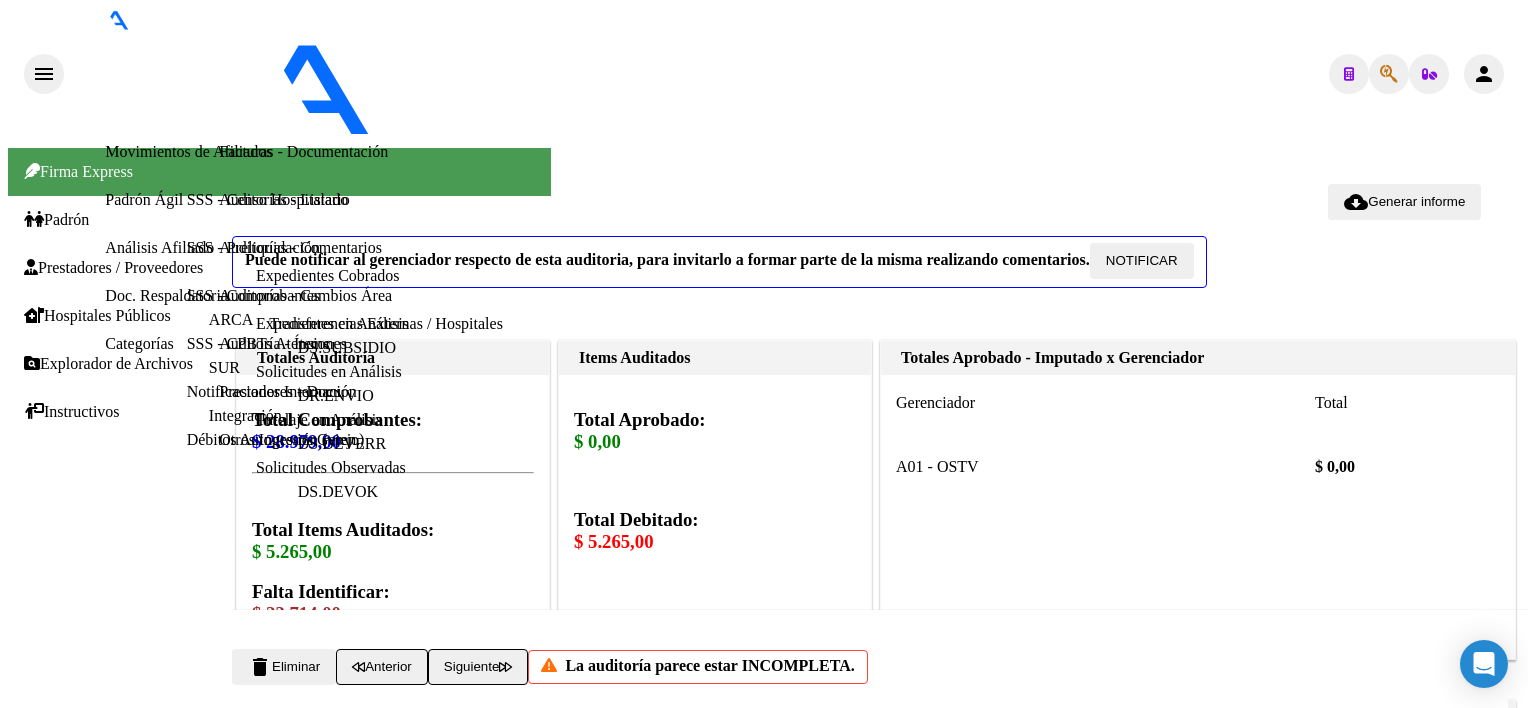 scroll, scrollTop: 1104, scrollLeft: 0, axis: vertical 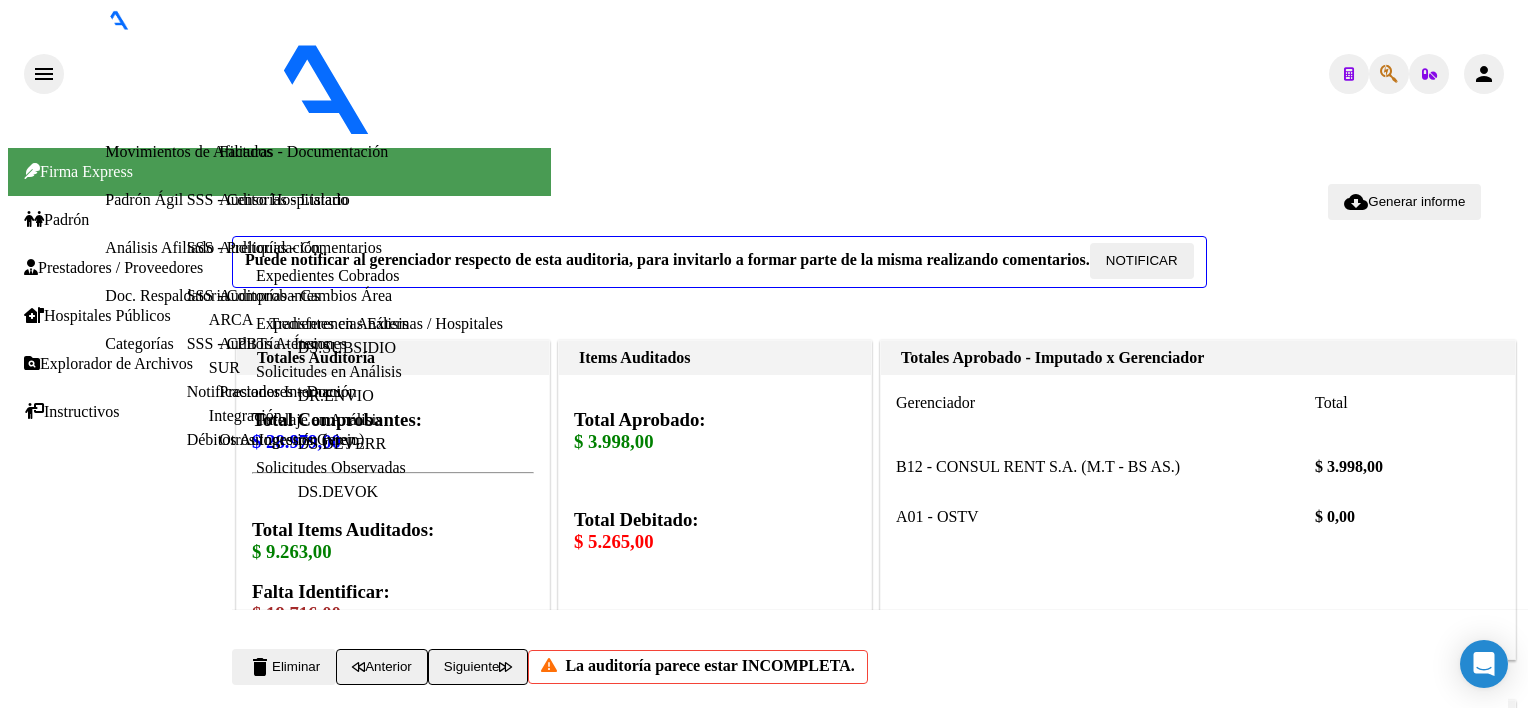 click on "Crear Item de Auditoria" 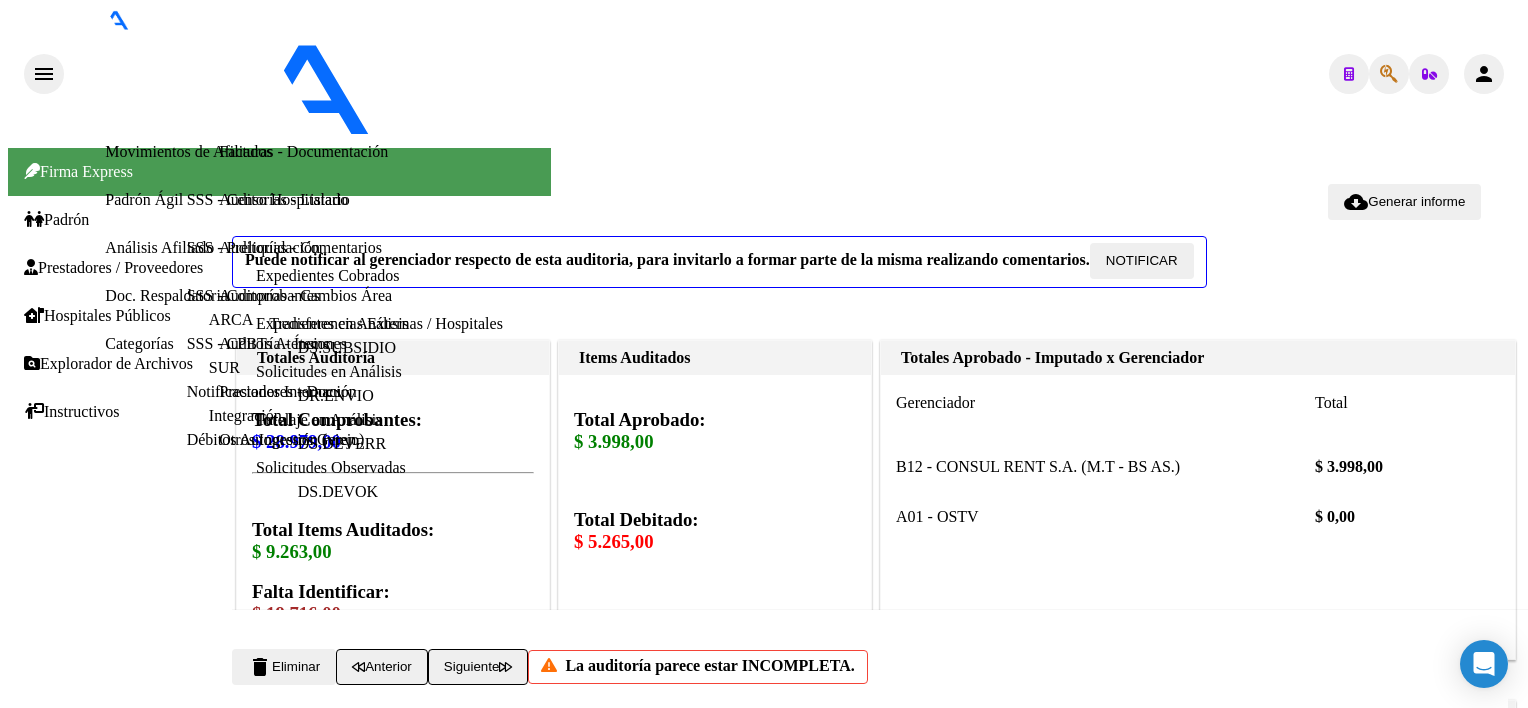 type on "[NUMBER]" 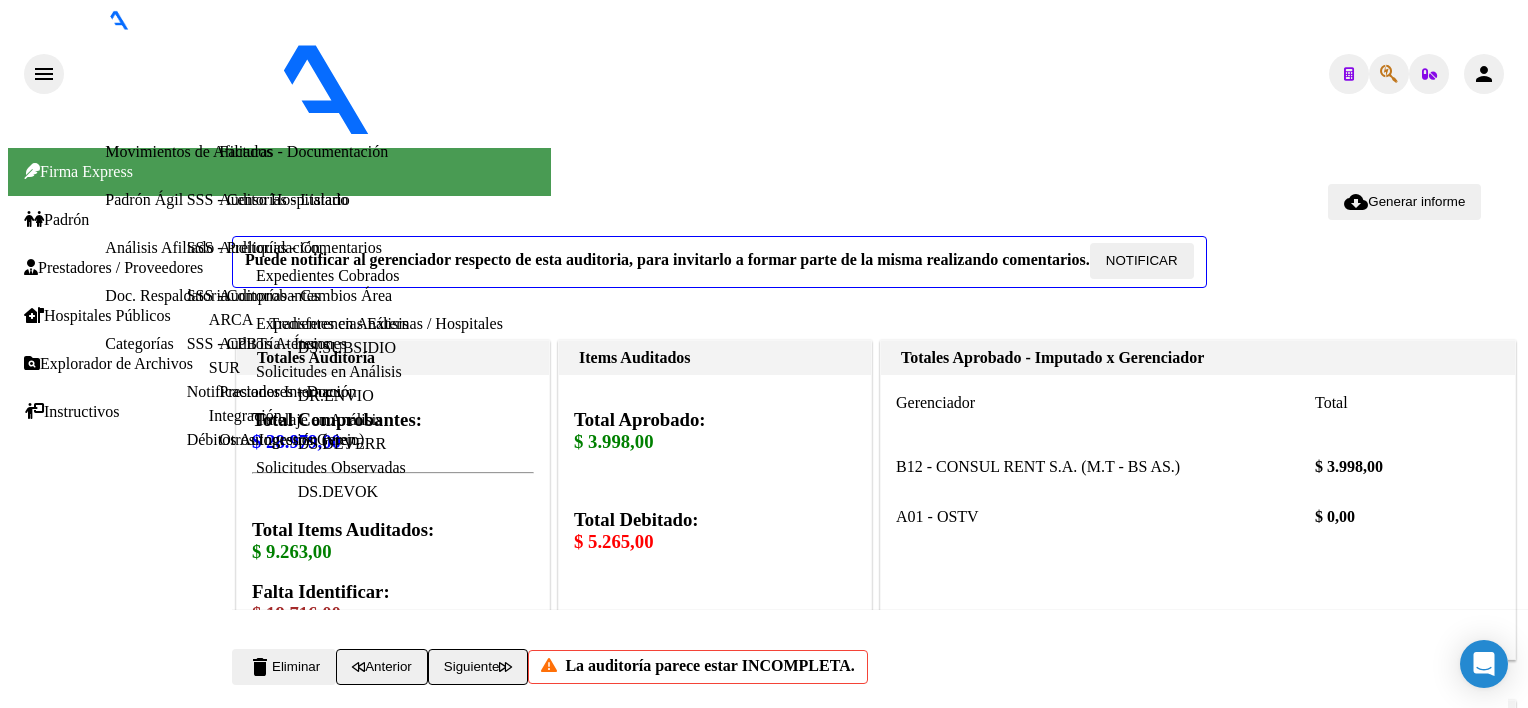 scroll, scrollTop: 912, scrollLeft: 0, axis: vertical 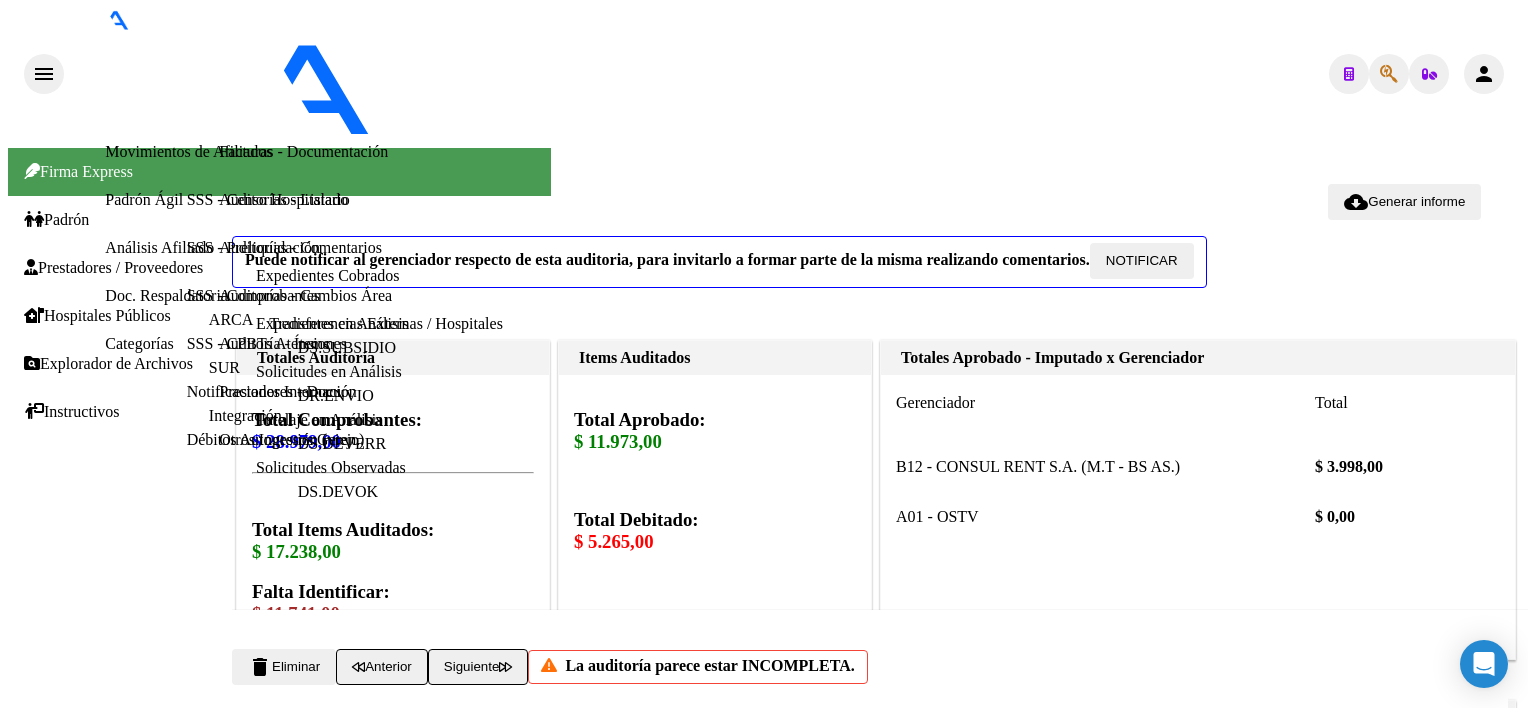 click on "Crear Item de Auditoria" 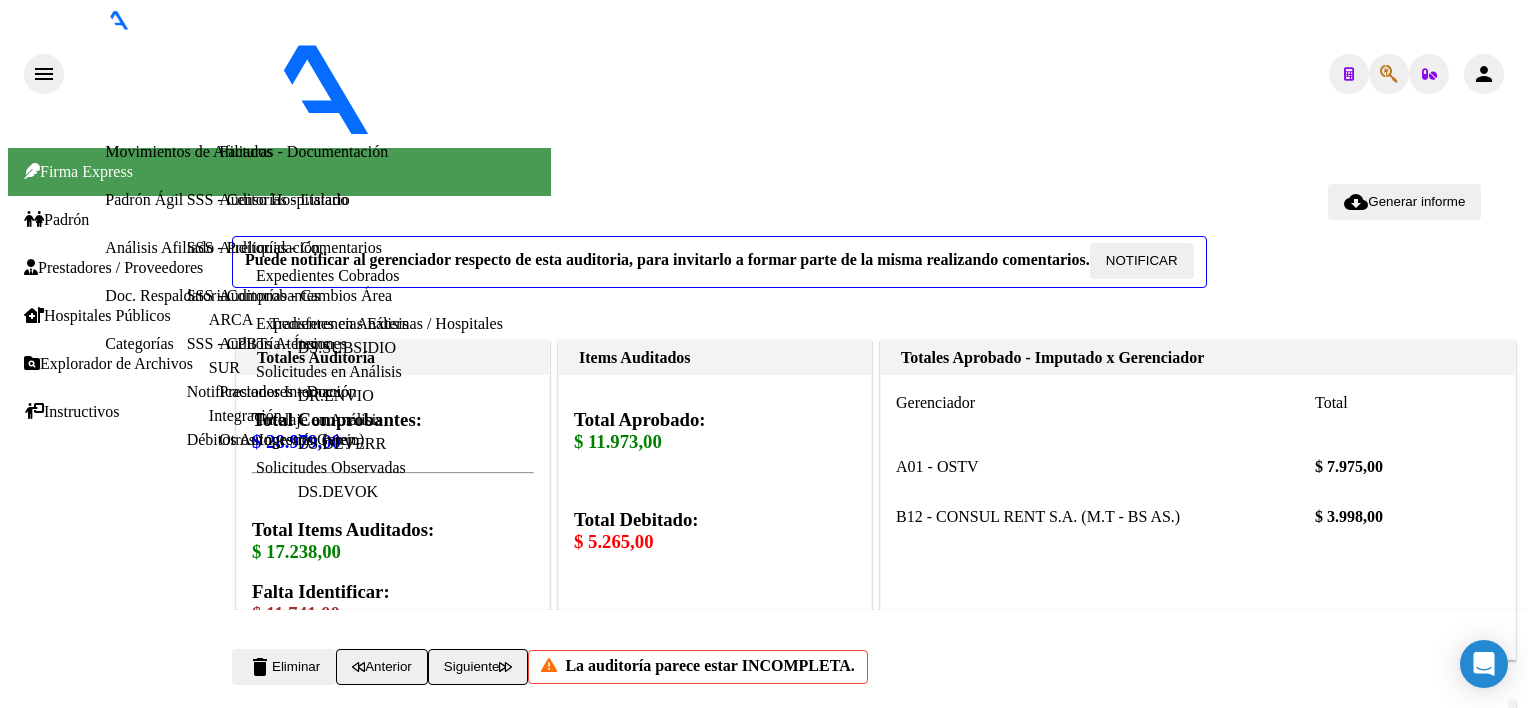 type on "[DOCUMENT]" 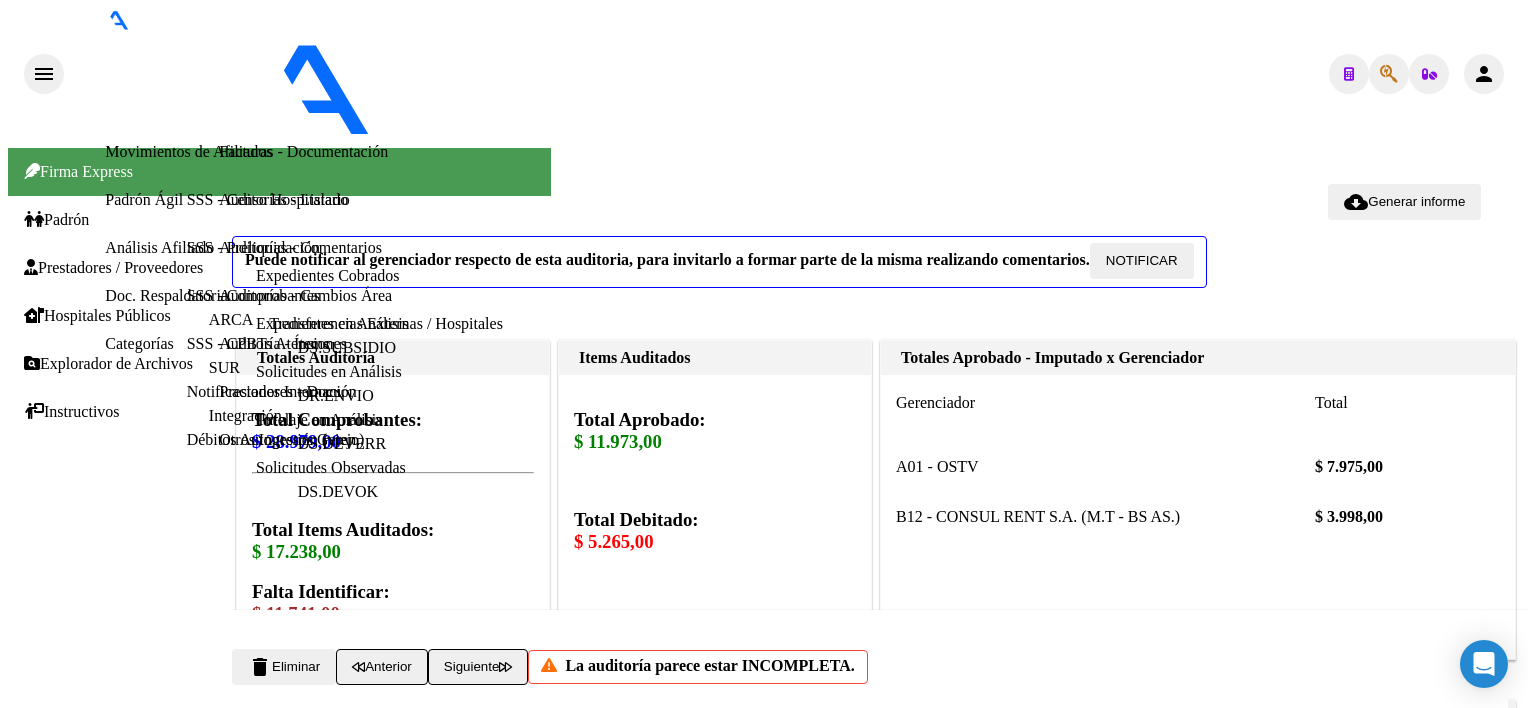 type on "[DOCUMENT]" 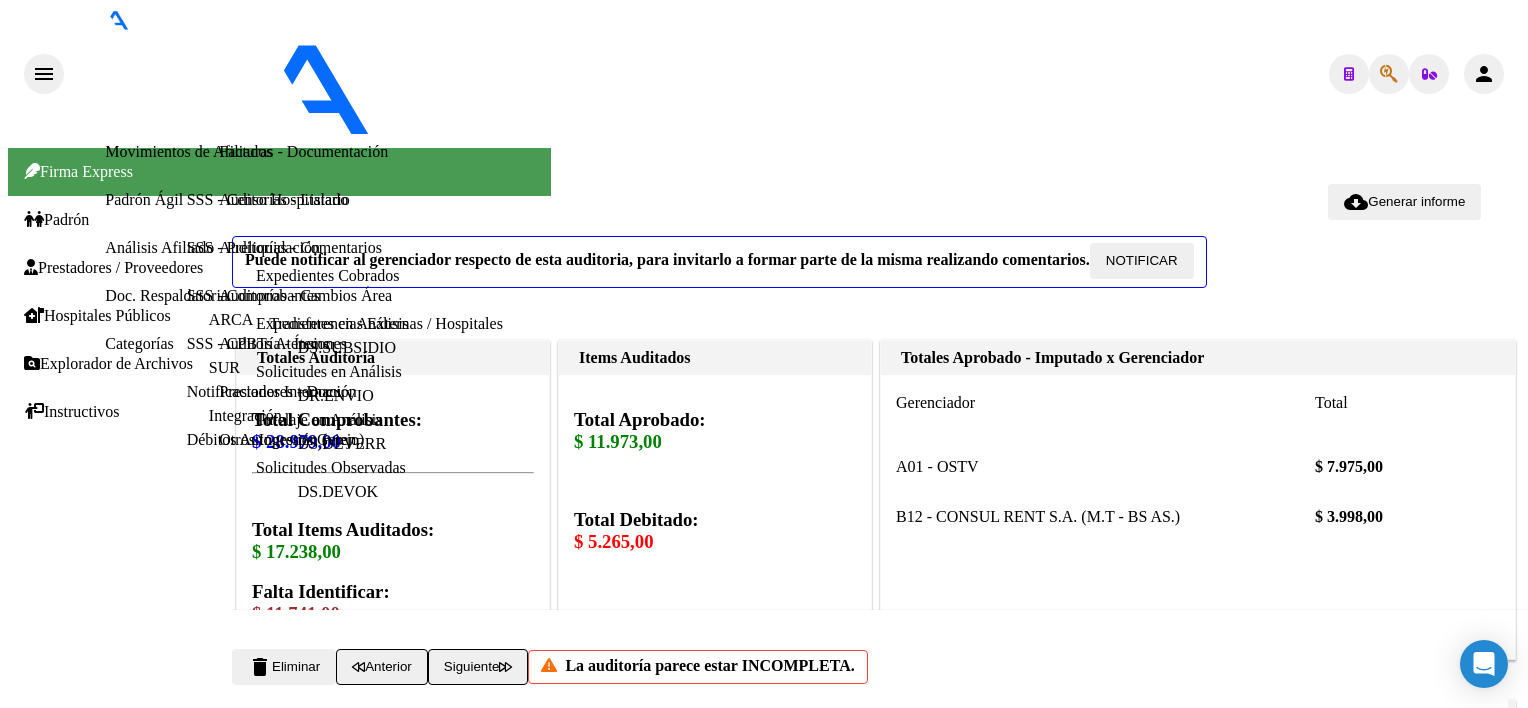 scroll, scrollTop: 912, scrollLeft: 0, axis: vertical 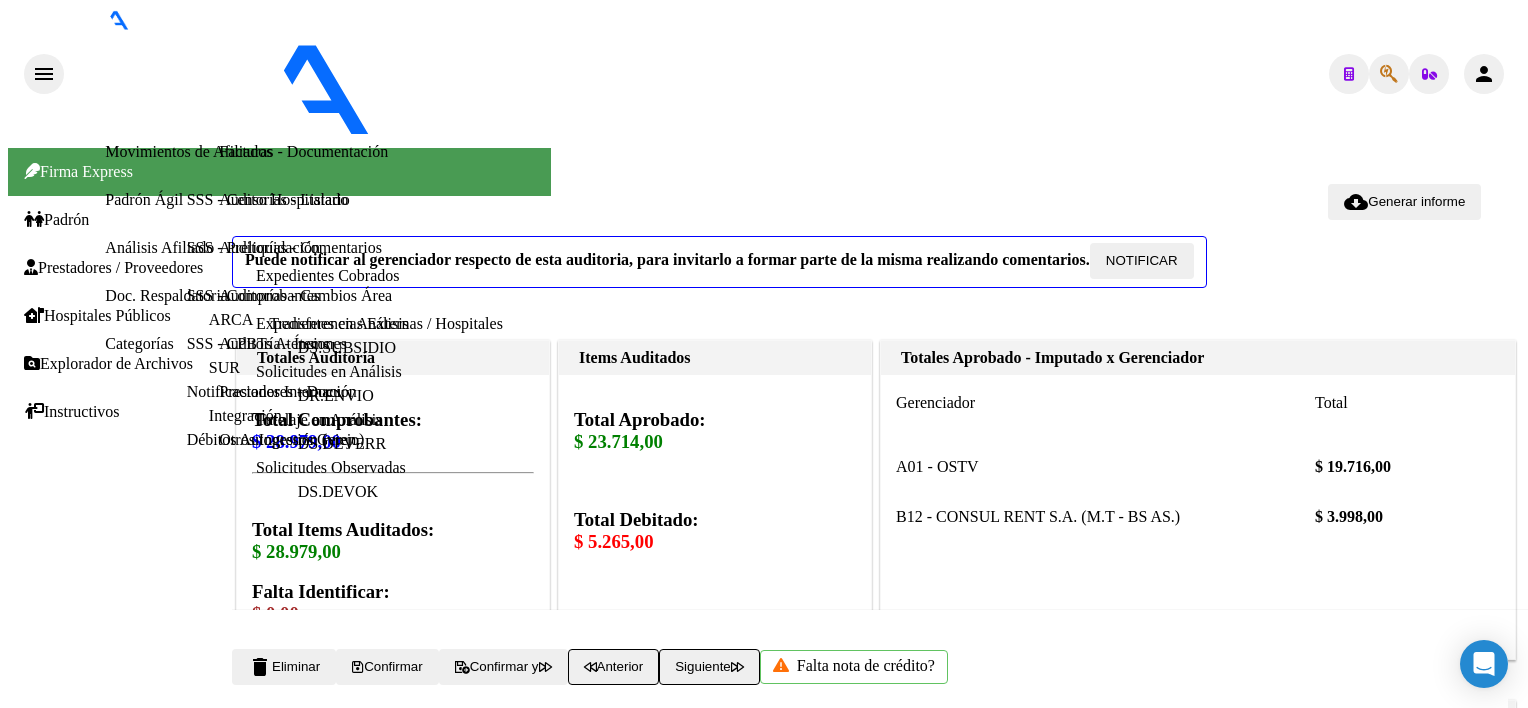click on "Ingresar comentario" at bounding box center (342, 949) 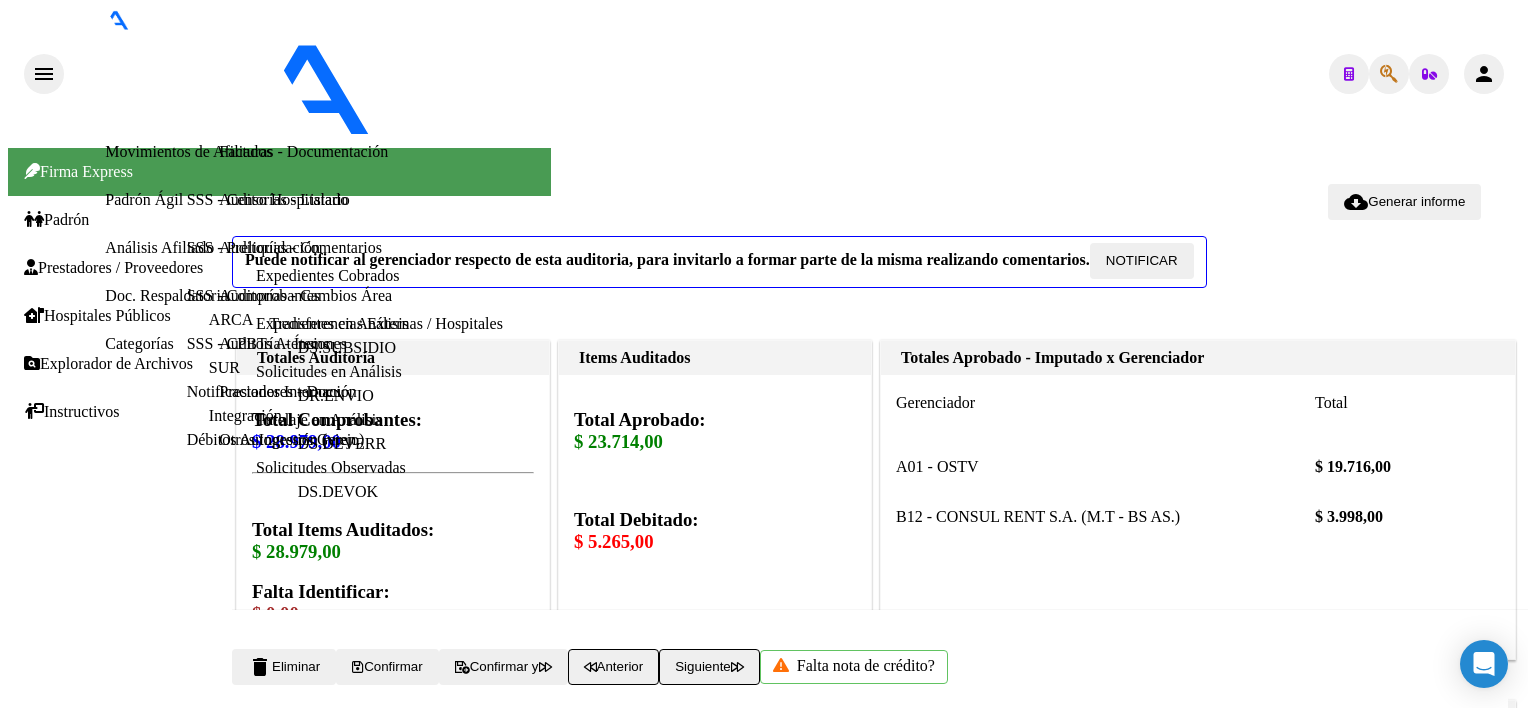 click on "Generar informe" at bounding box center [96, 3631] 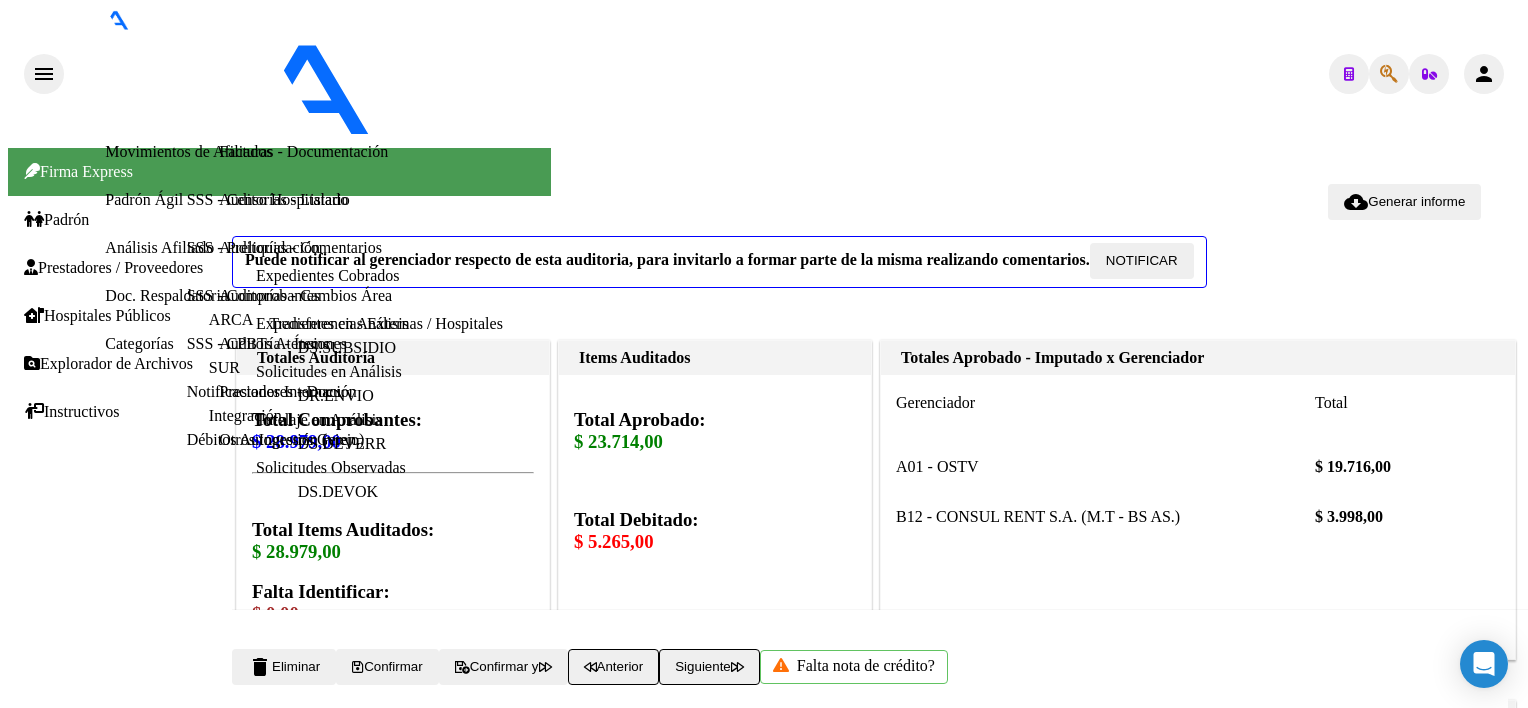 click on "Exportar a PDF" at bounding box center [94, 4258] 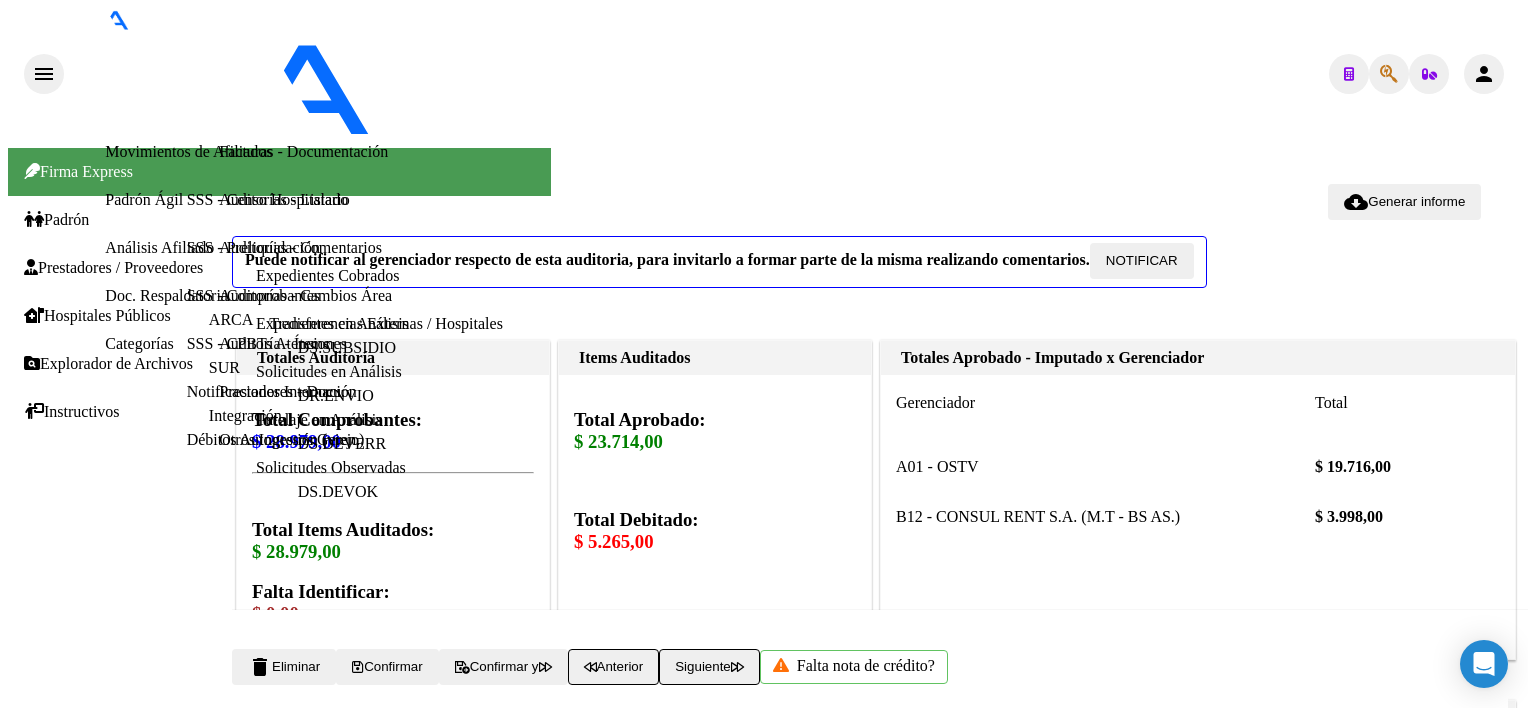 click on "27526064556" 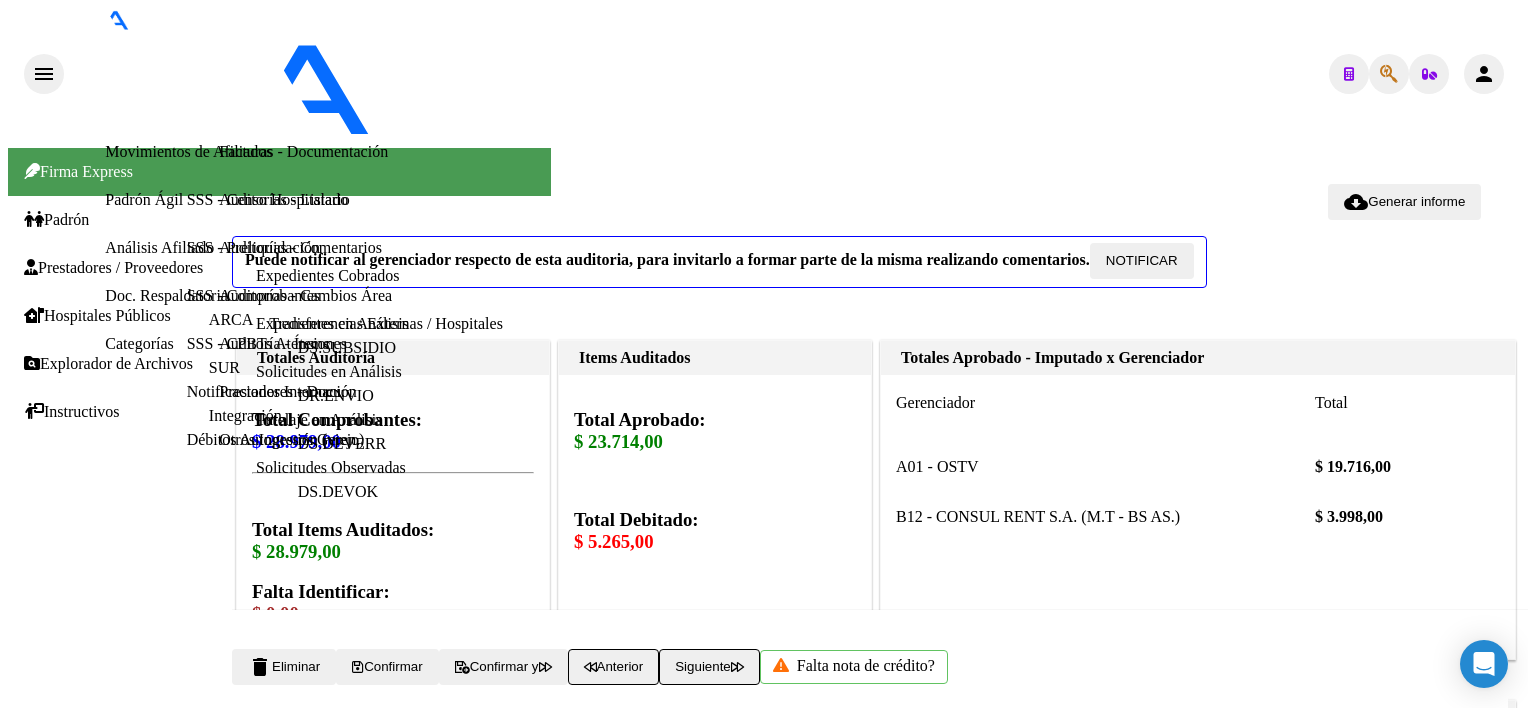 click on "ANSES - Consulta CODEM" at bounding box center (115, 3870) 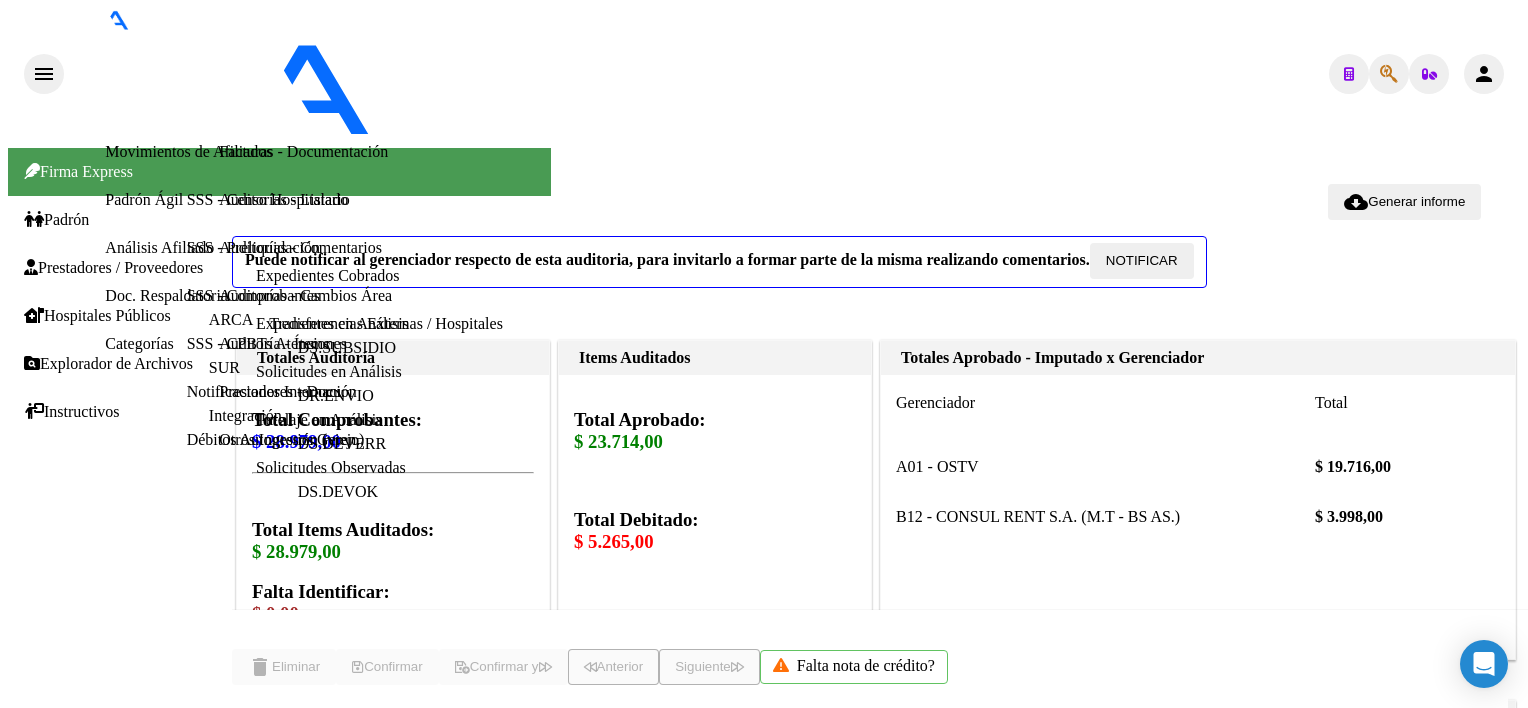 scroll, scrollTop: 0, scrollLeft: 0, axis: both 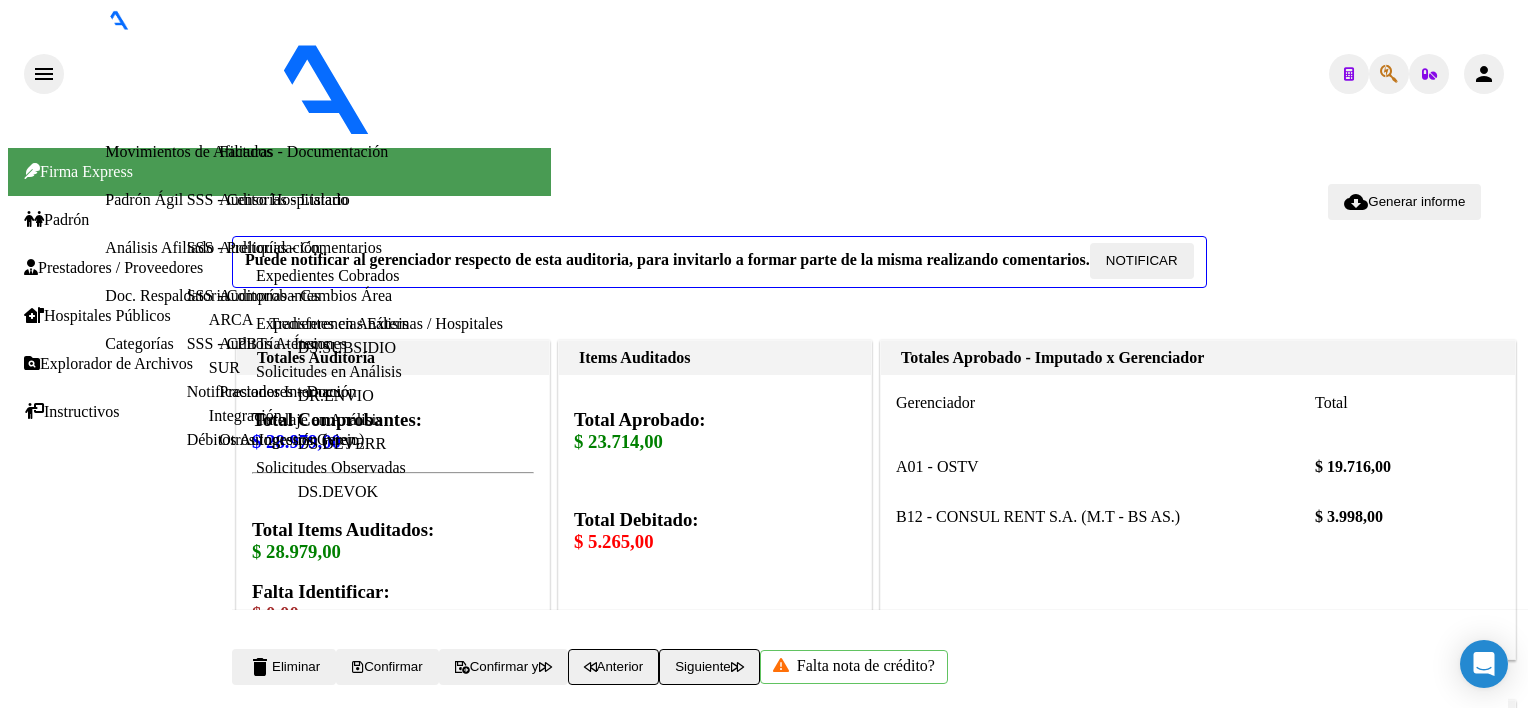 click on "arrow_back" 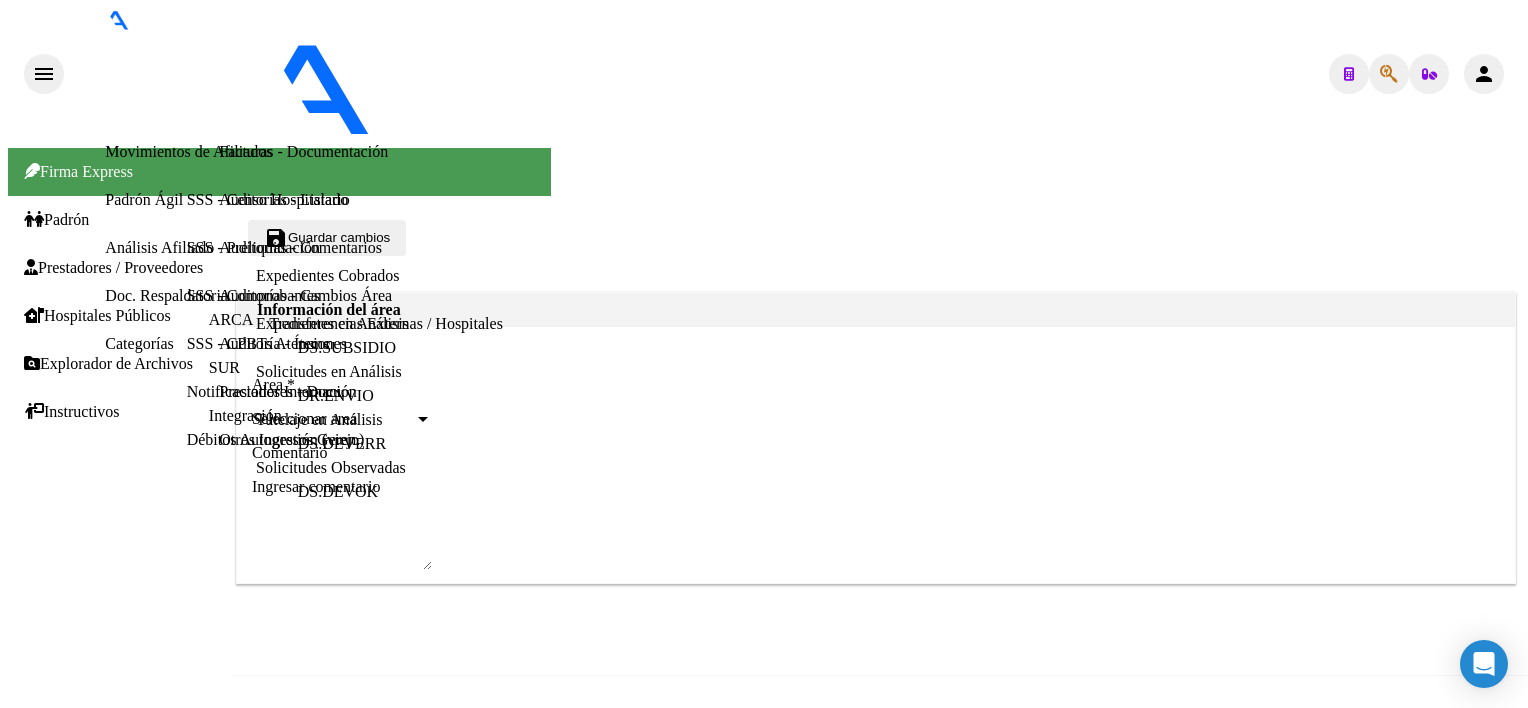 click on "Seleccionar area" at bounding box center [333, 419] 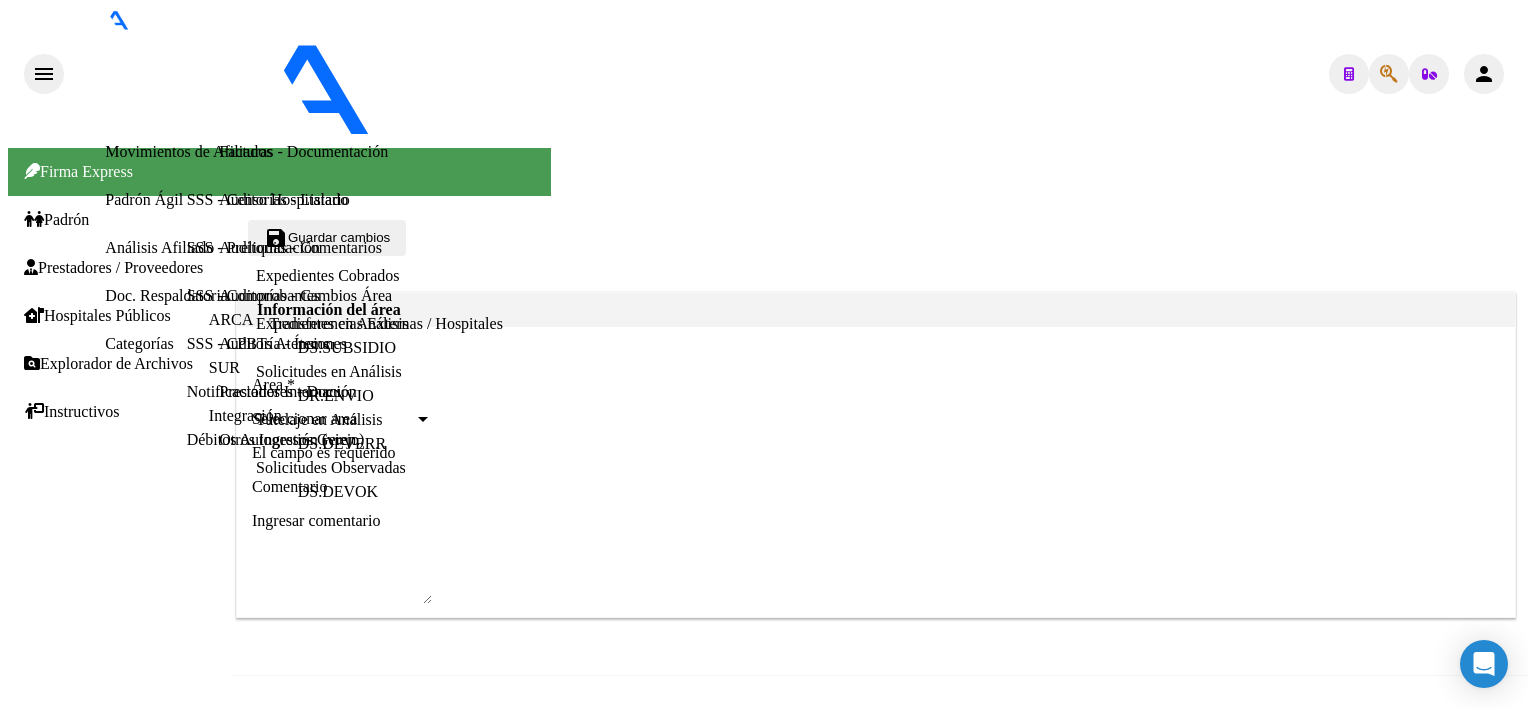 click on "Hospitales de Autogestión" at bounding box center [87, 1496] 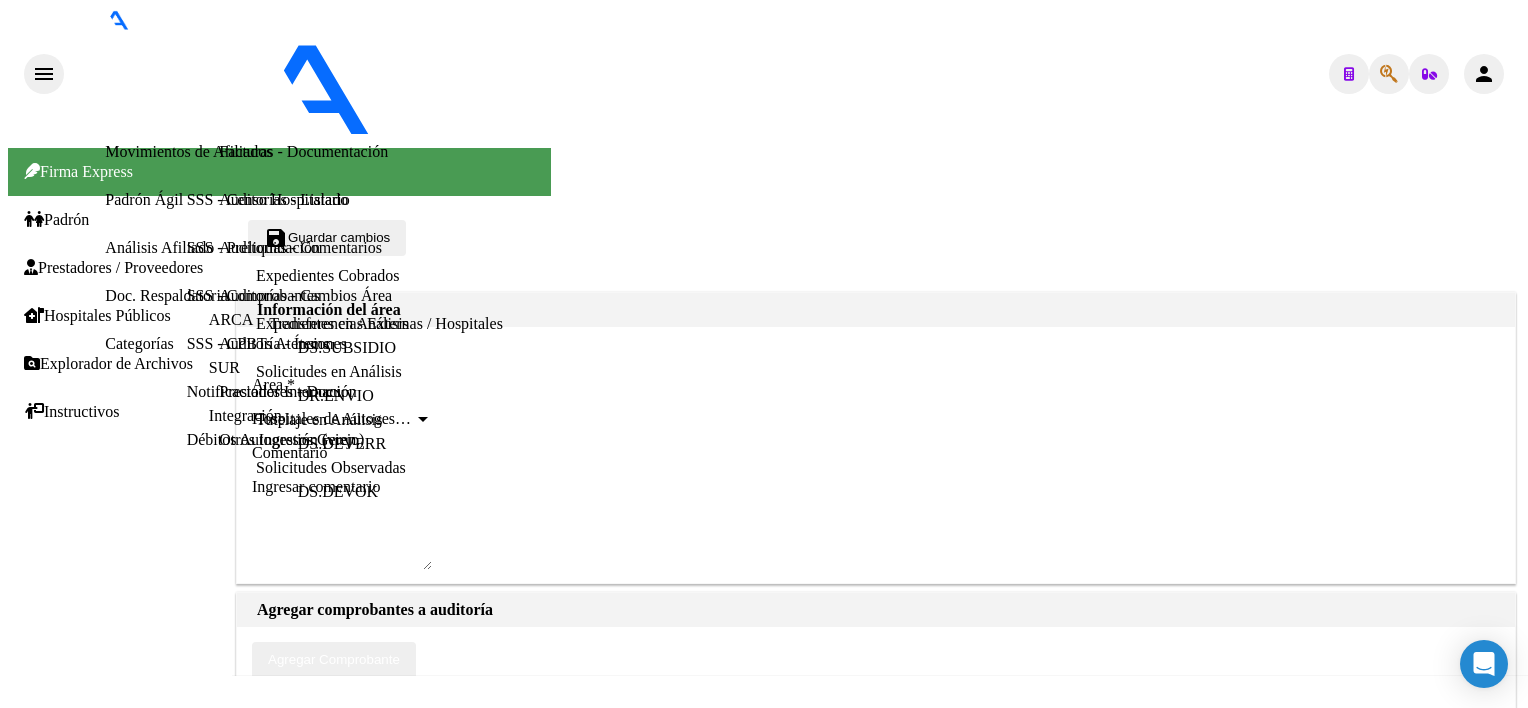 click on "Agregar Comprobante" 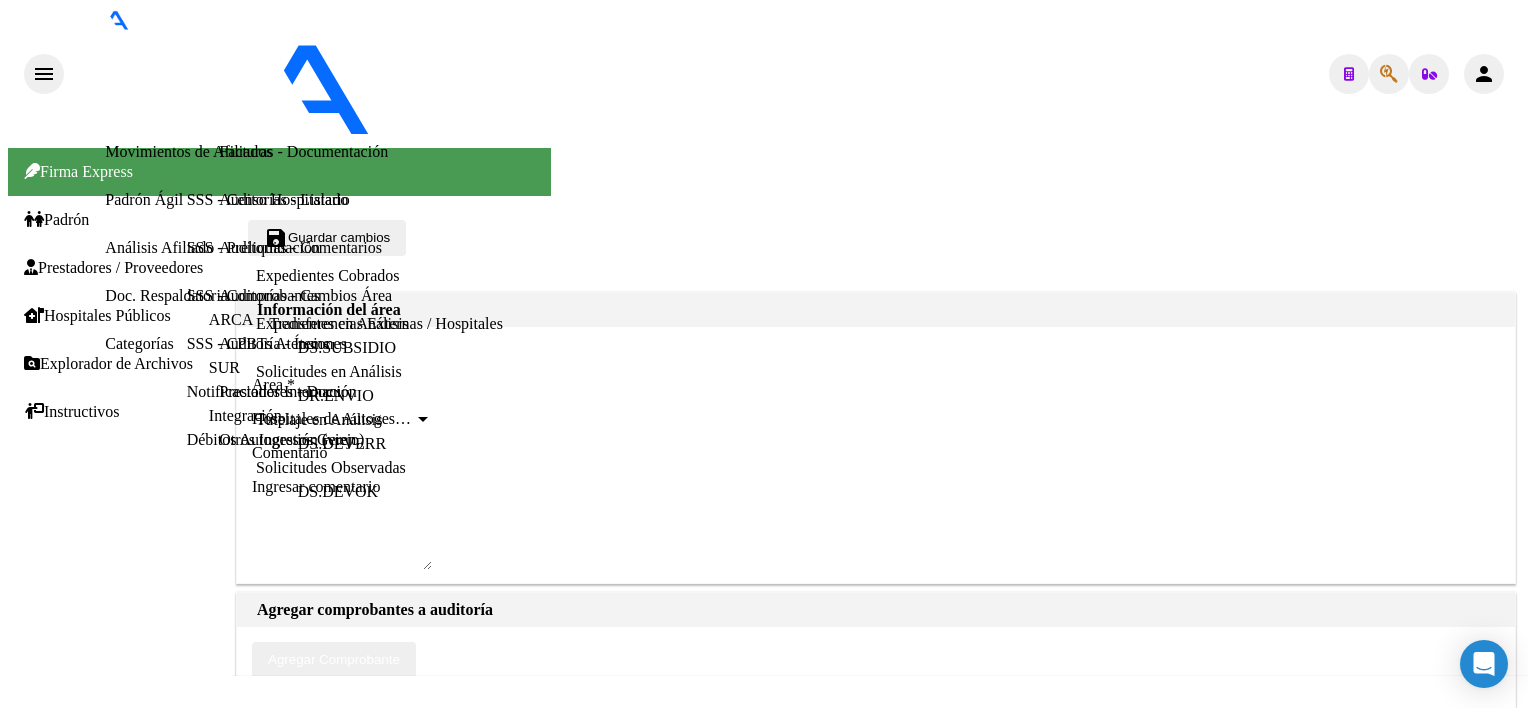 click 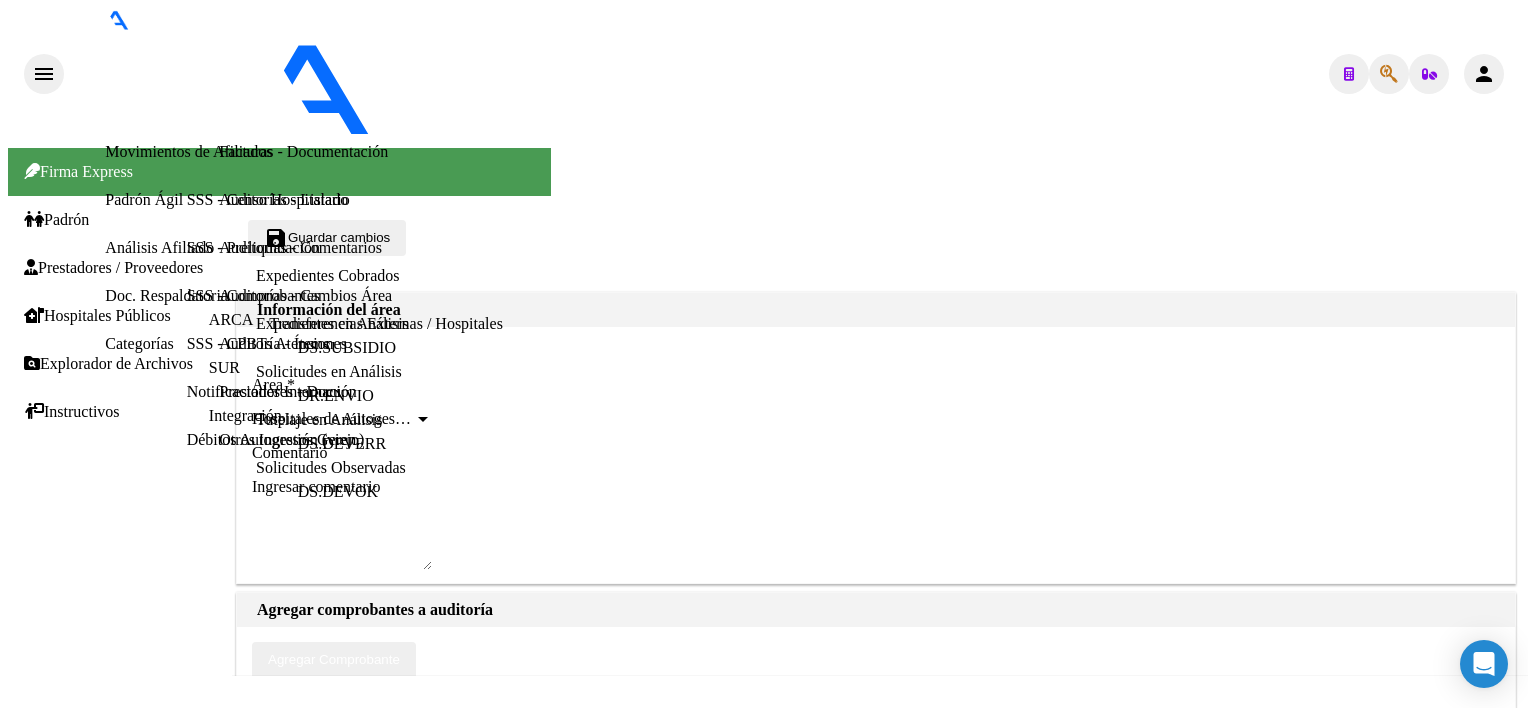click on "Guardar cambios" 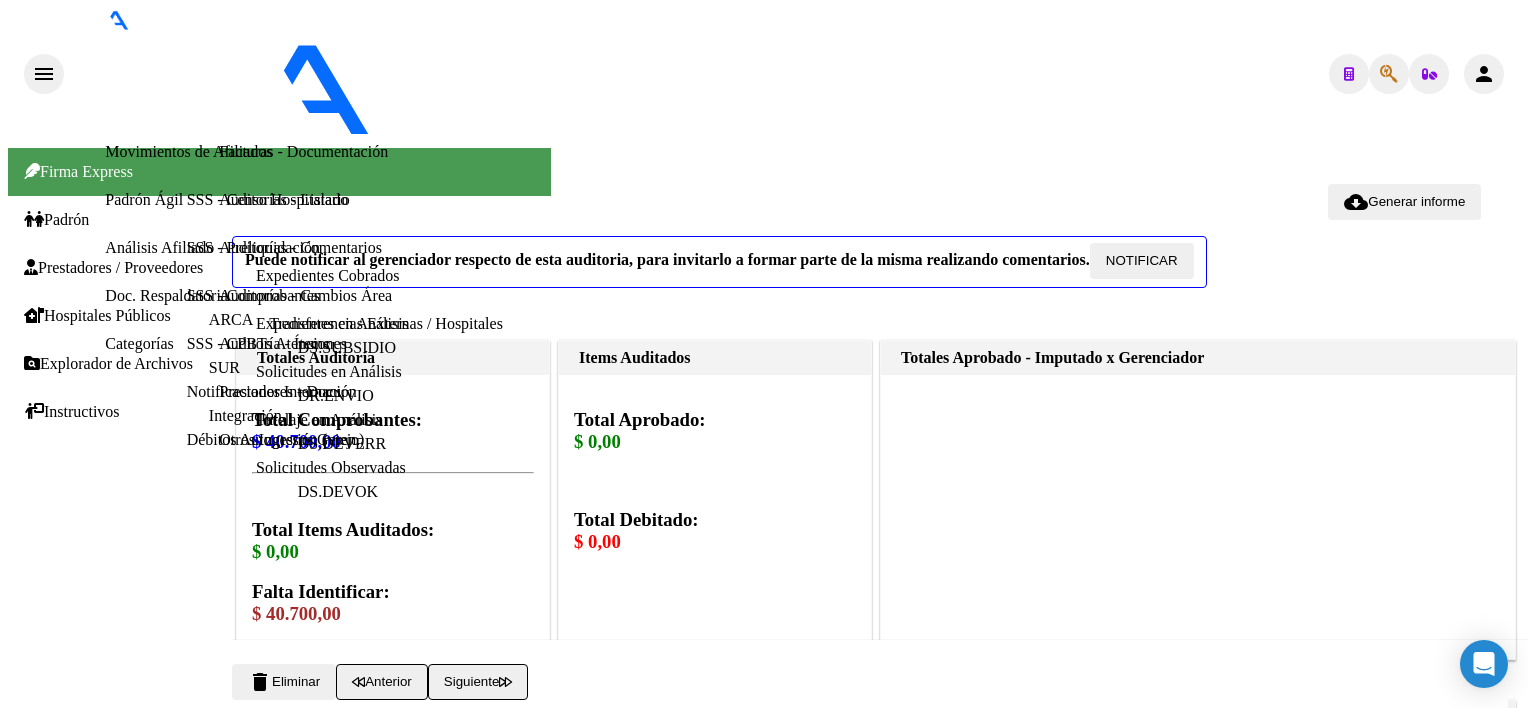 scroll, scrollTop: 1200, scrollLeft: 0, axis: vertical 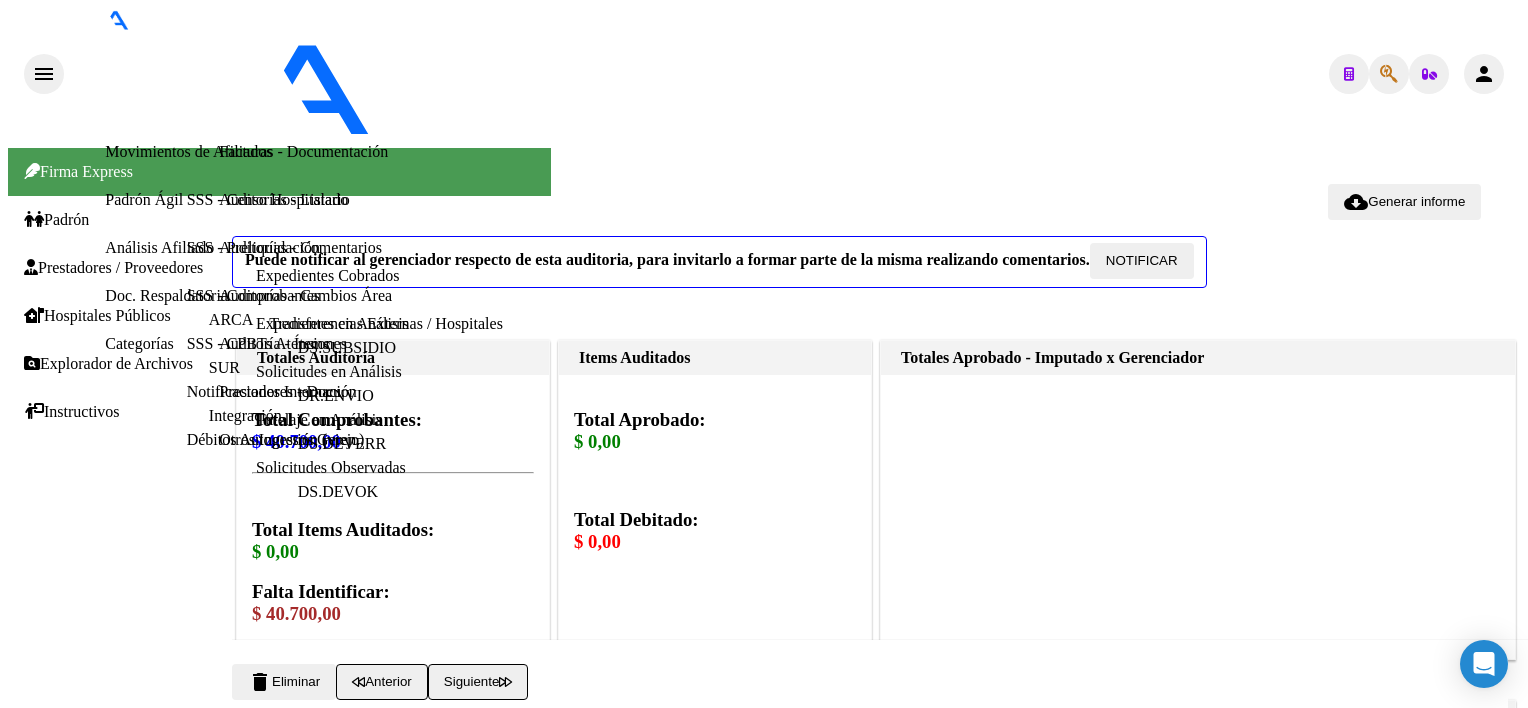 click on "Análisis Afiliado" at bounding box center (86, 3440) 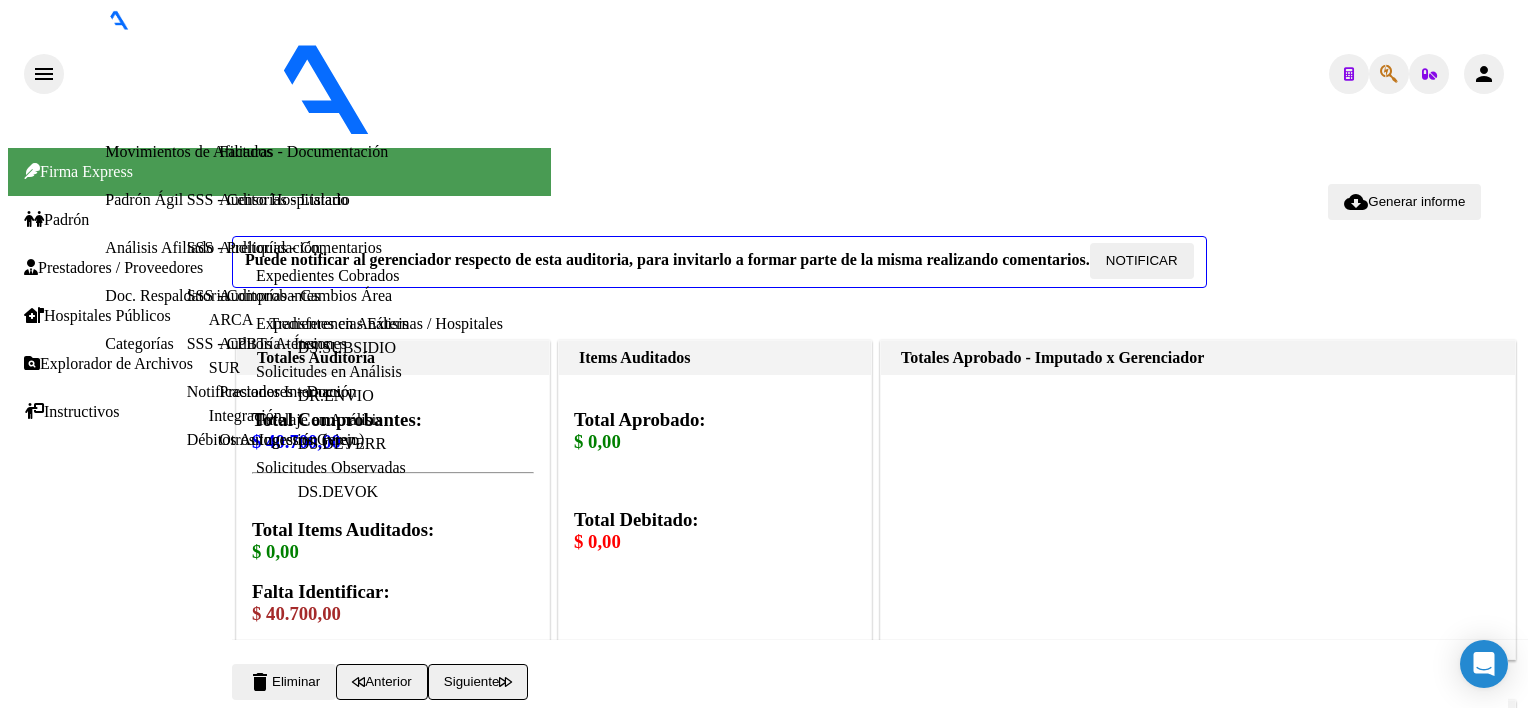 scroll, scrollTop: 933, scrollLeft: 0, axis: vertical 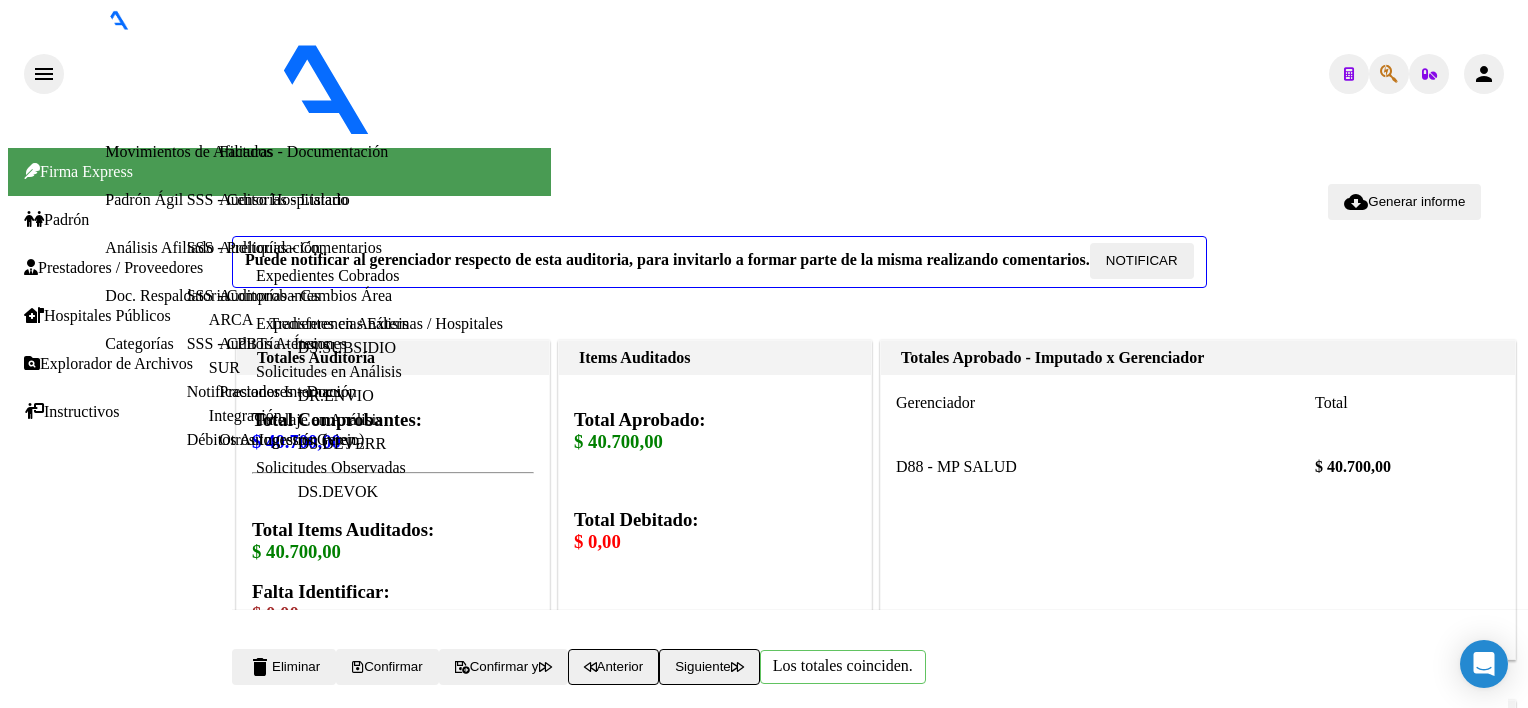 click on "[CUIL]" 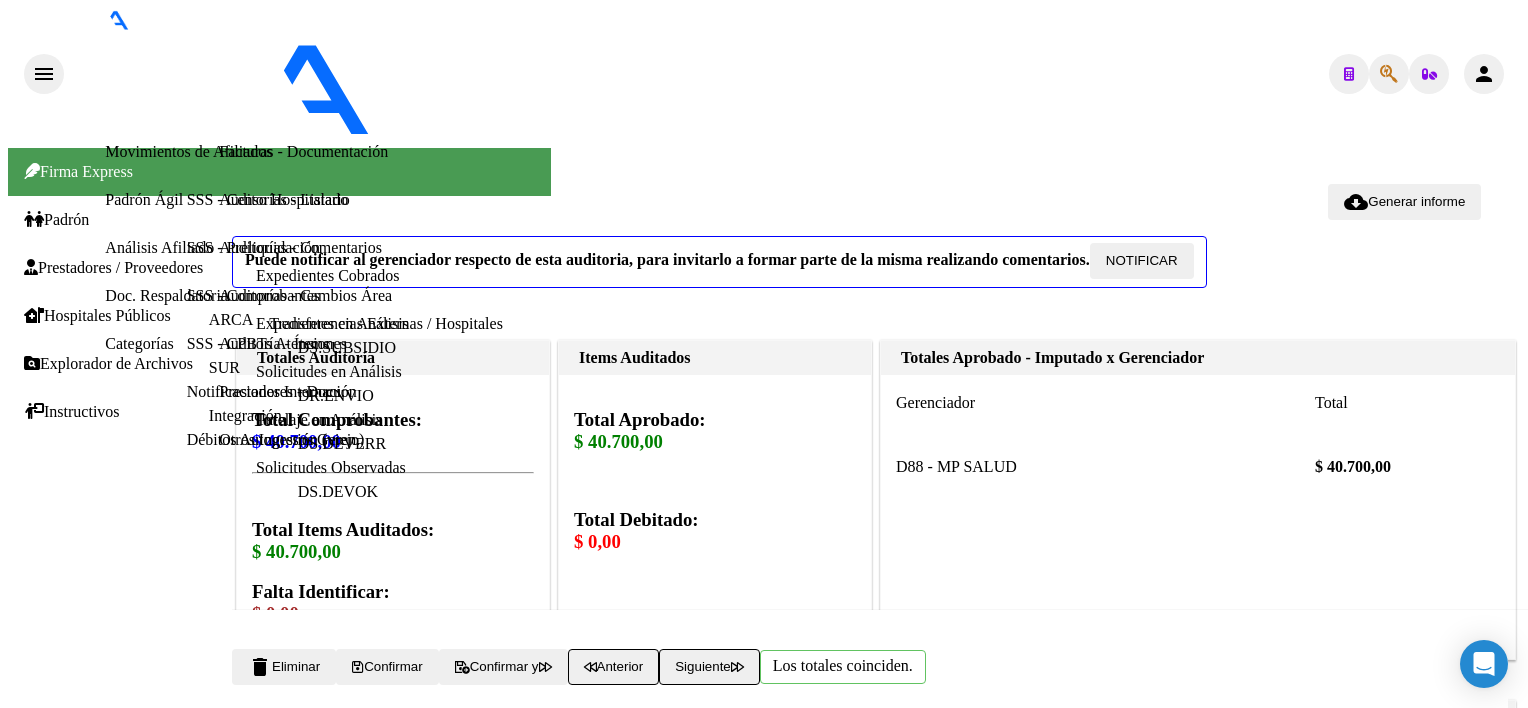 scroll, scrollTop: 933, scrollLeft: 0, axis: vertical 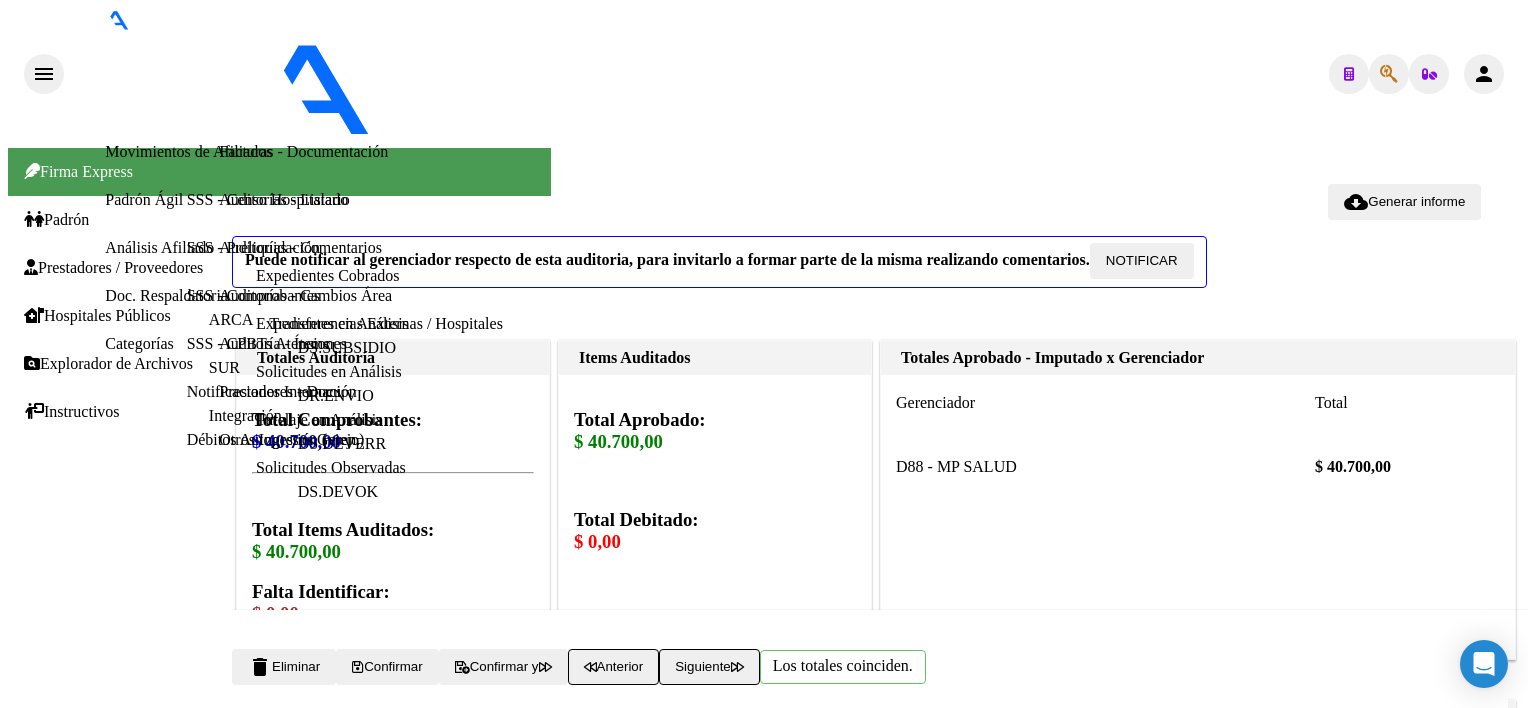 click on "13118" 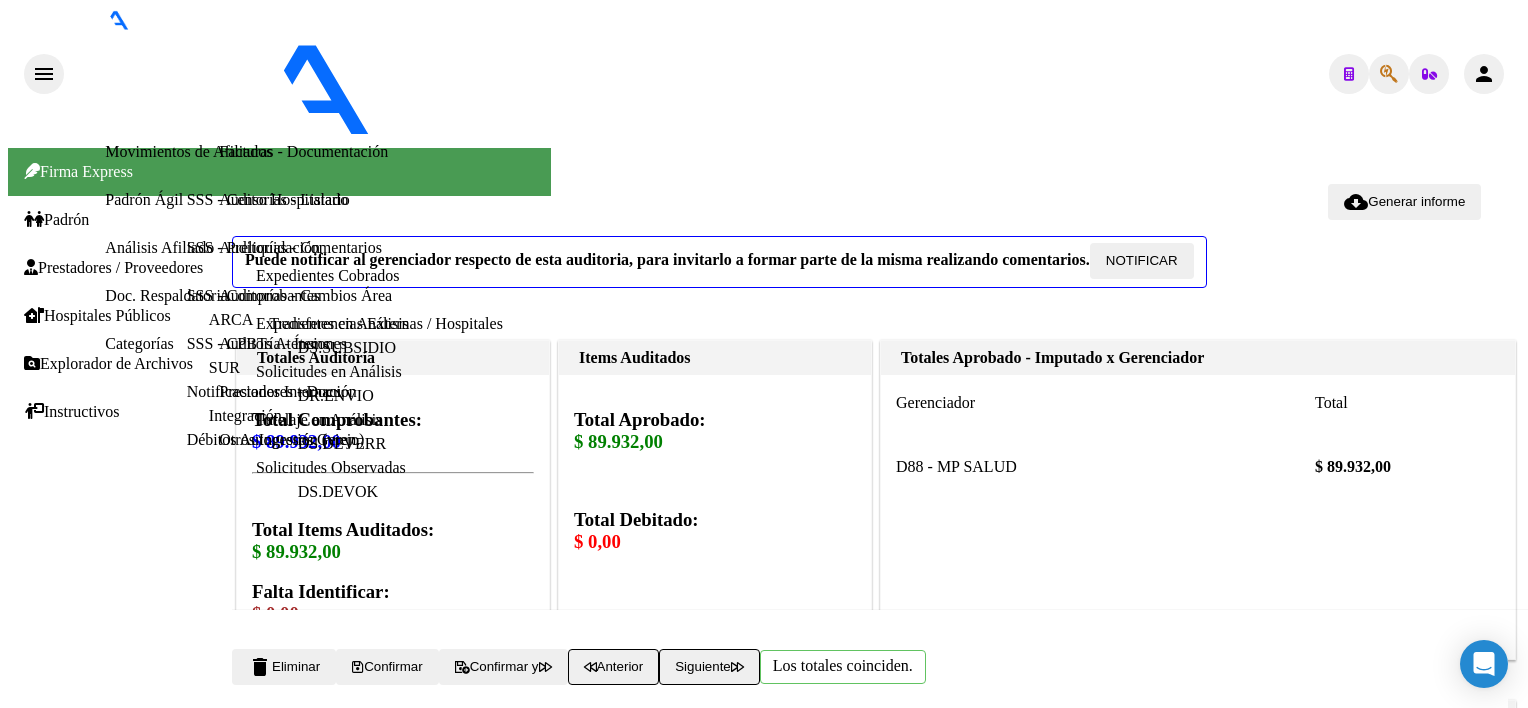 scroll, scrollTop: 1000, scrollLeft: 0, axis: vertical 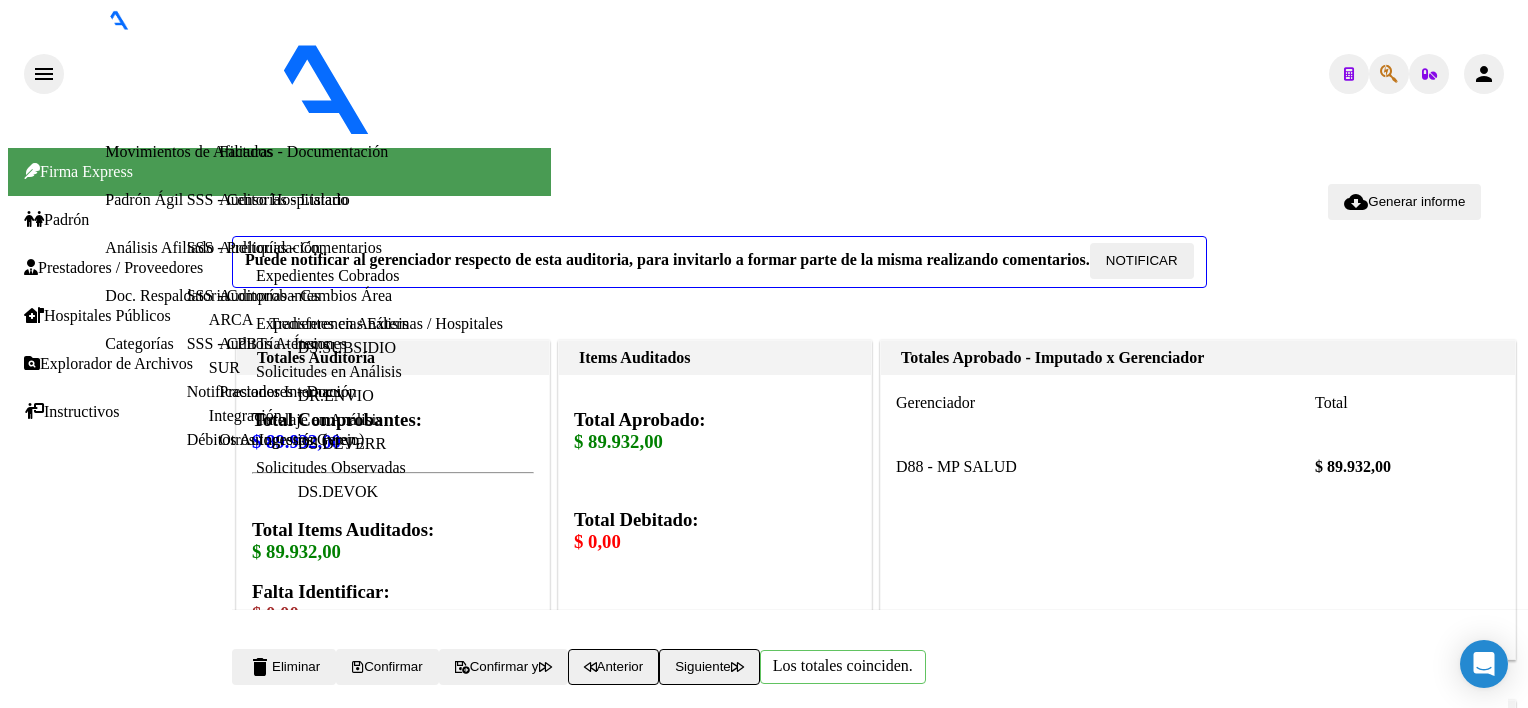 click 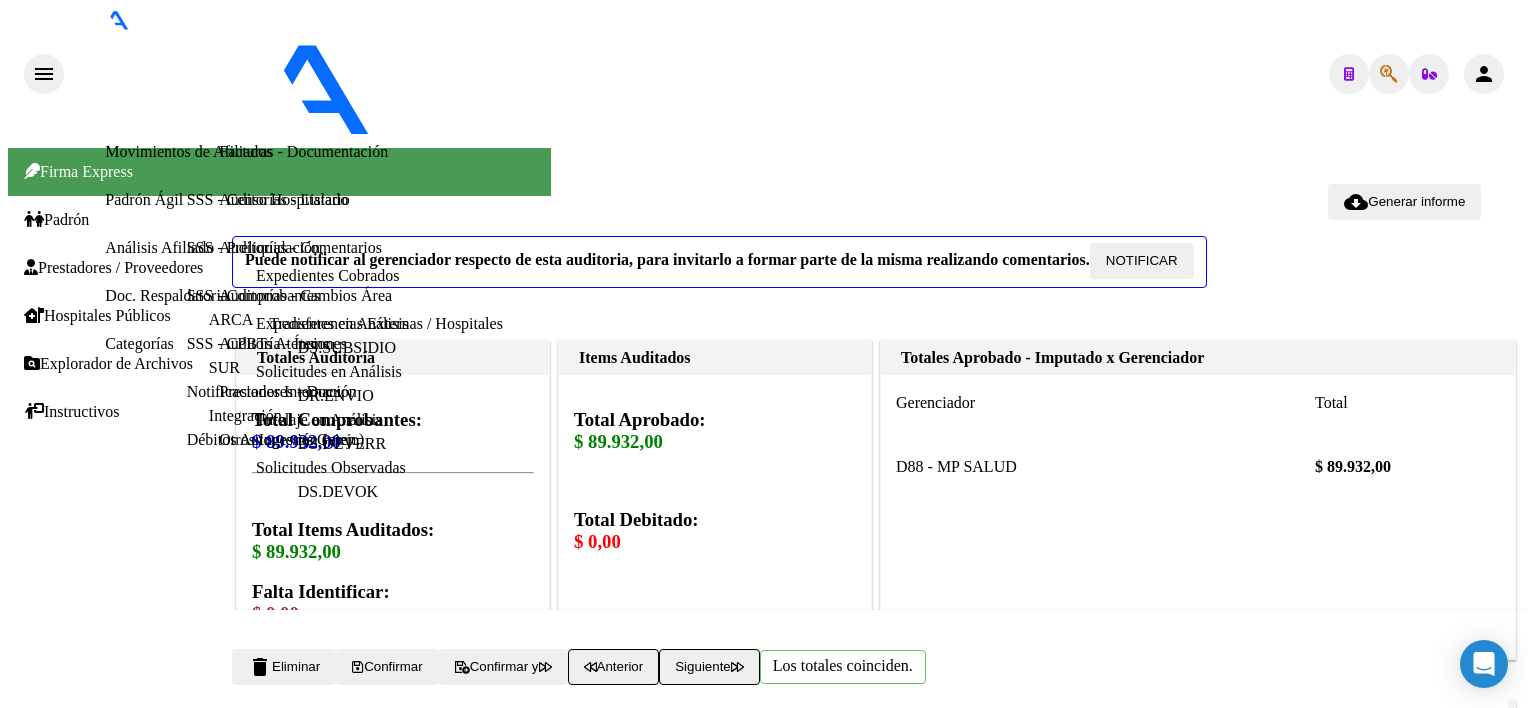 click at bounding box center (764, 3139) 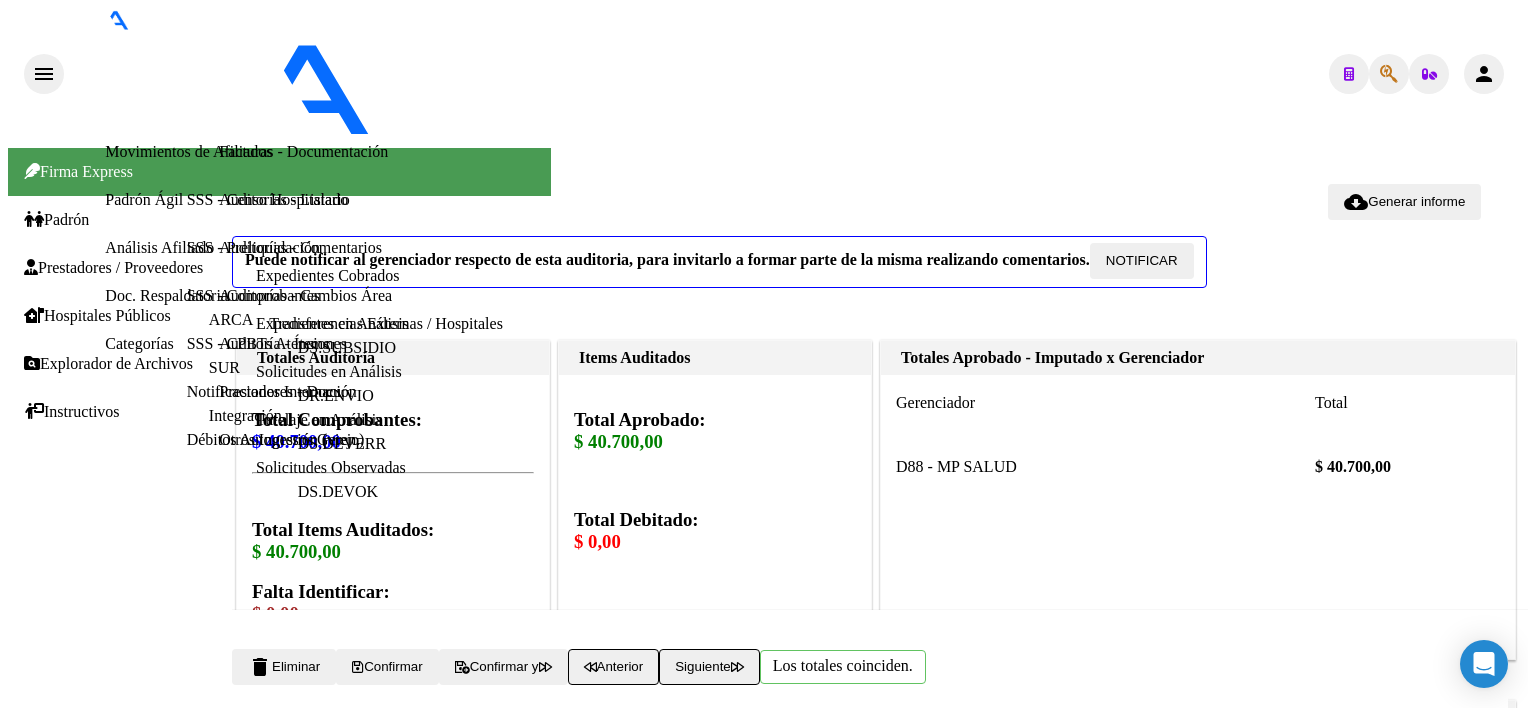 scroll, scrollTop: 400, scrollLeft: 0, axis: vertical 